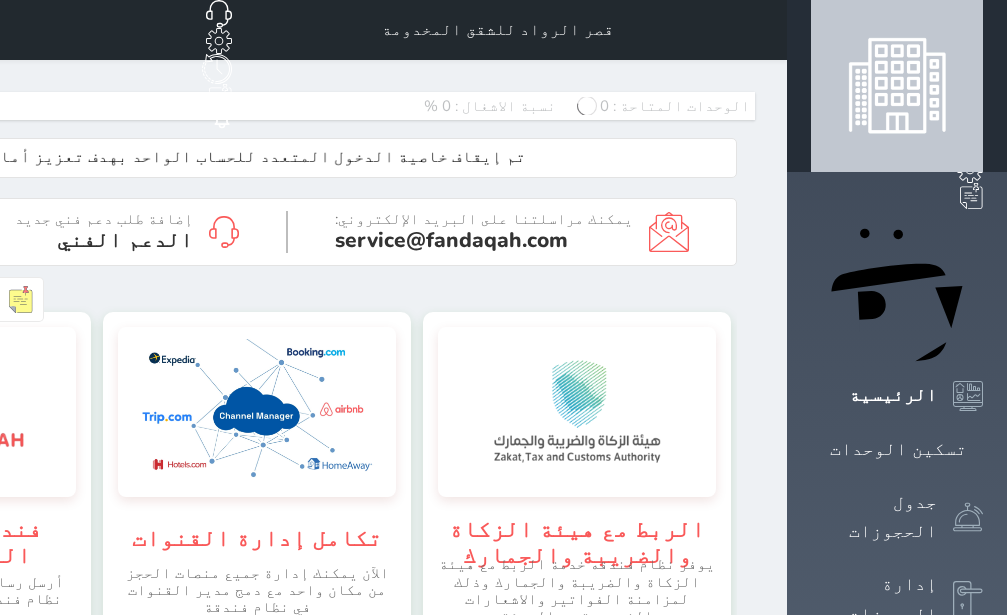 click on "تسكين الوحدات" at bounding box center (898, 449) 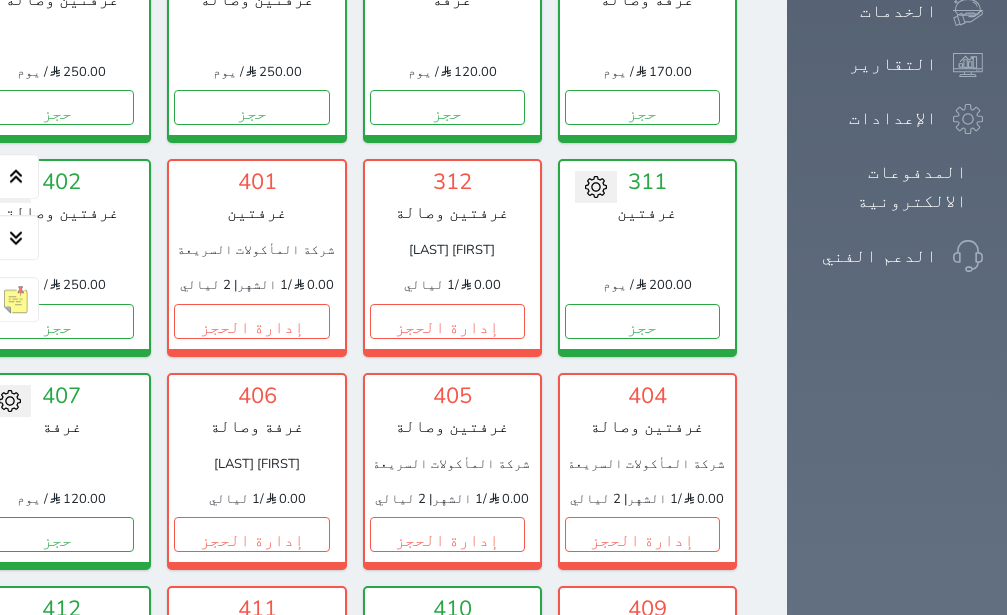 scroll, scrollTop: 1464, scrollLeft: 0, axis: vertical 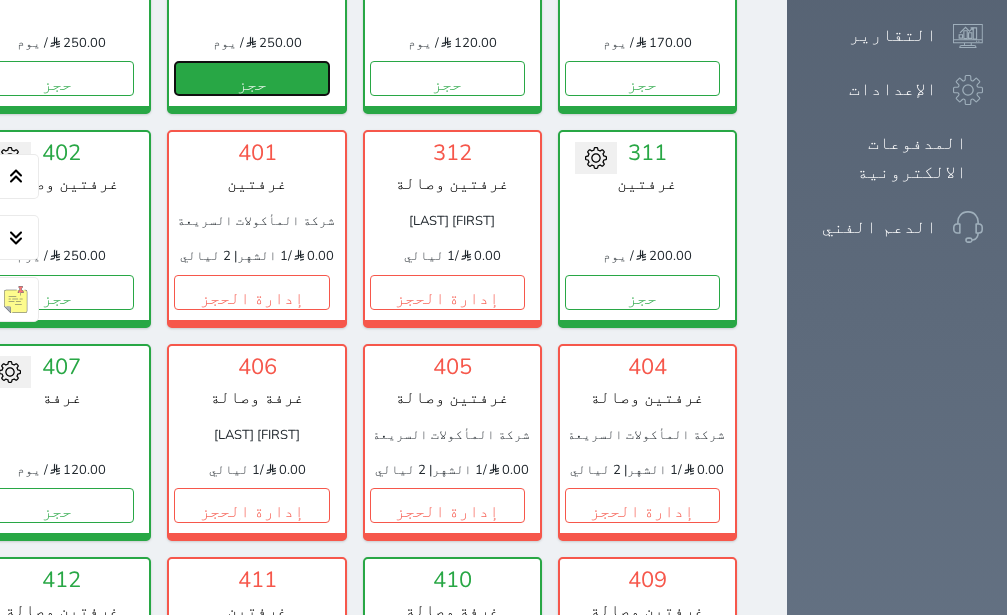 click on "حجز" at bounding box center (251, 78) 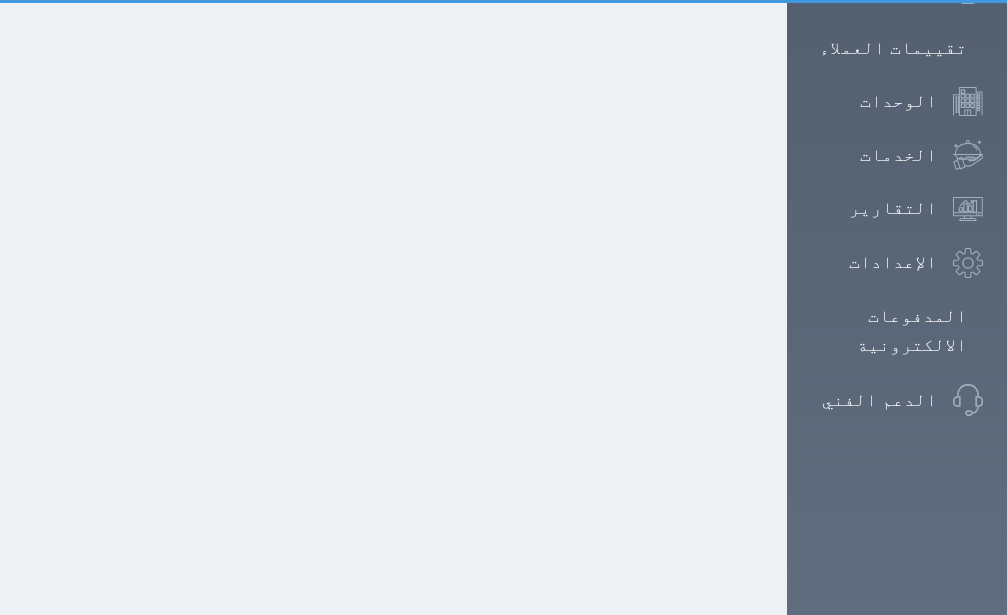 scroll, scrollTop: 228, scrollLeft: 0, axis: vertical 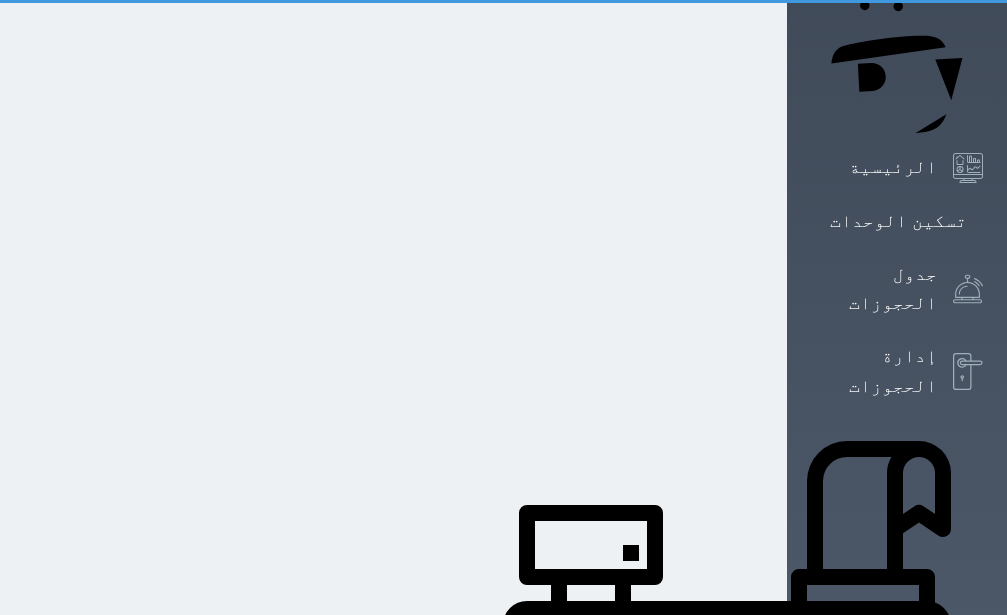 select on "1" 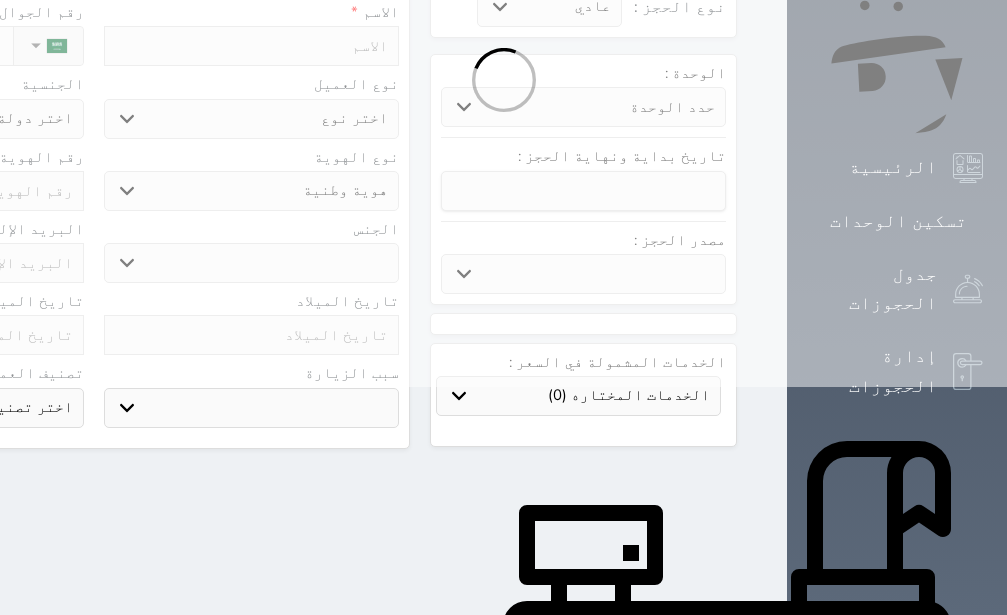 select 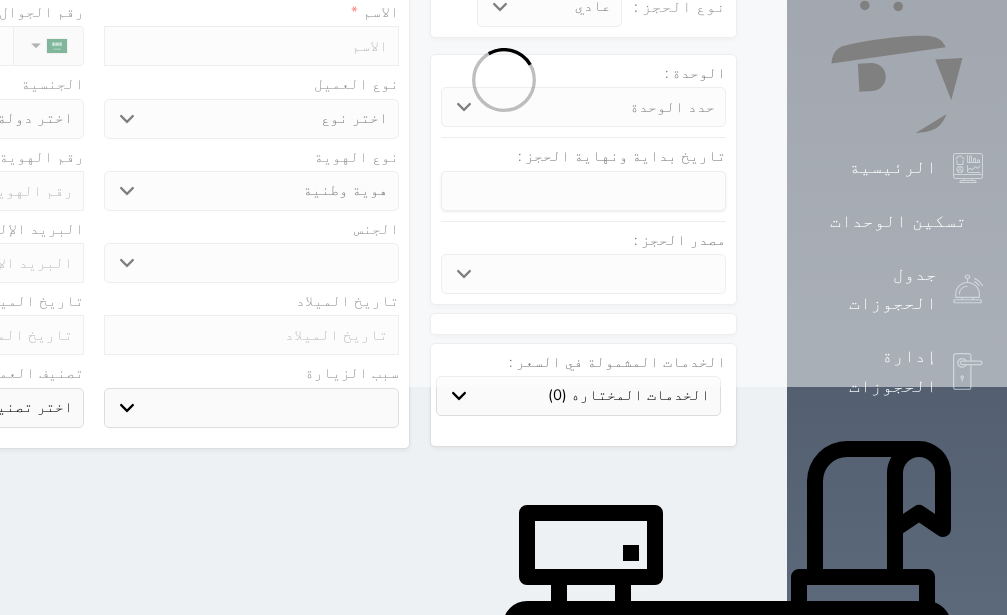 select 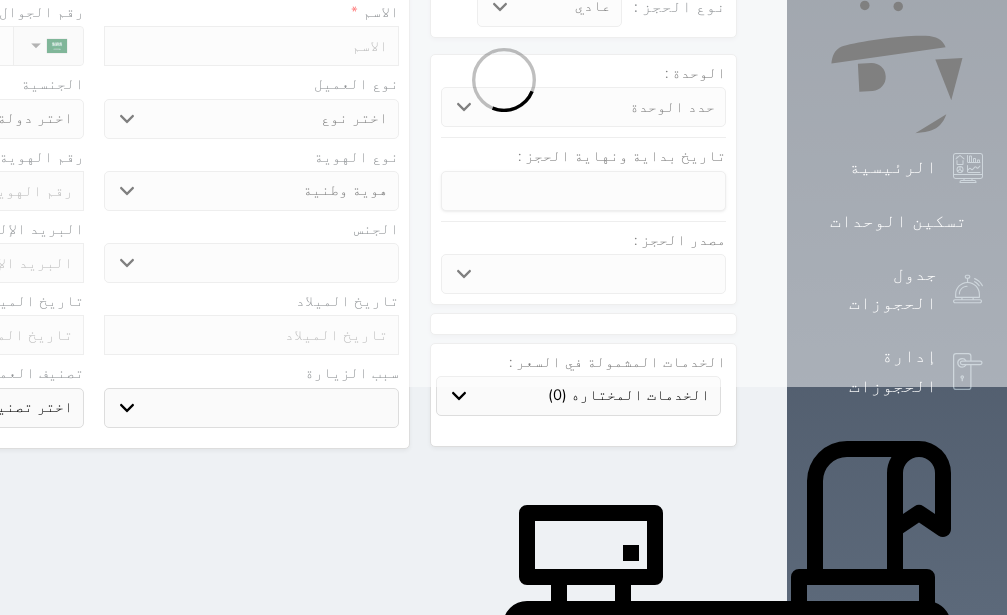 select 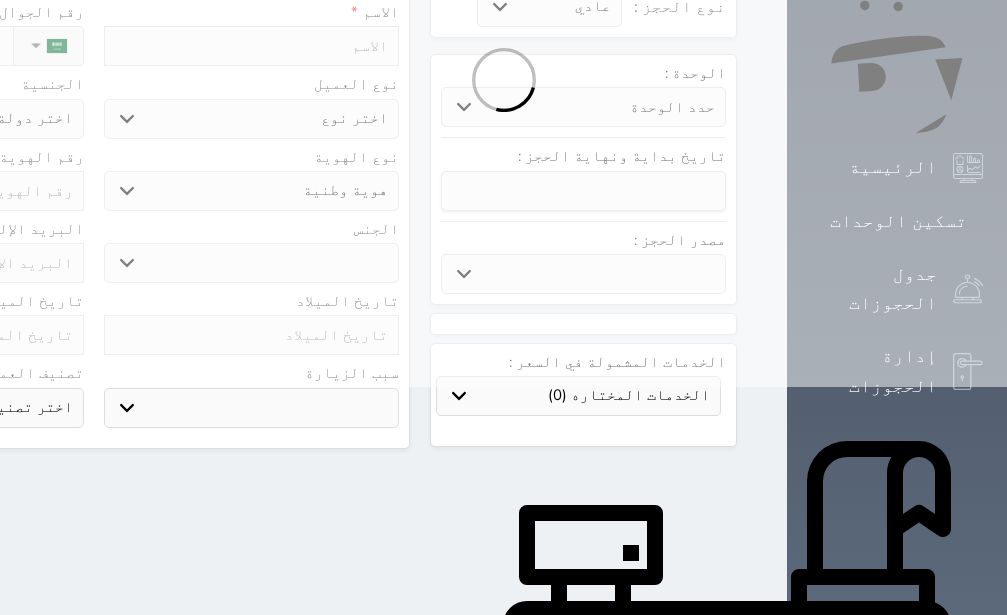 select 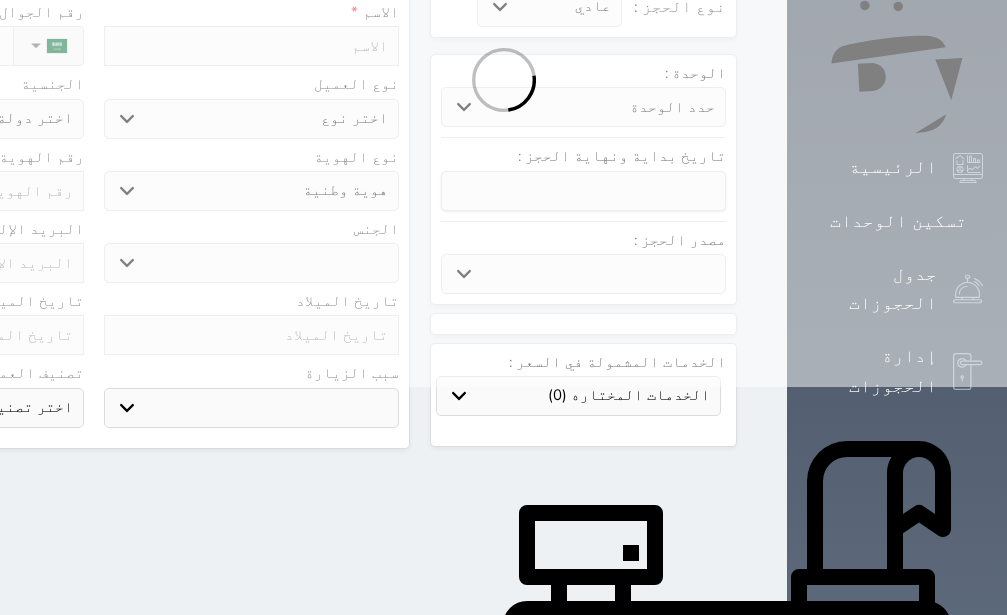 scroll, scrollTop: 0, scrollLeft: 0, axis: both 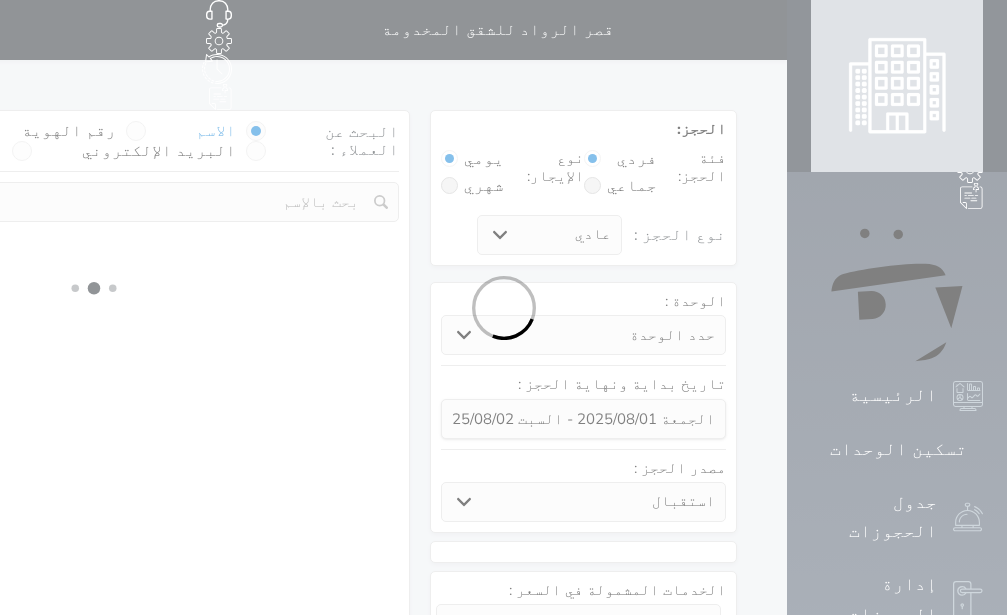 select 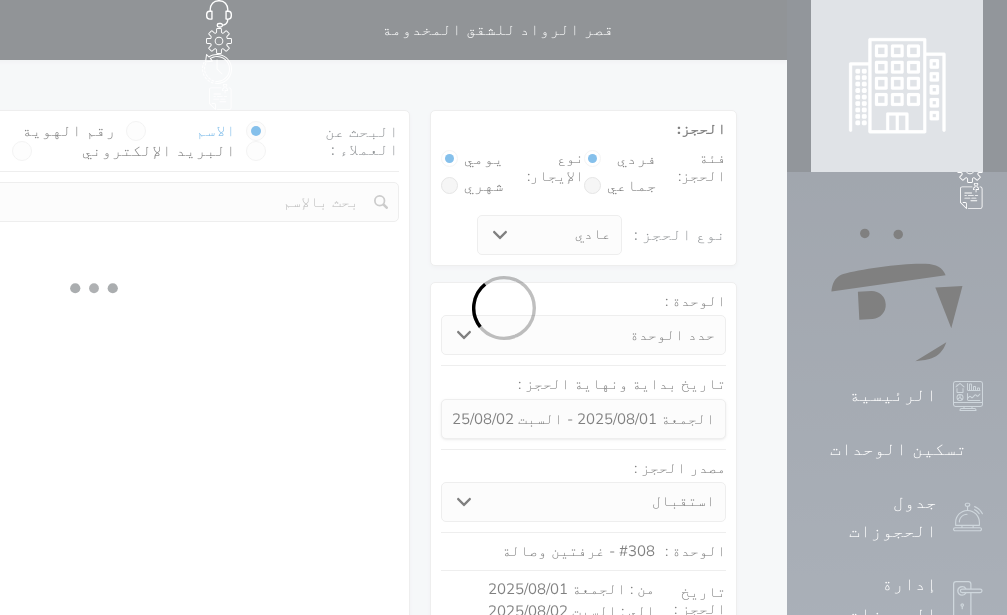 select on "113" 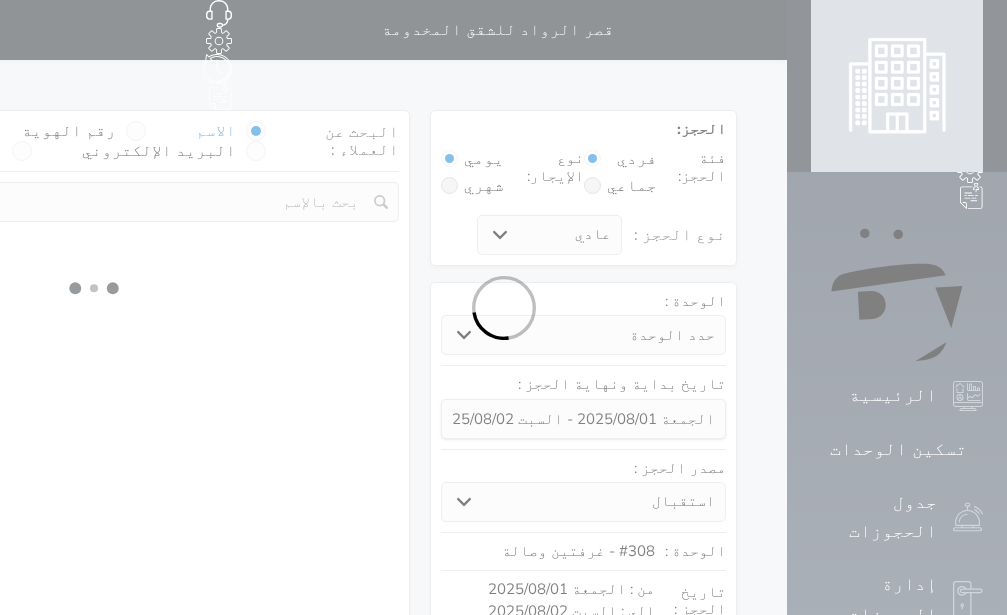 select on "1" 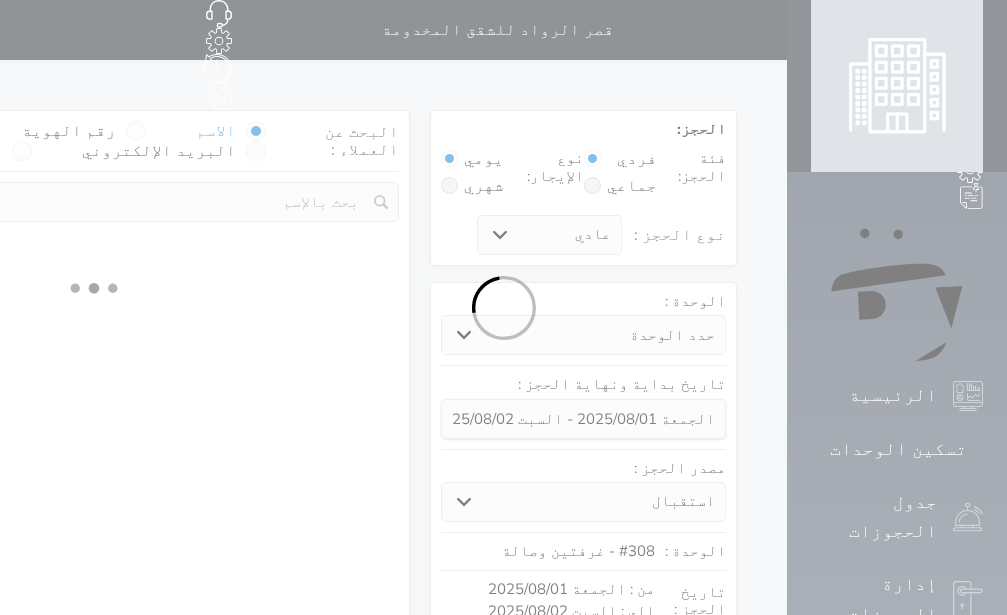 select 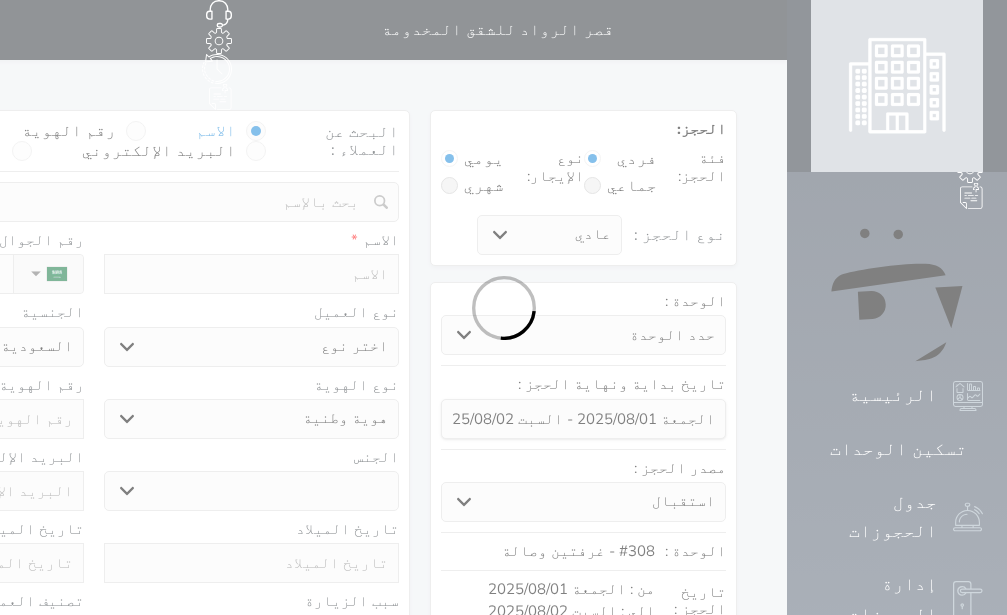 select 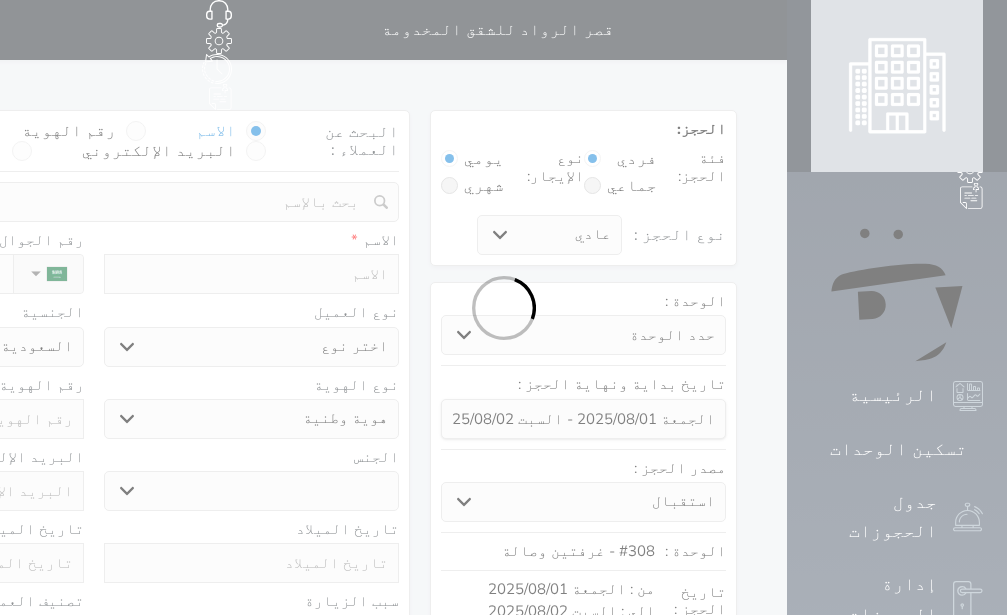 select 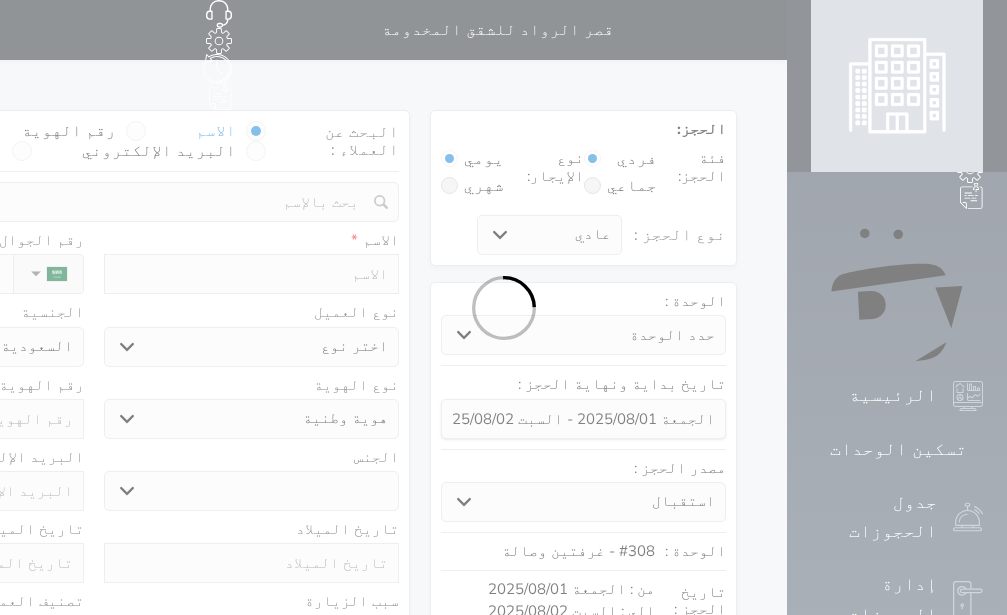 select on "1" 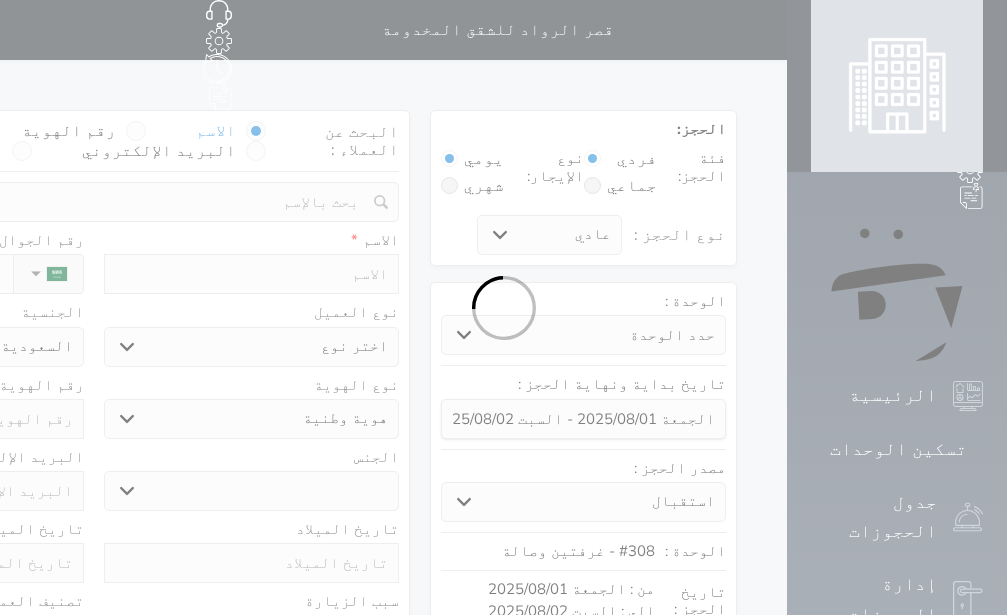 select on "7" 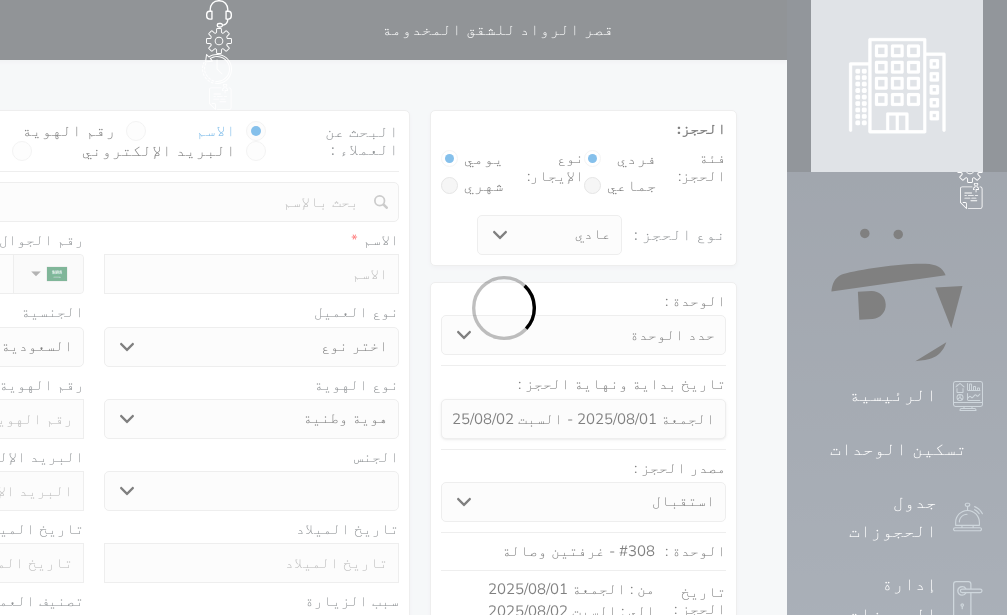 select 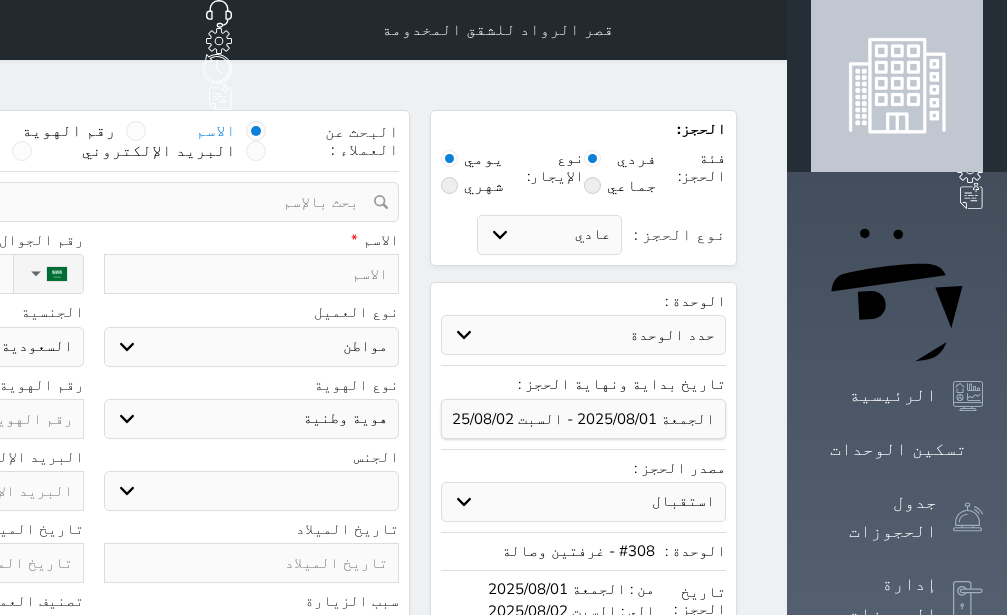 select 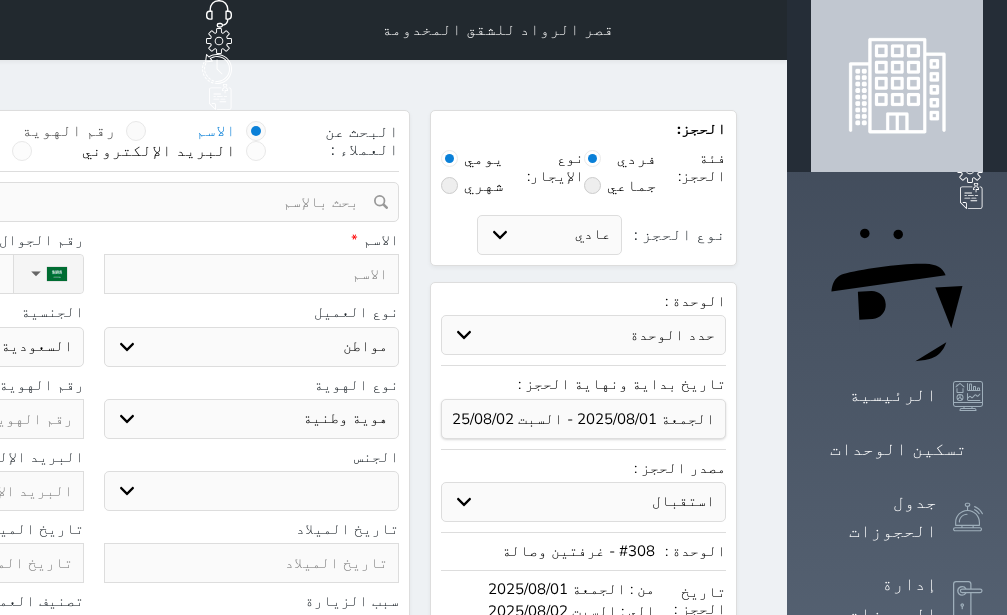 click at bounding box center [136, 131] 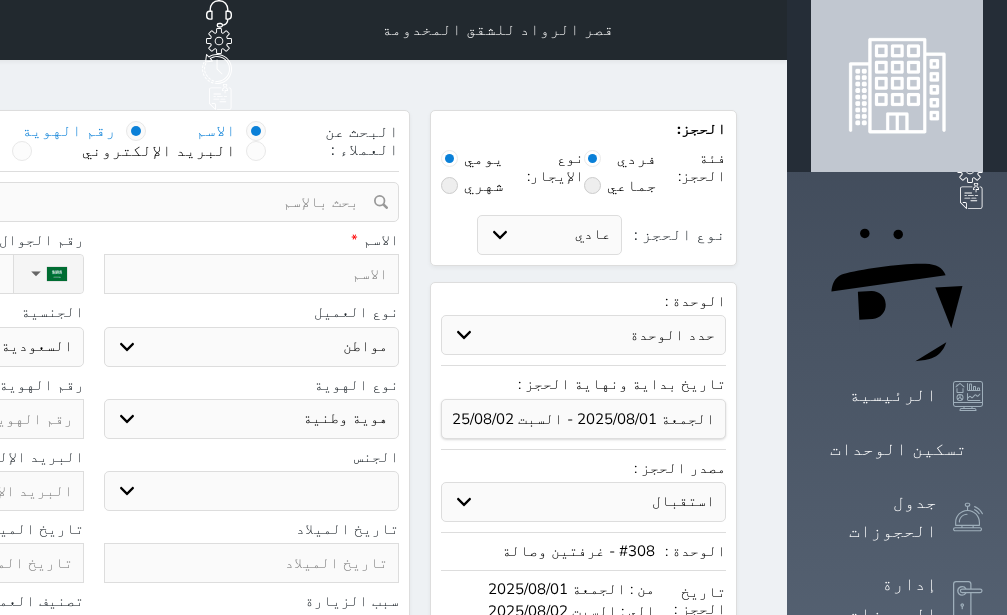select 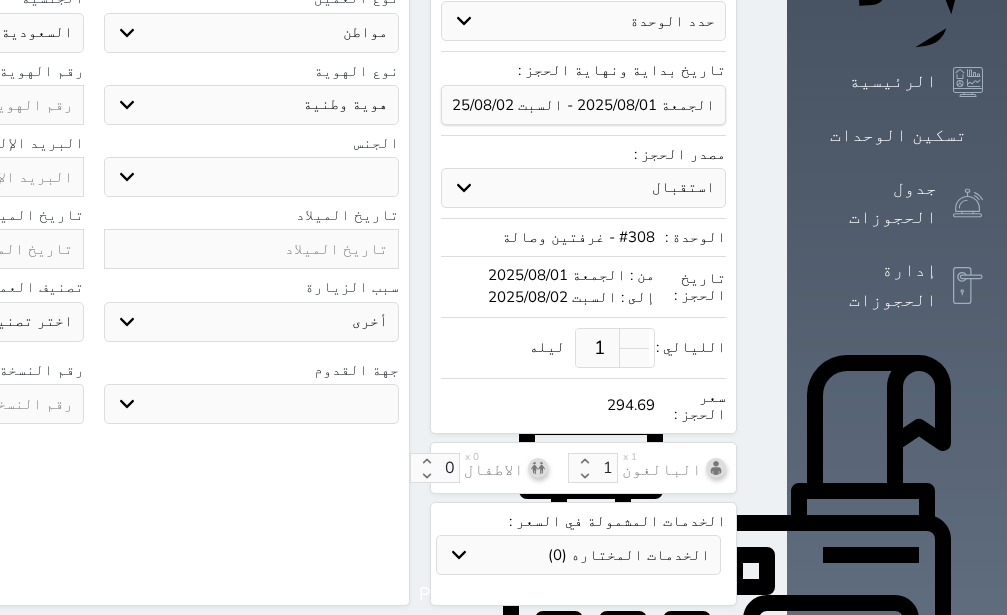 scroll, scrollTop: 378, scrollLeft: 0, axis: vertical 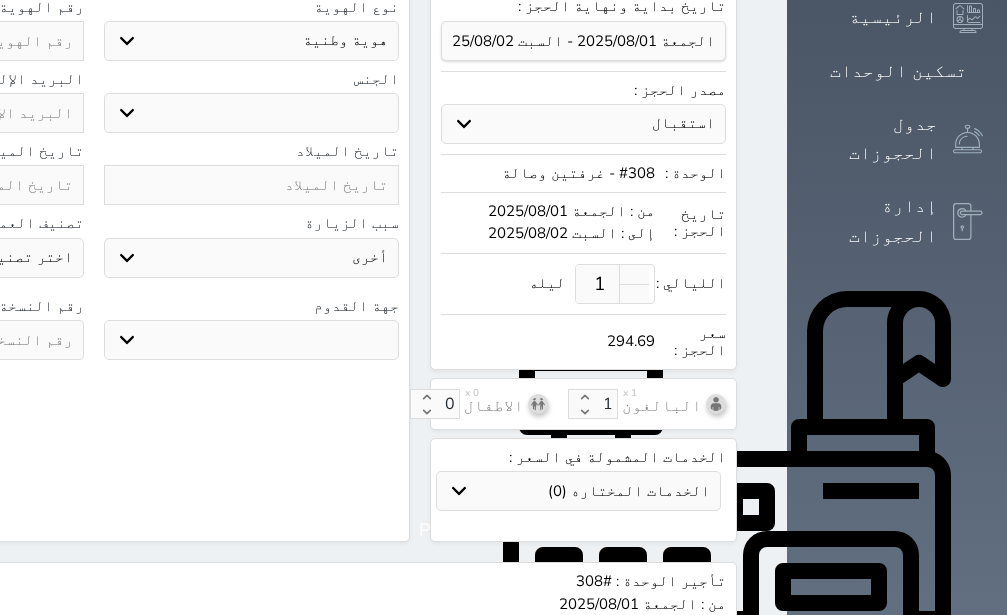 click on "جو بحر ارض" at bounding box center (252, 340) 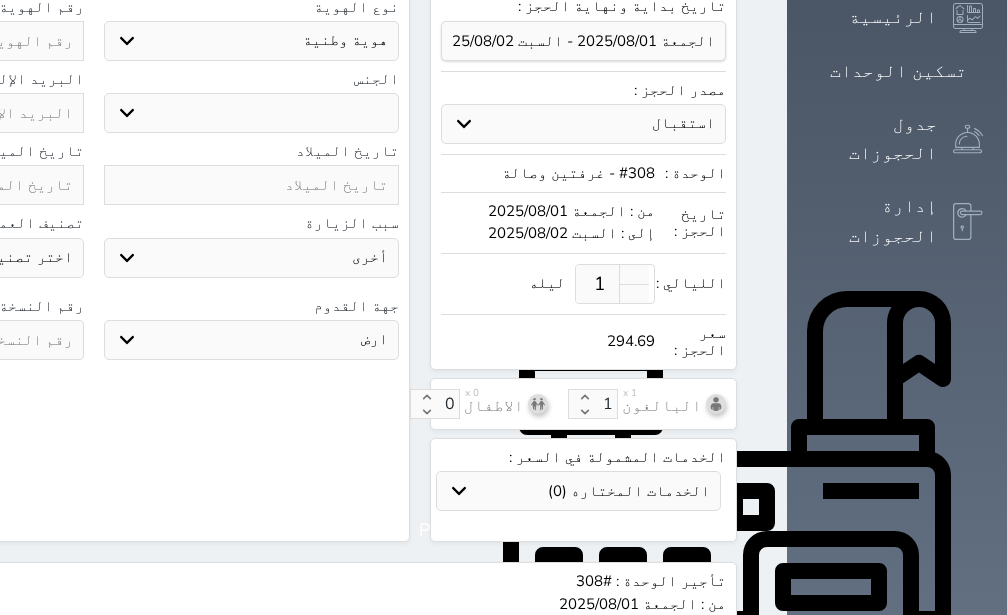 click on "ارض" at bounding box center [0, 0] 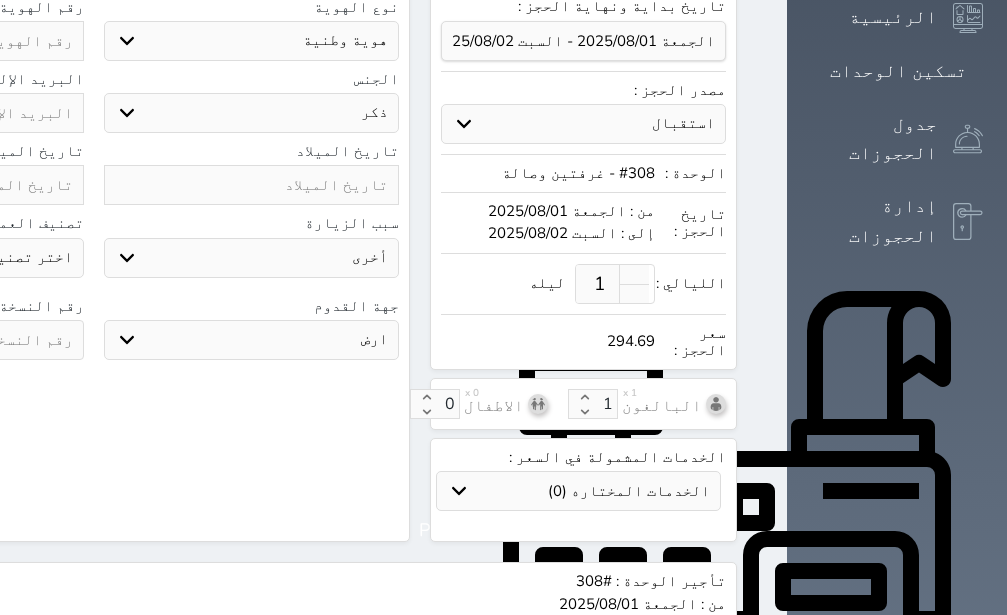 click on "ذكر" at bounding box center [0, 0] 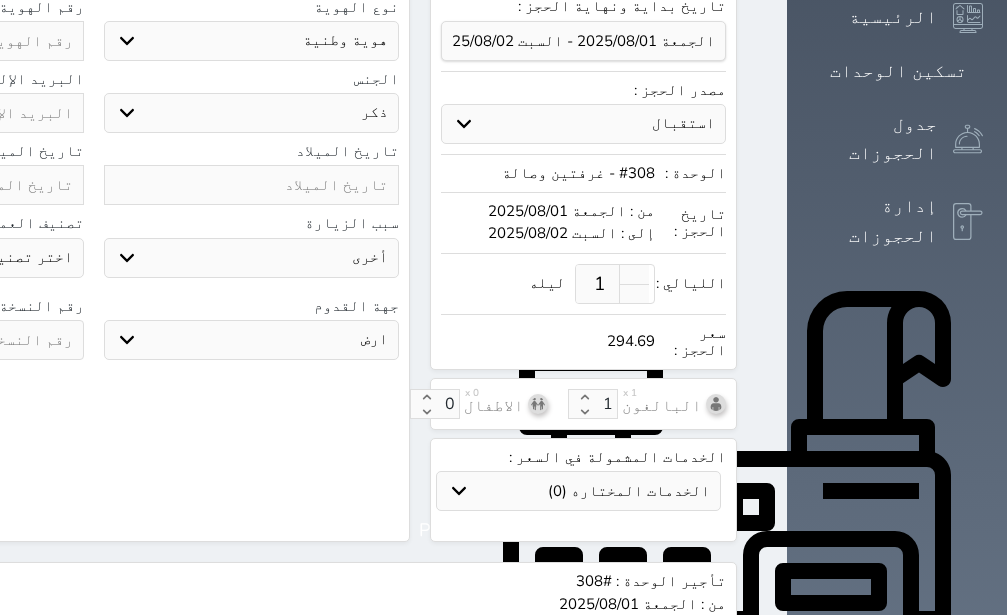scroll, scrollTop: 0, scrollLeft: 0, axis: both 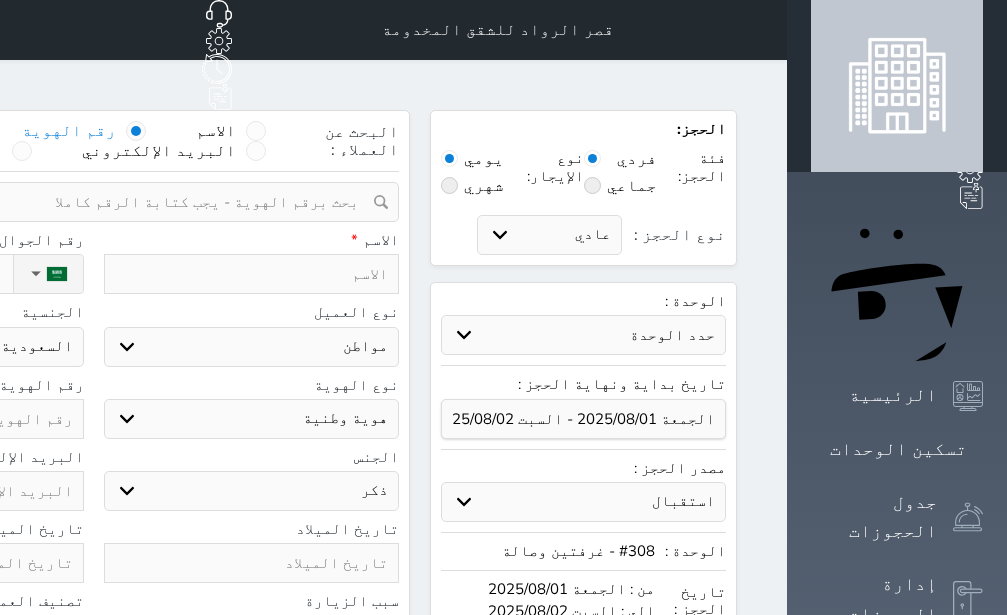 click at bounding box center [252, 274] 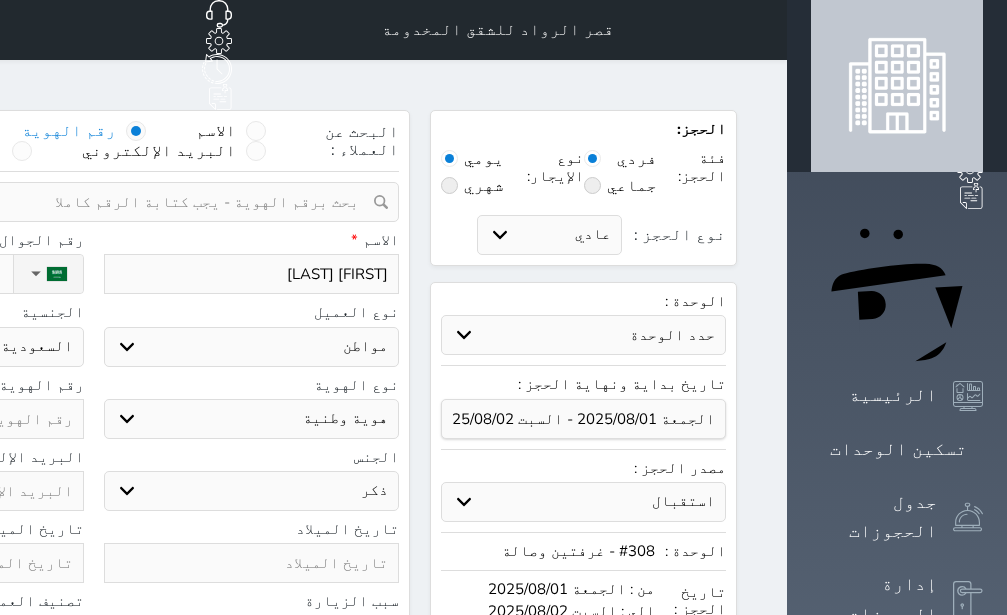 type on "[FIRST] [LAST]" 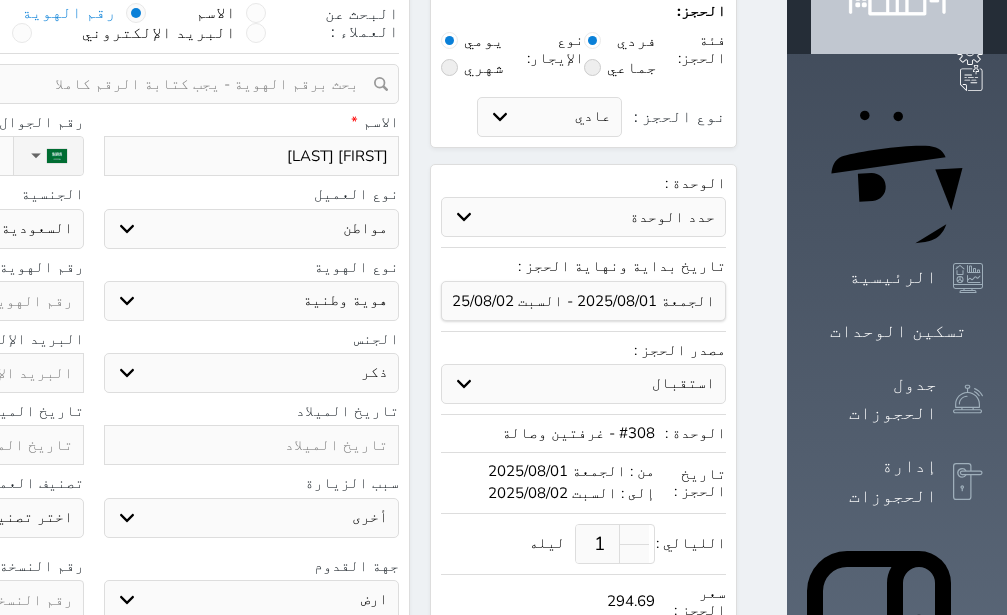 scroll, scrollTop: 126, scrollLeft: 0, axis: vertical 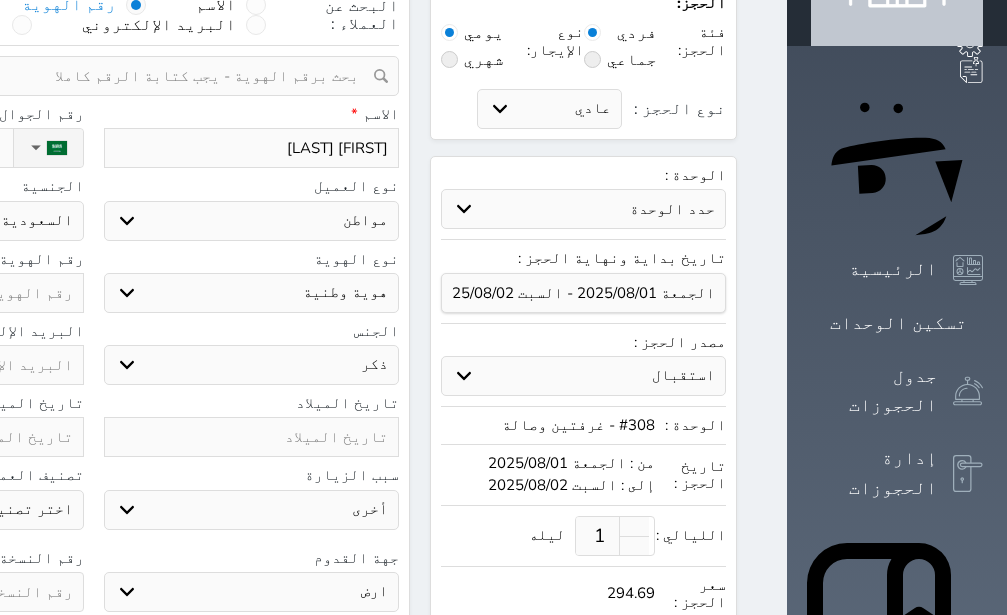type on "+966 [PHONE]" 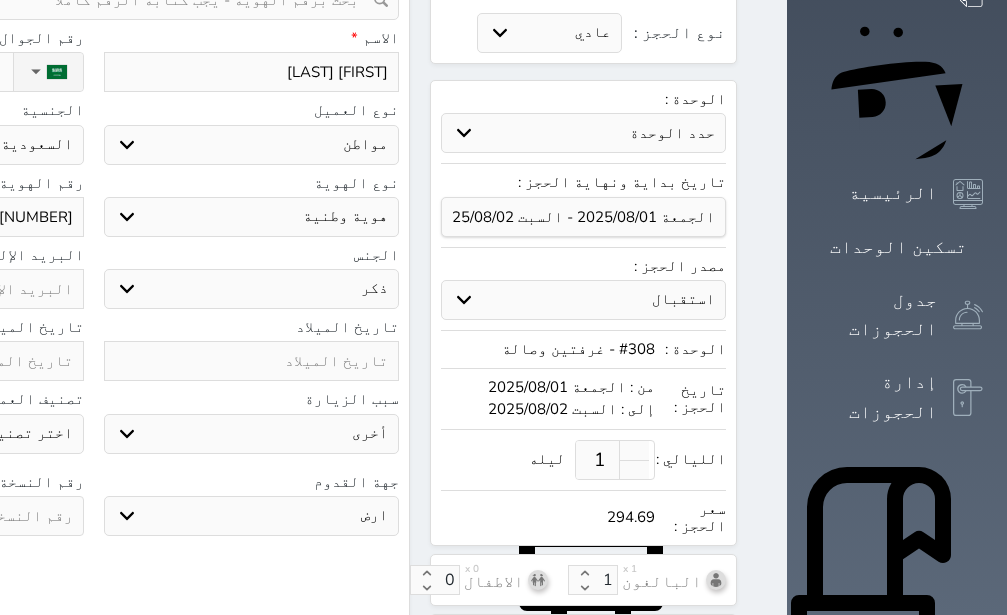 scroll, scrollTop: 378, scrollLeft: 0, axis: vertical 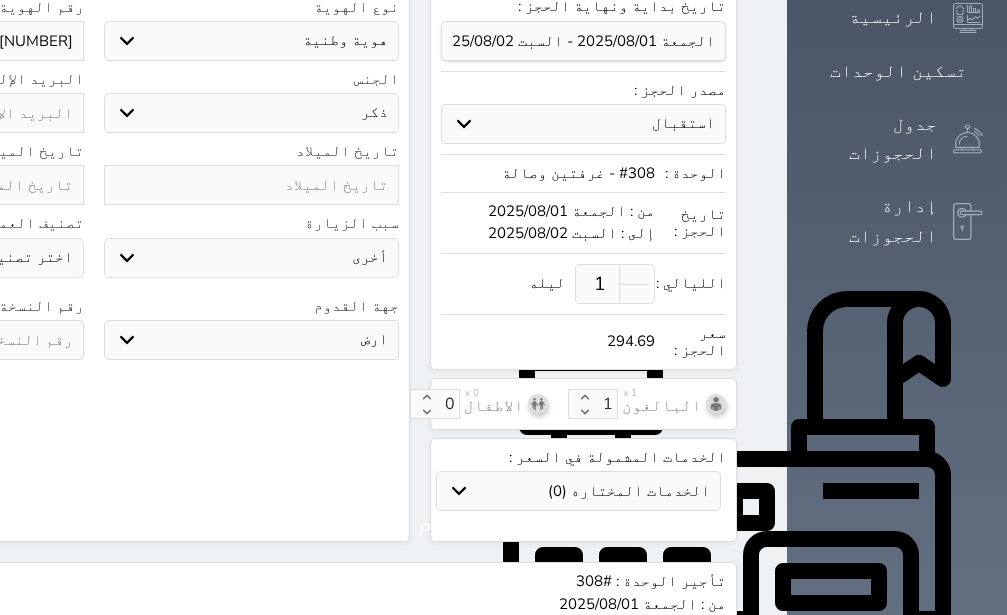 type on "[NUMBER]" 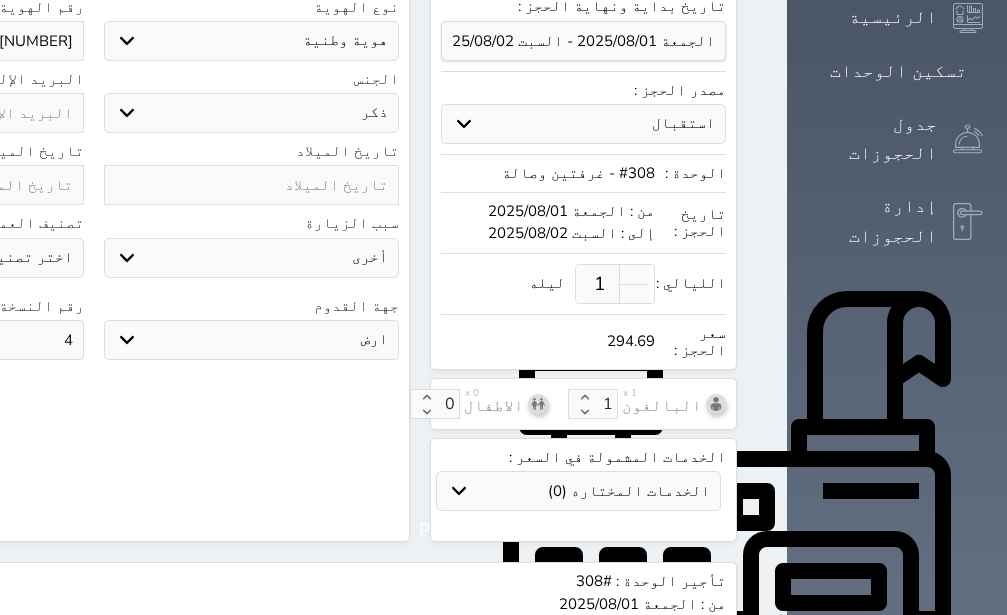 type on "4" 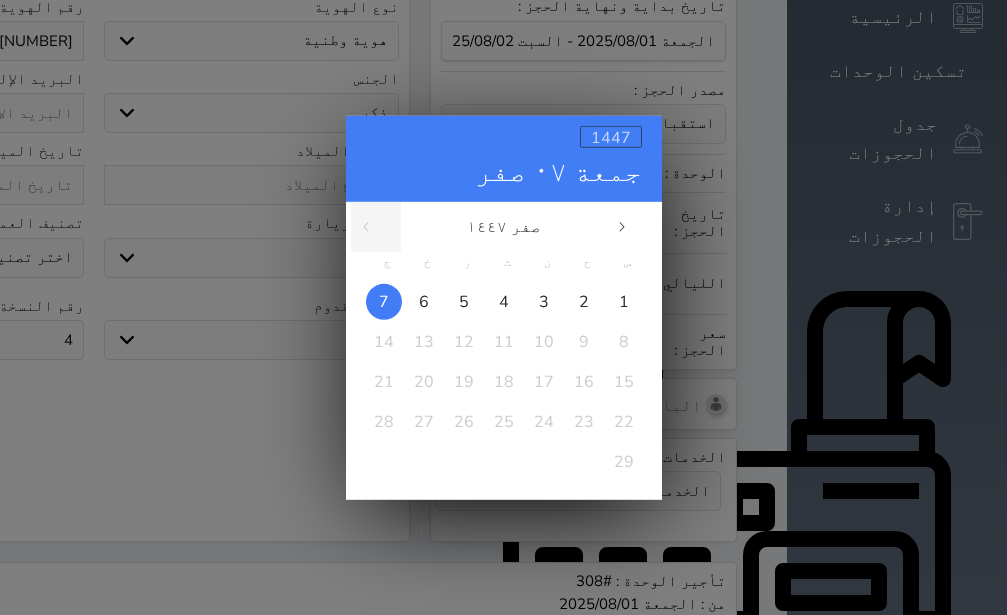 click on "1447" at bounding box center (611, 137) 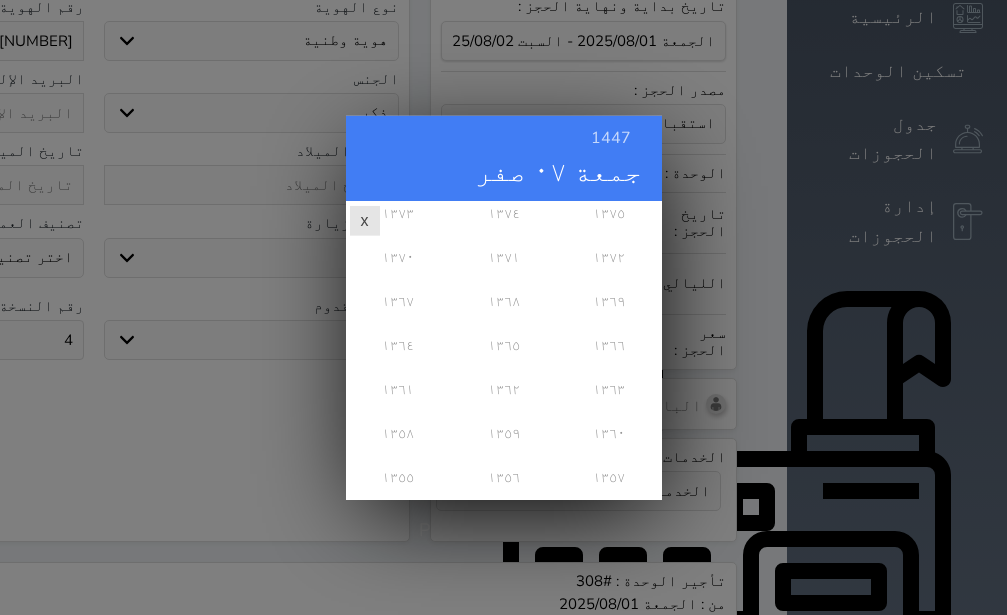scroll, scrollTop: 772, scrollLeft: 0, axis: vertical 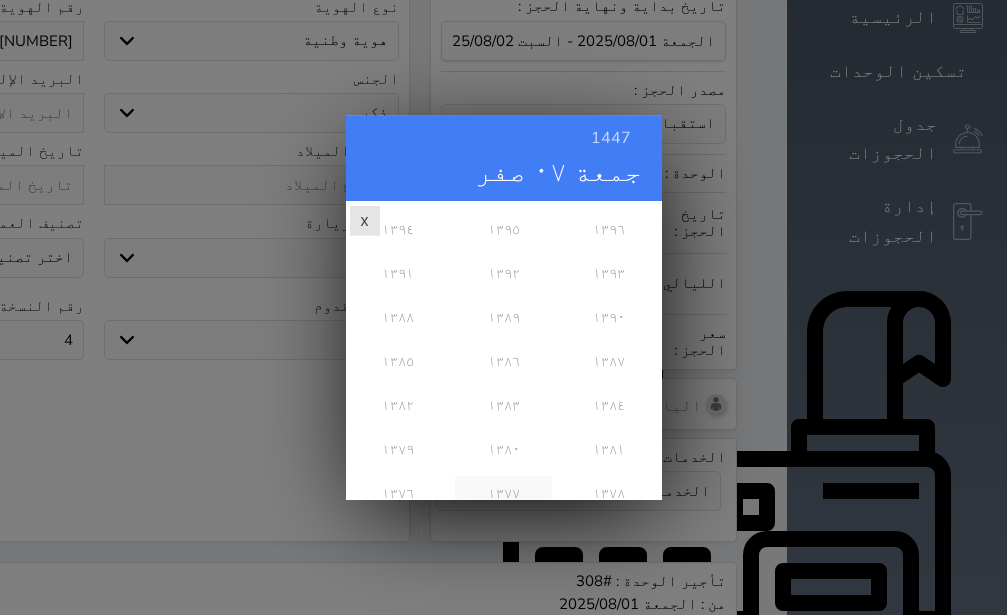 click on "١٣٧٧" at bounding box center [503, 493] 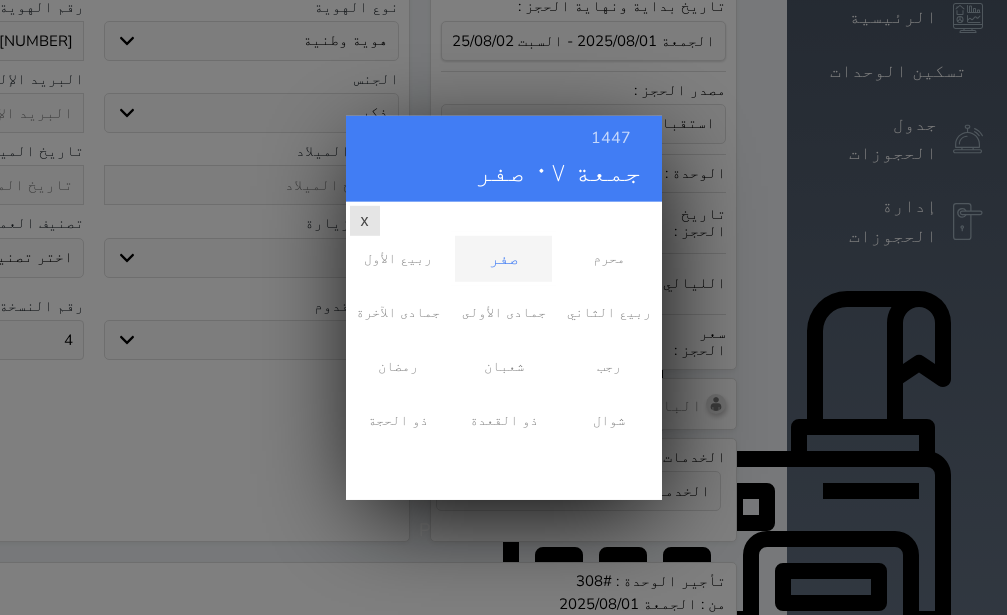 scroll, scrollTop: 0, scrollLeft: 0, axis: both 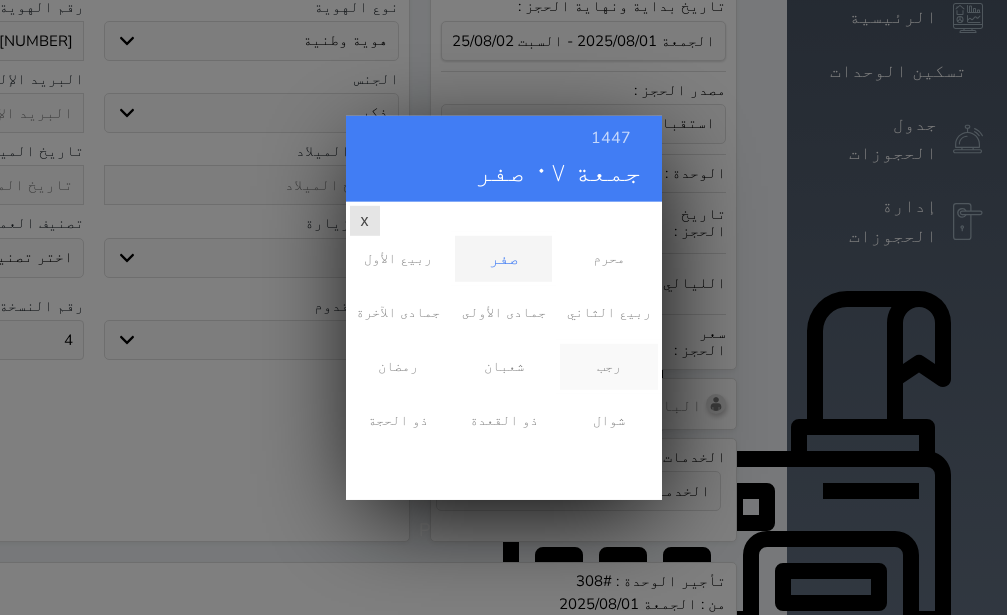 click on "رجب" at bounding box center (608, 366) 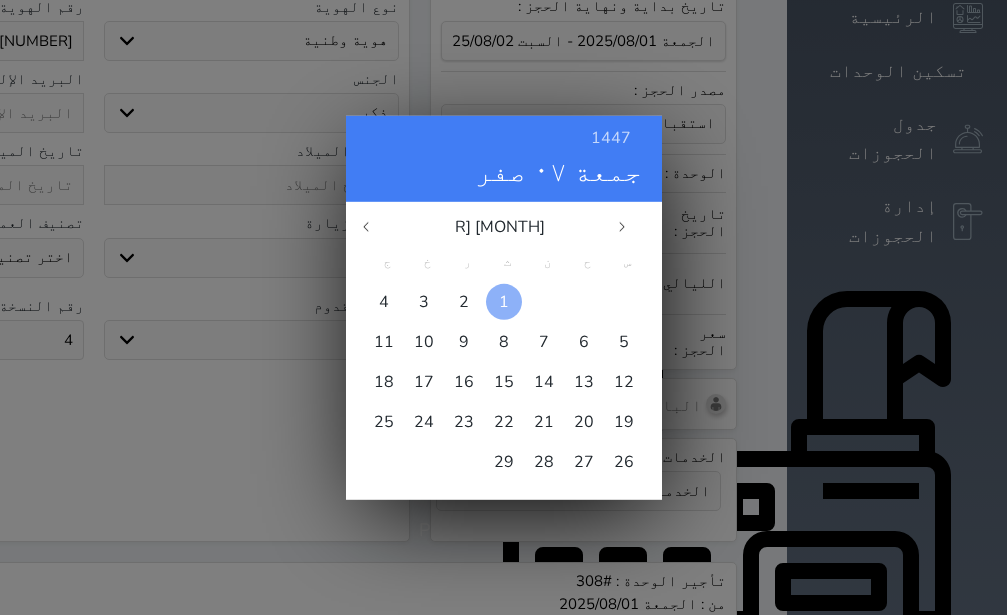 click on "1" at bounding box center (504, 301) 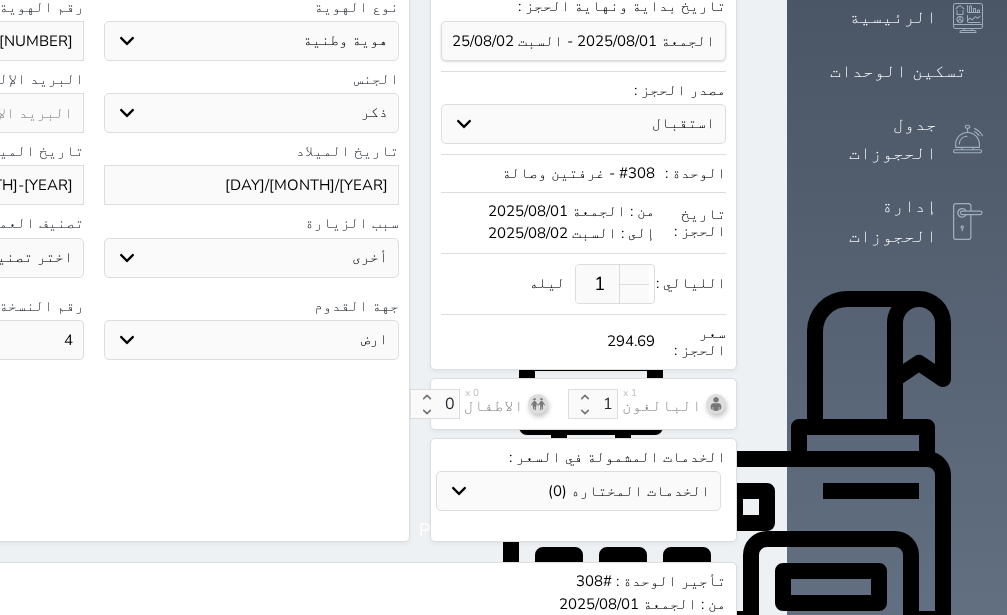 scroll, scrollTop: 767, scrollLeft: 0, axis: vertical 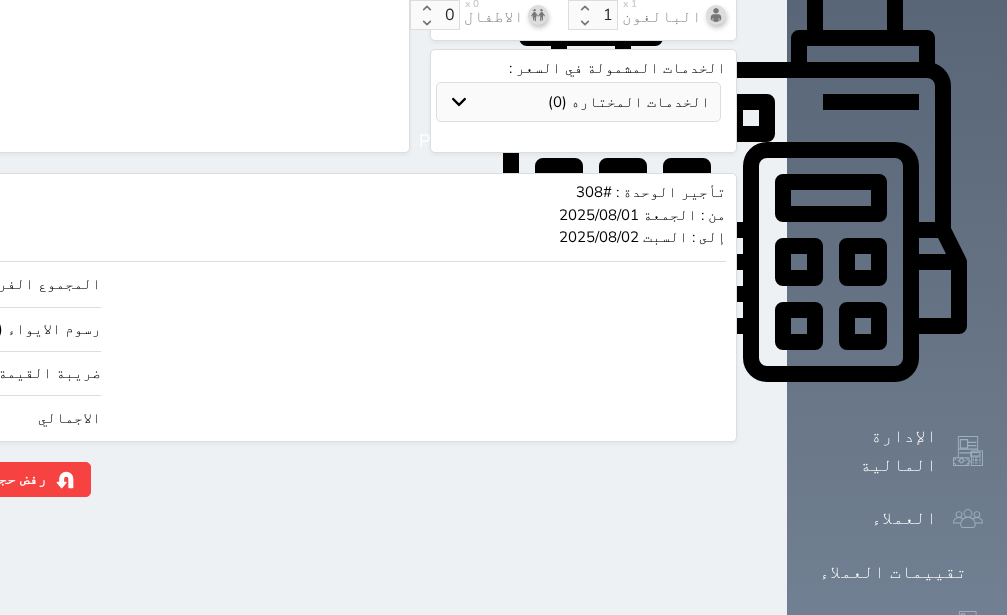 click on "294.69" at bounding box center [-147, 418] 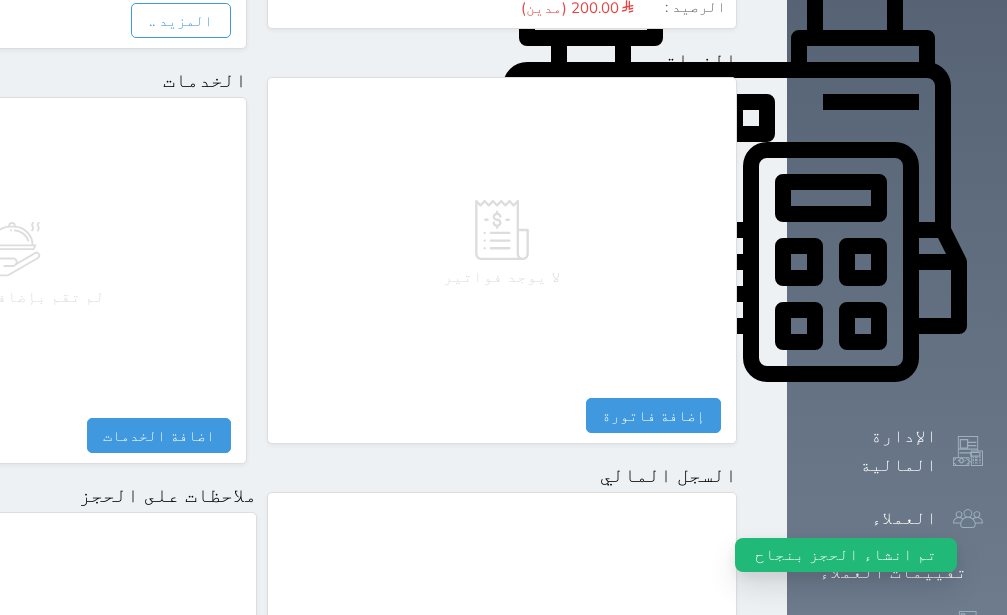 scroll, scrollTop: 1122, scrollLeft: 0, axis: vertical 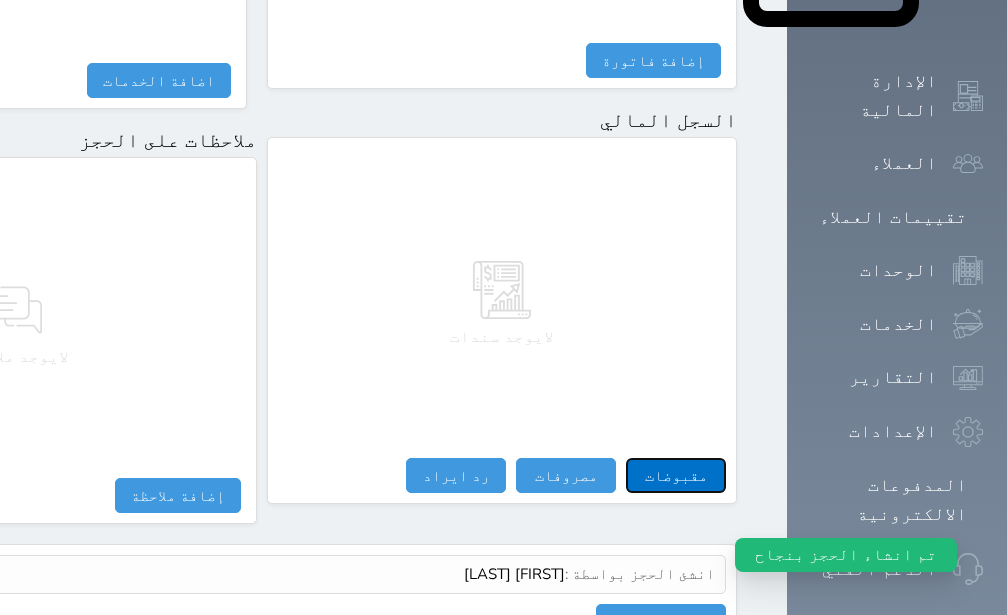 click on "مقبوضات" at bounding box center (676, 475) 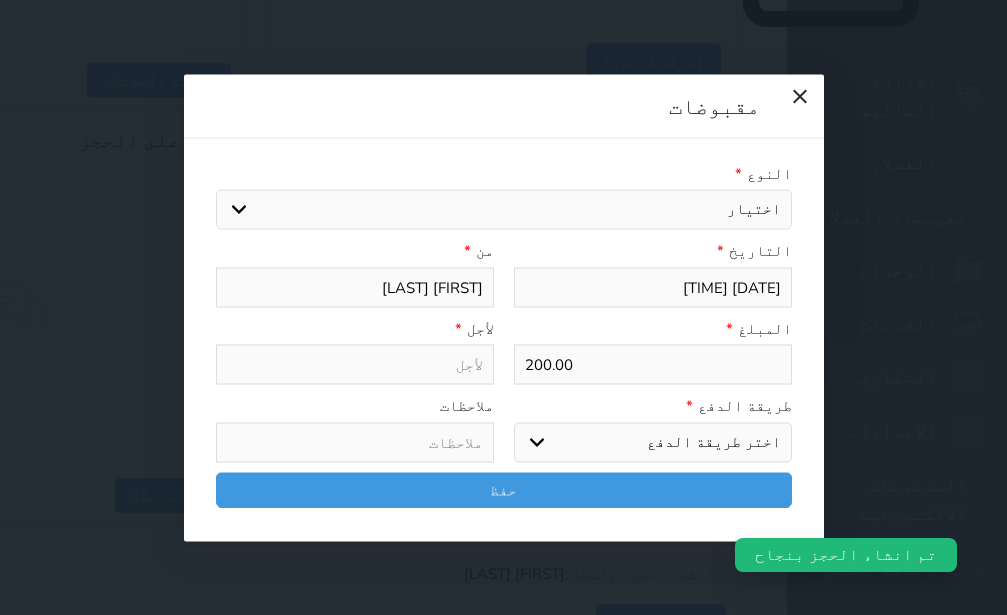 scroll, scrollTop: 1087, scrollLeft: 0, axis: vertical 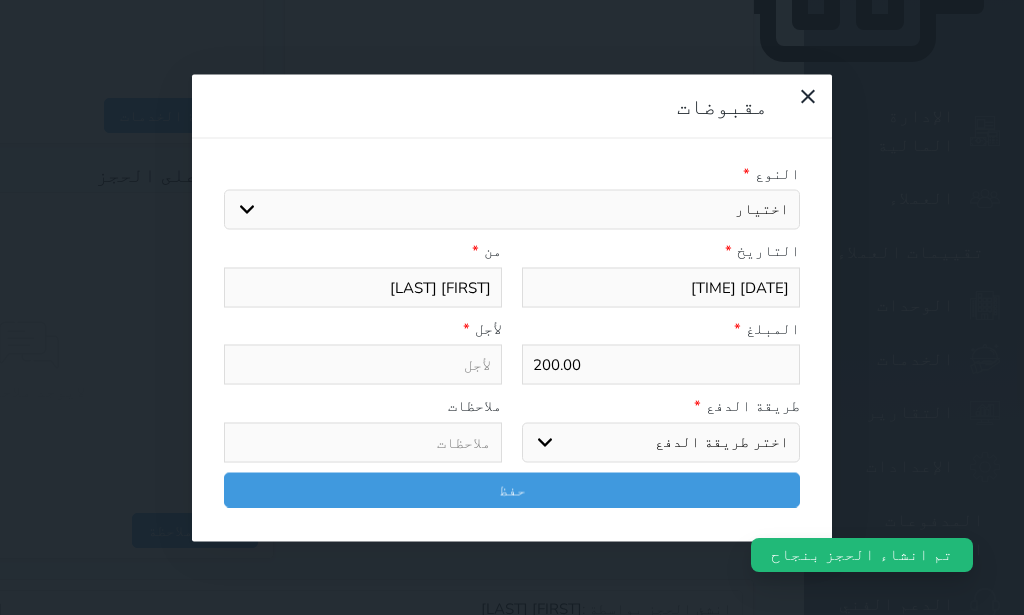 select 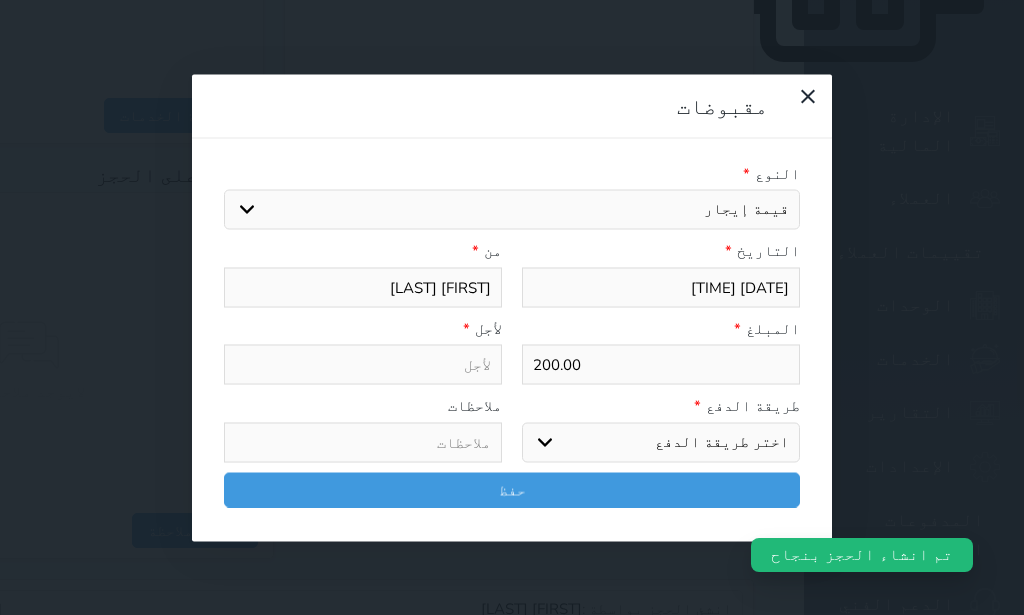 select 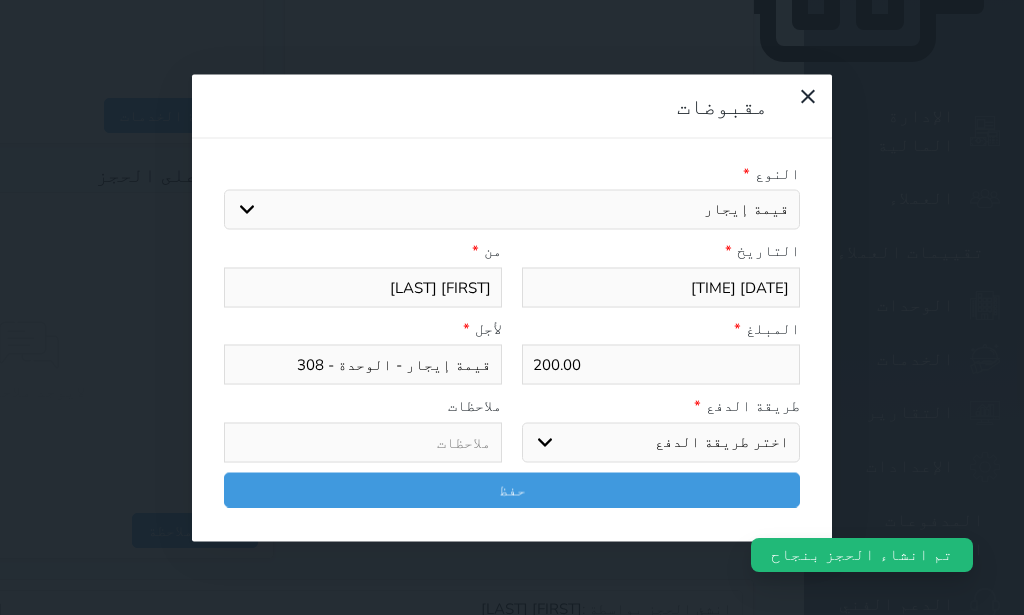 click on "اختر طريقة الدفع   دفع نقدى   تحويل بنكى   مدى   بطاقة ائتمان   آجل" at bounding box center (661, 442) 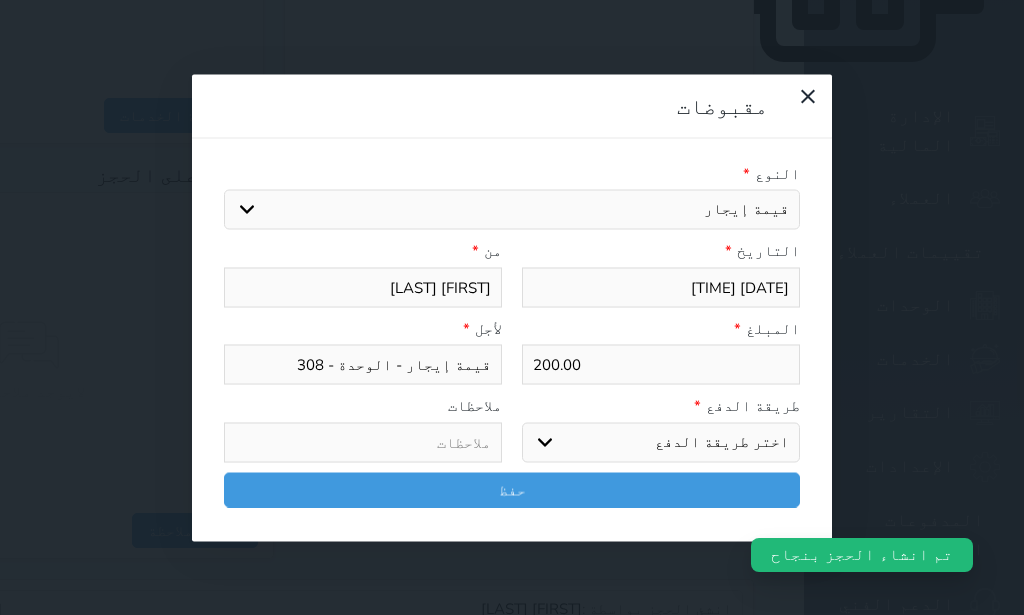 select on "mada" 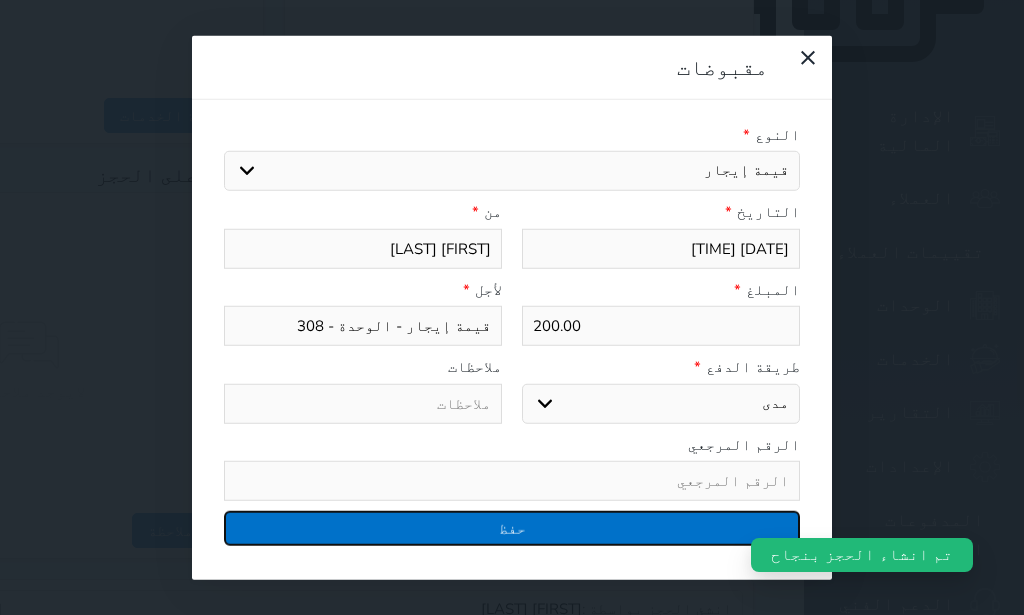 click on "حفظ" at bounding box center (512, 528) 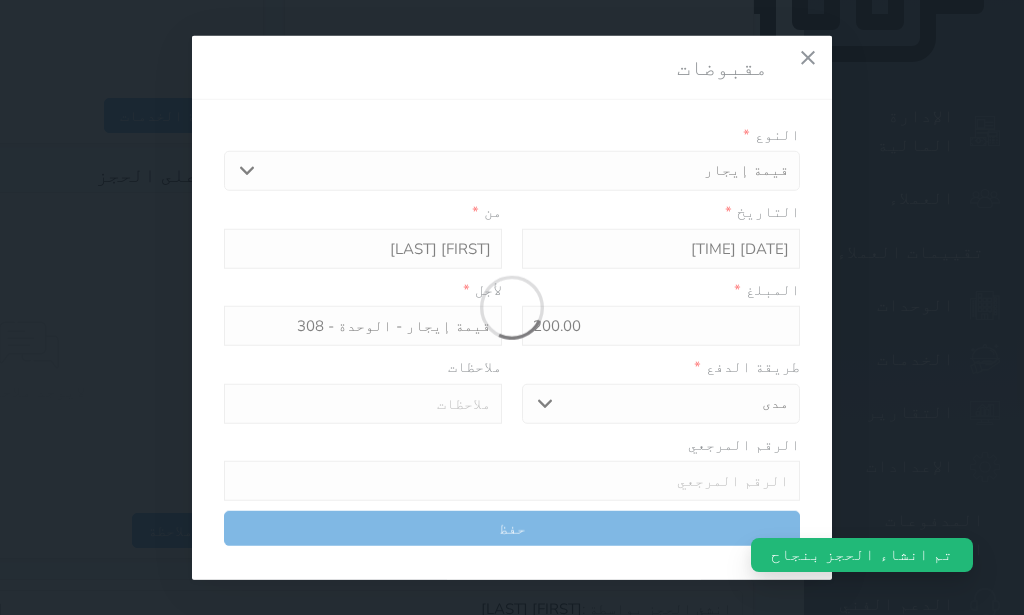 select 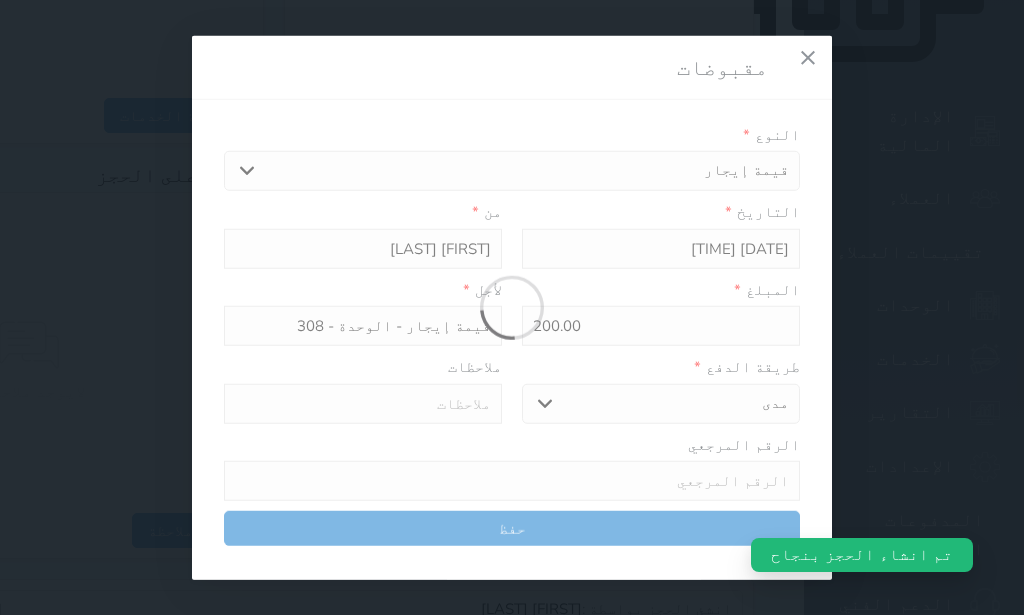 type 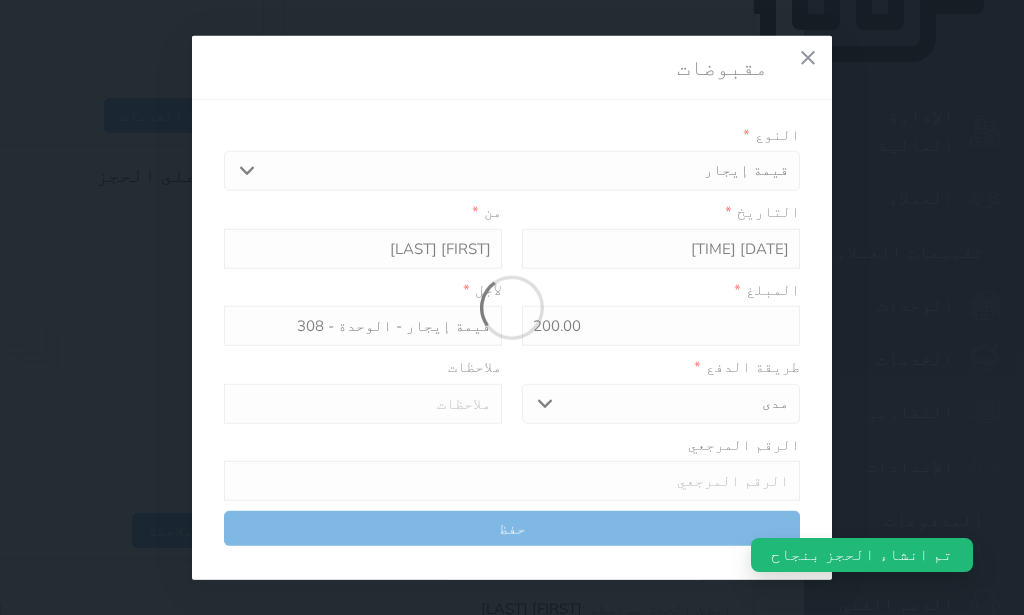 type on "0" 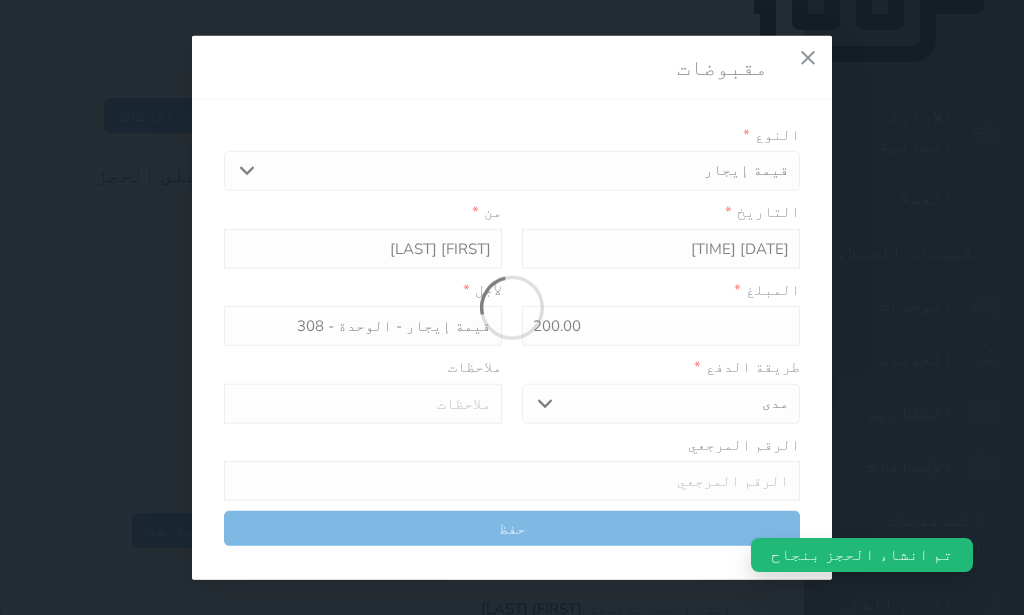 select 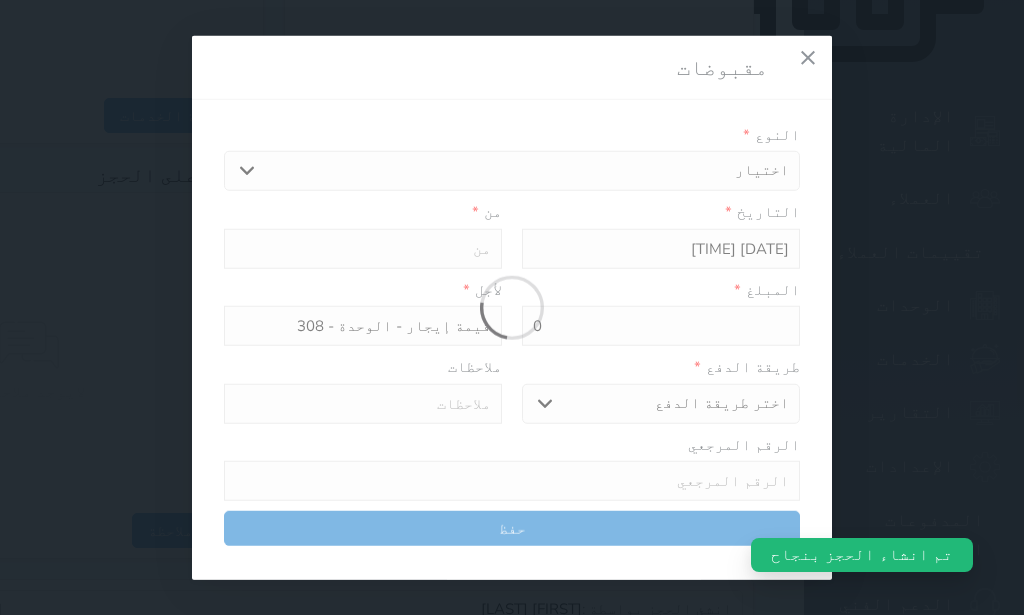 type on "0" 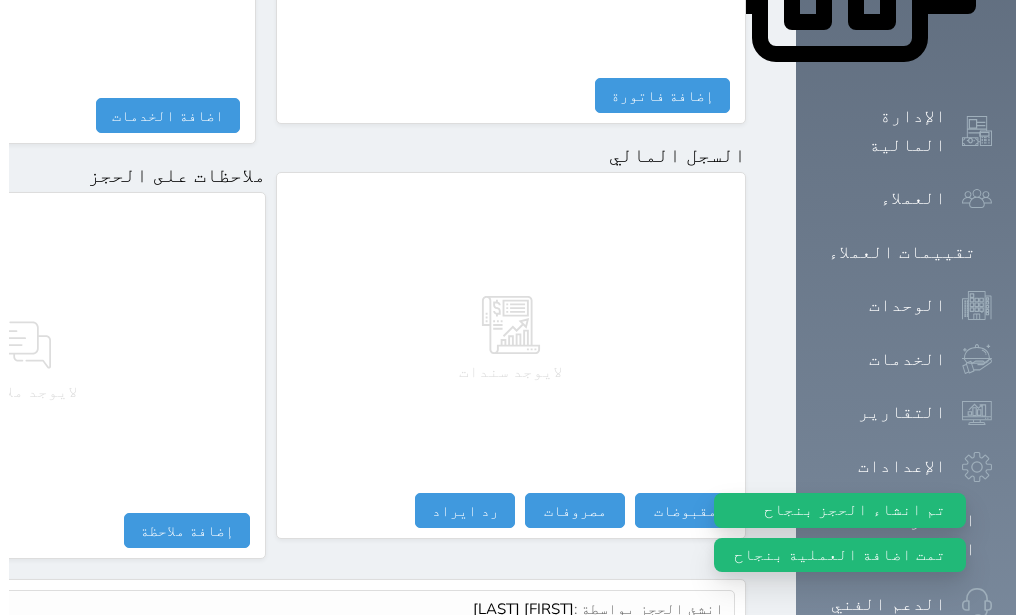 scroll, scrollTop: 0, scrollLeft: 0, axis: both 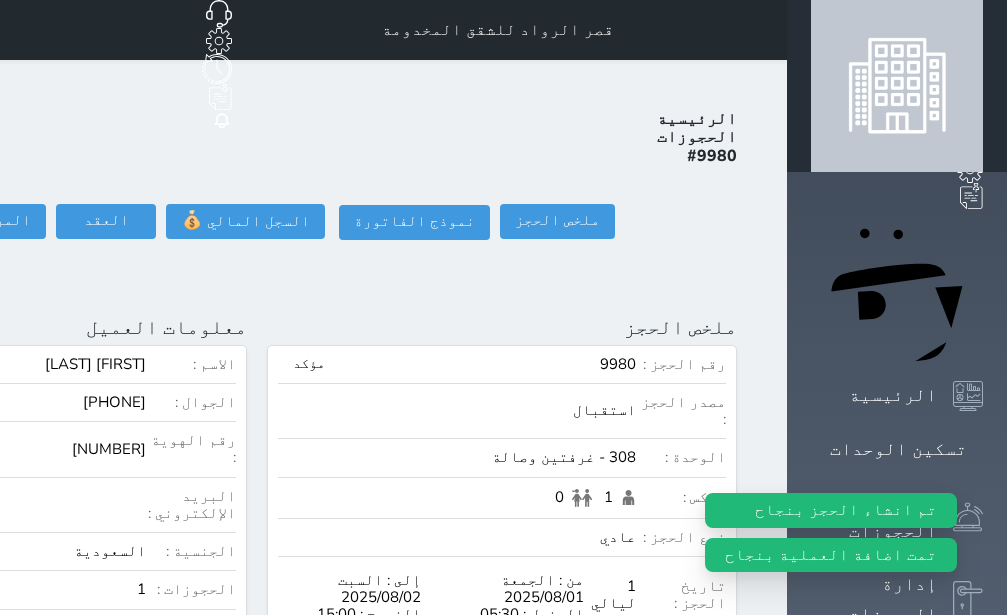 click on "تسجيل دخول" at bounding box center [-156, 221] 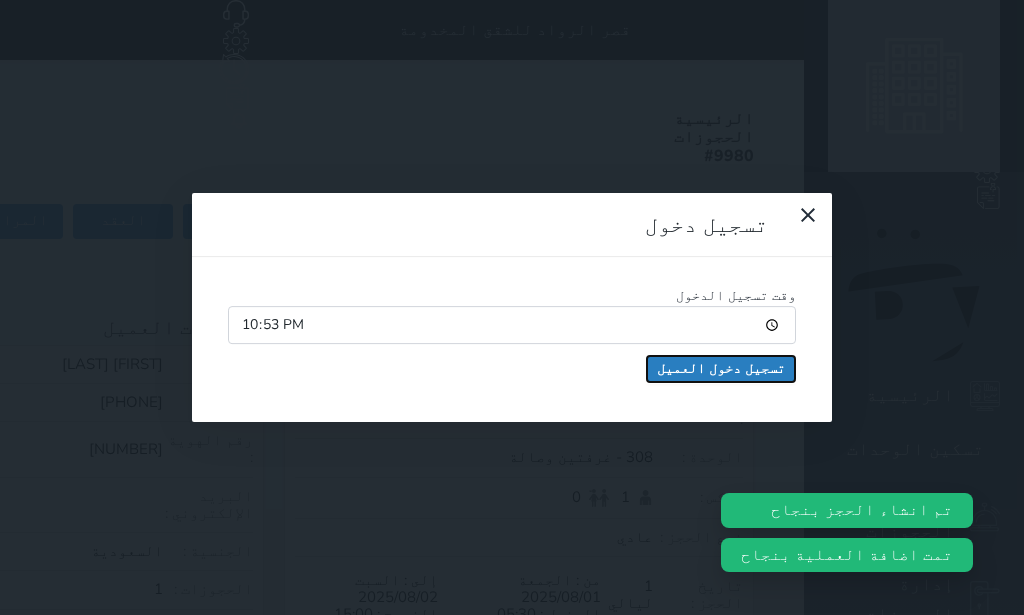 click on "تسجيل دخول العميل" at bounding box center [721, 369] 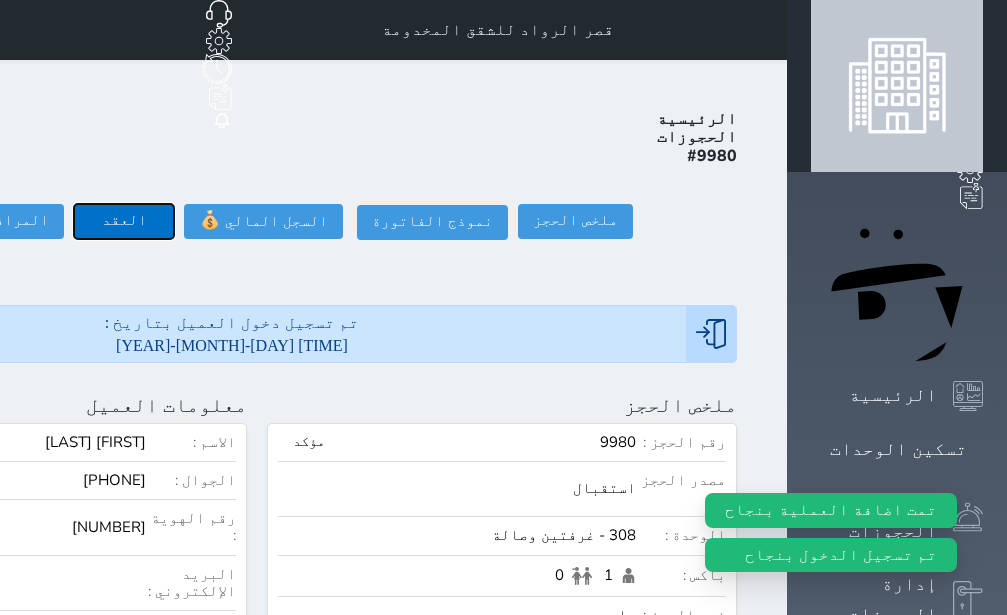 click on "العقد" at bounding box center (124, 221) 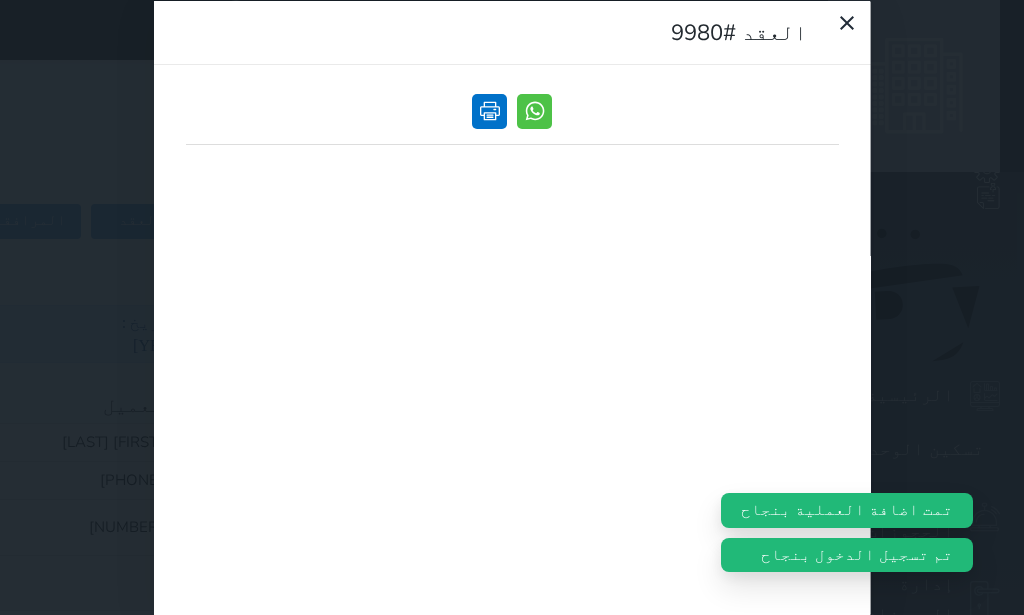 click at bounding box center (489, 110) 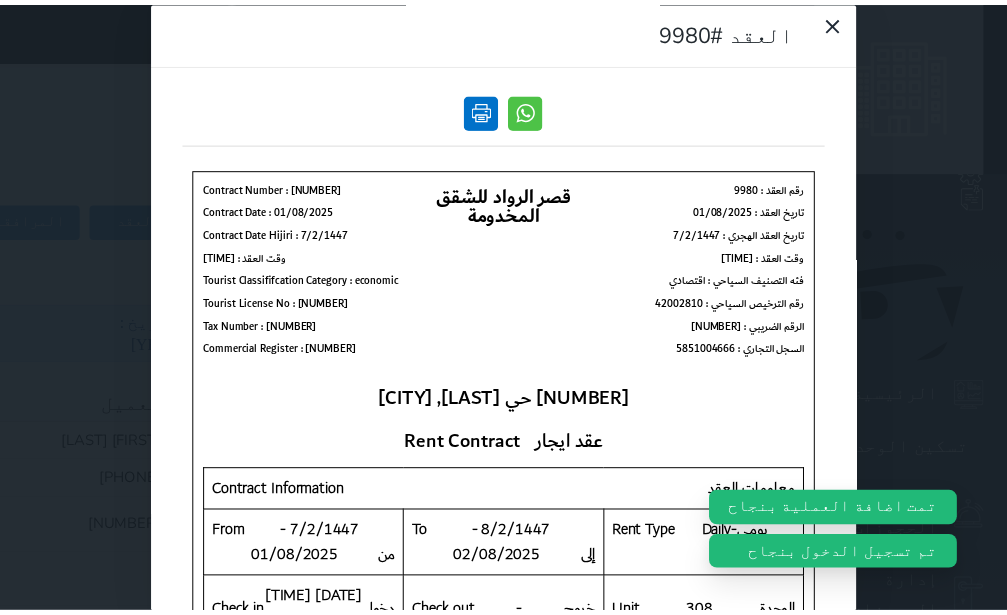 scroll, scrollTop: 0, scrollLeft: 0, axis: both 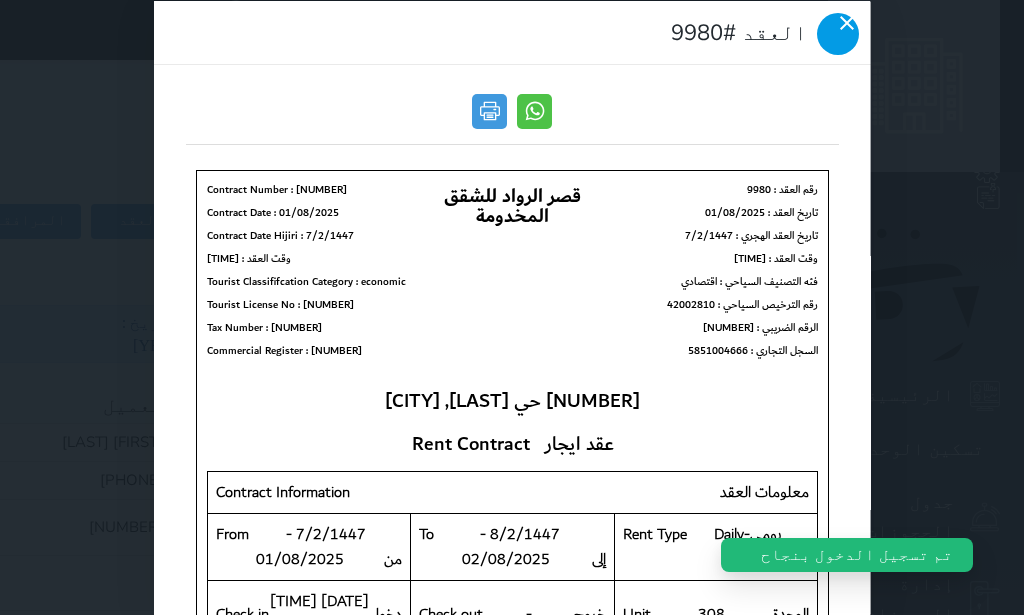 click 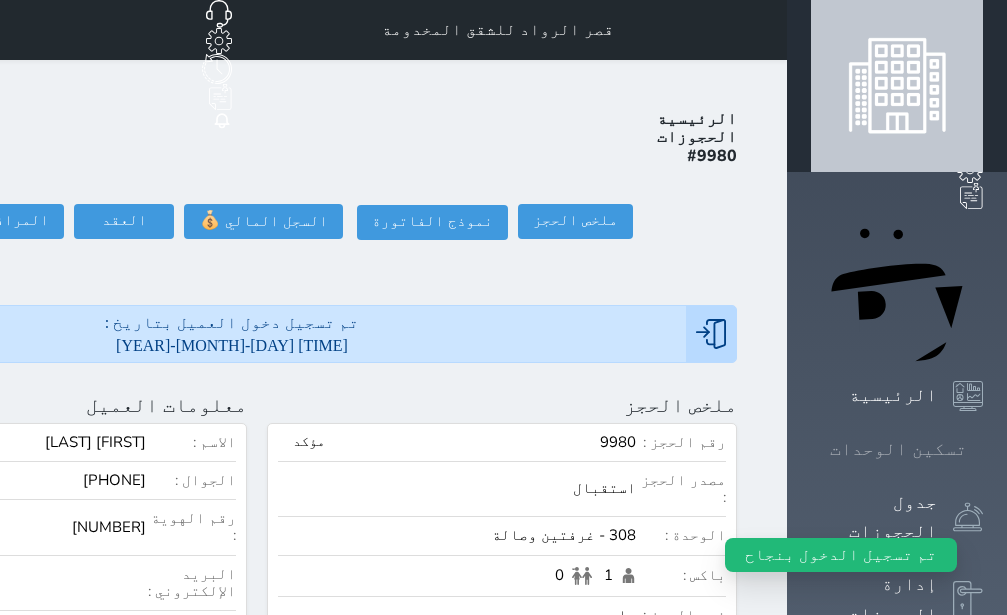 click on "تسكين الوحدات" at bounding box center (898, 449) 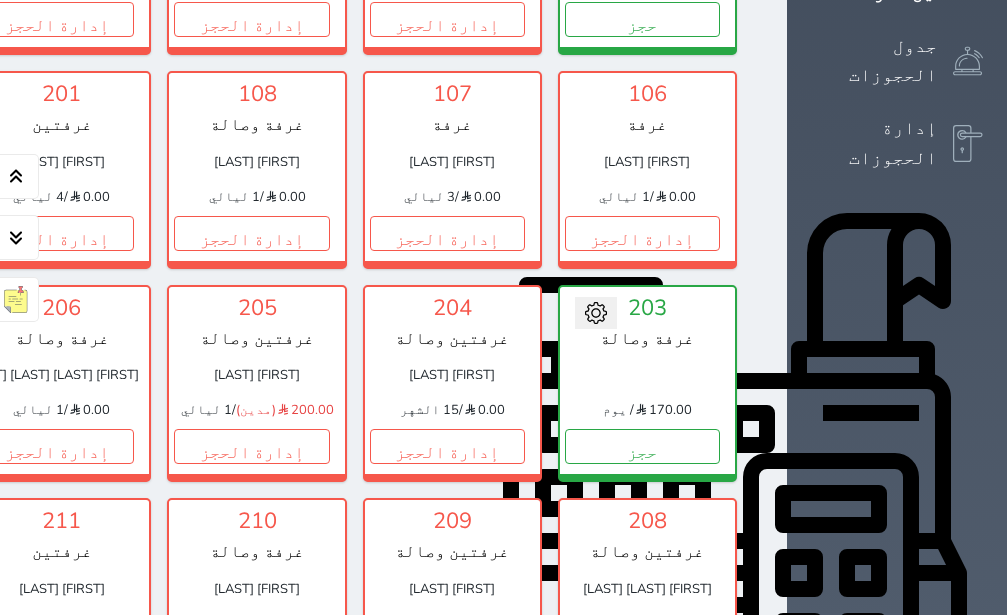 scroll, scrollTop: 330, scrollLeft: 0, axis: vertical 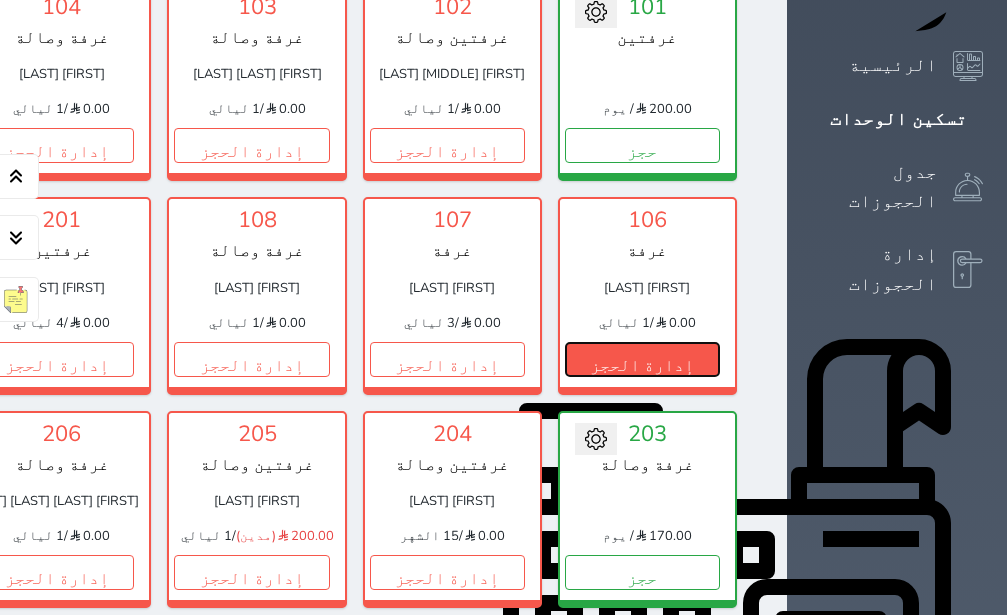 click on "إدارة الحجز" at bounding box center (642, 359) 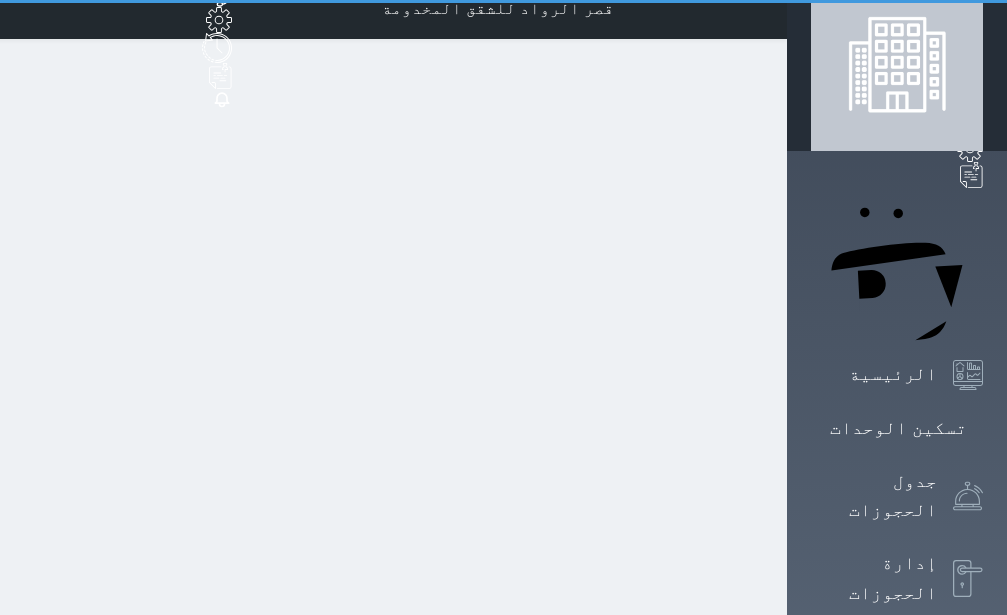 scroll, scrollTop: 0, scrollLeft: 0, axis: both 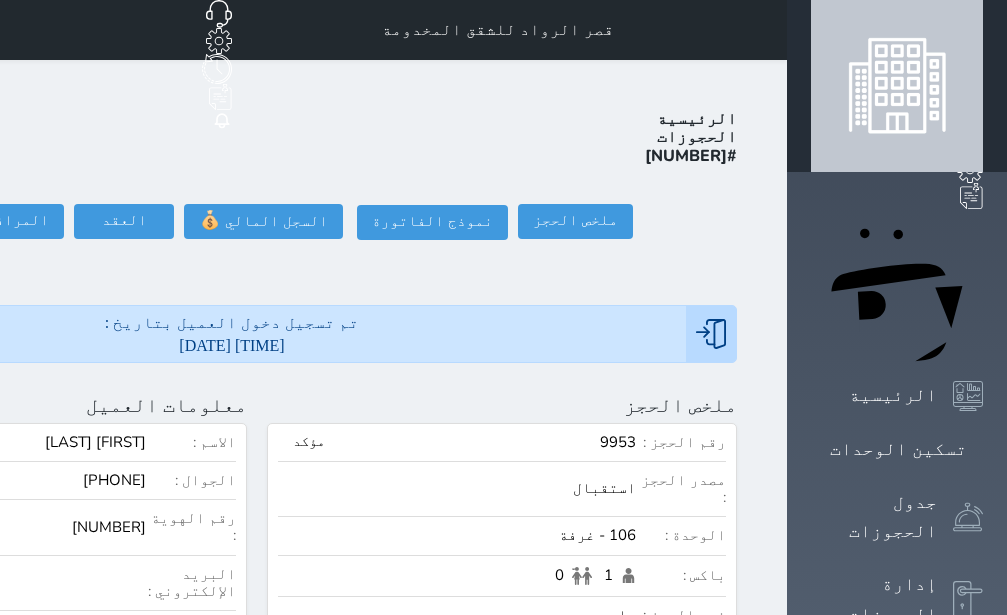 click on "تسجيل مغادرة" at bounding box center [-147, 221] 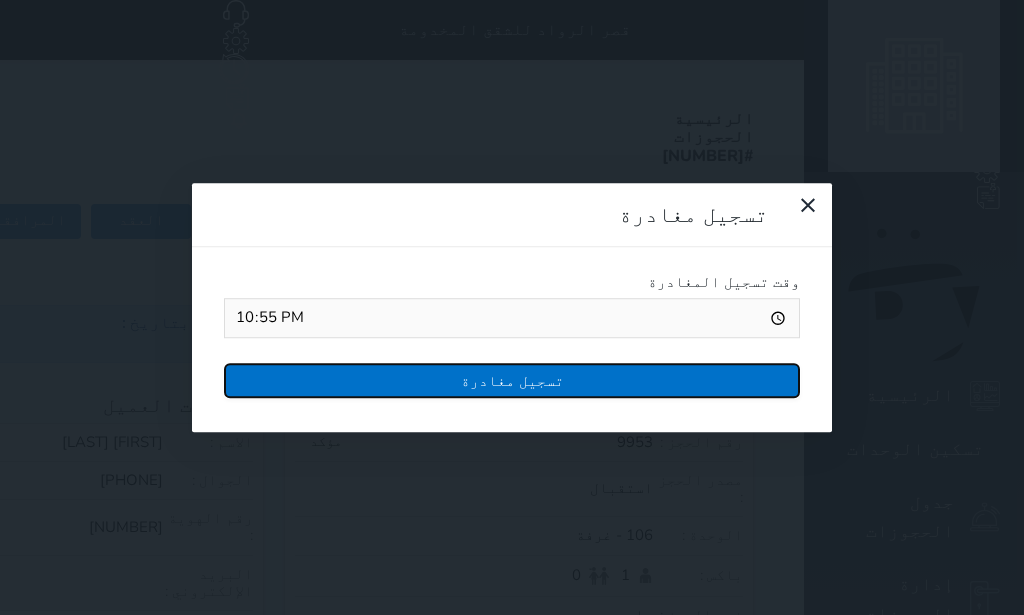 click on "تسجيل مغادرة" at bounding box center [512, 380] 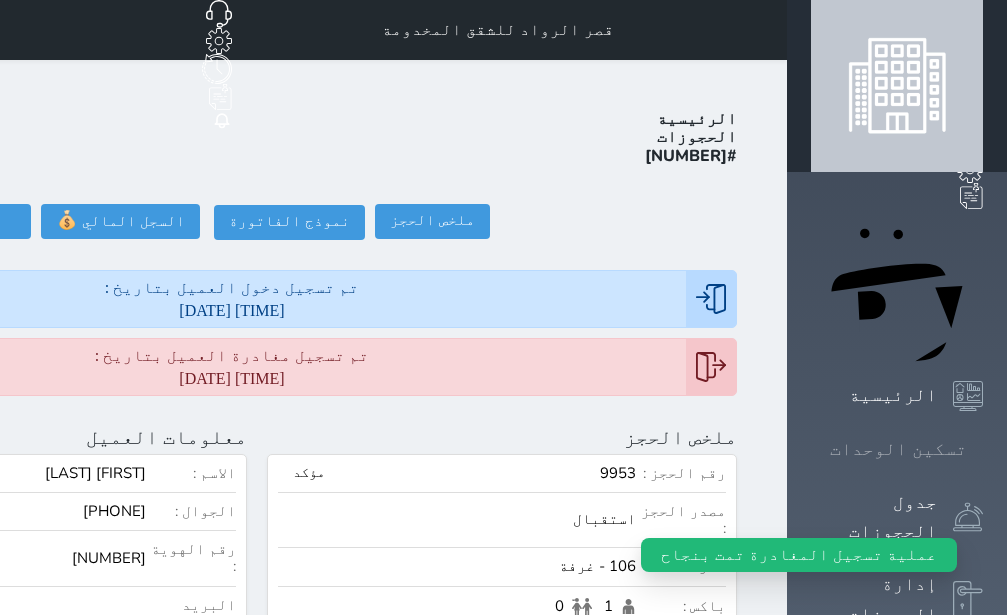 click on "تسكين الوحدات" at bounding box center (898, 449) 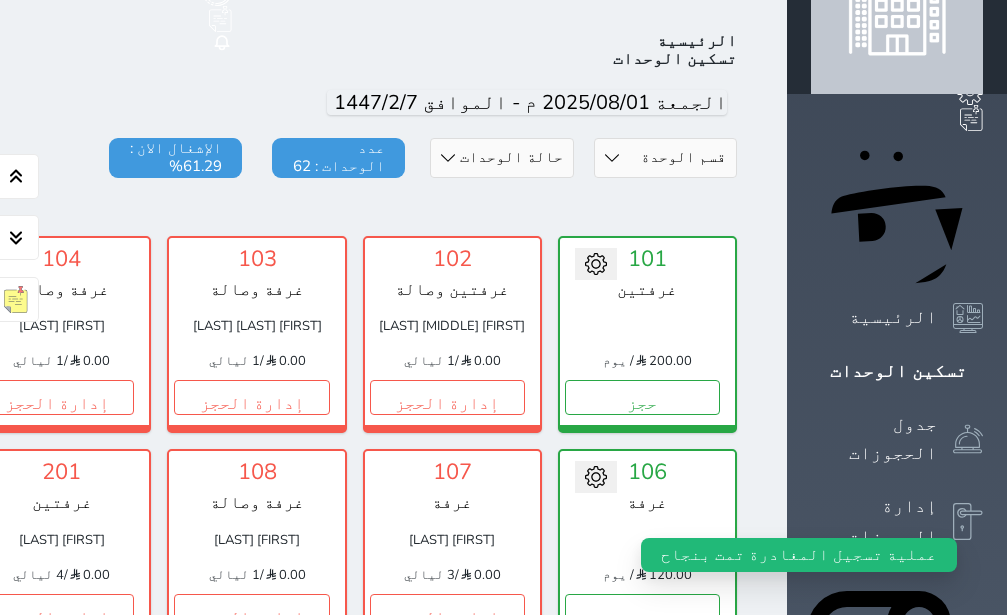 scroll, scrollTop: 204, scrollLeft: 0, axis: vertical 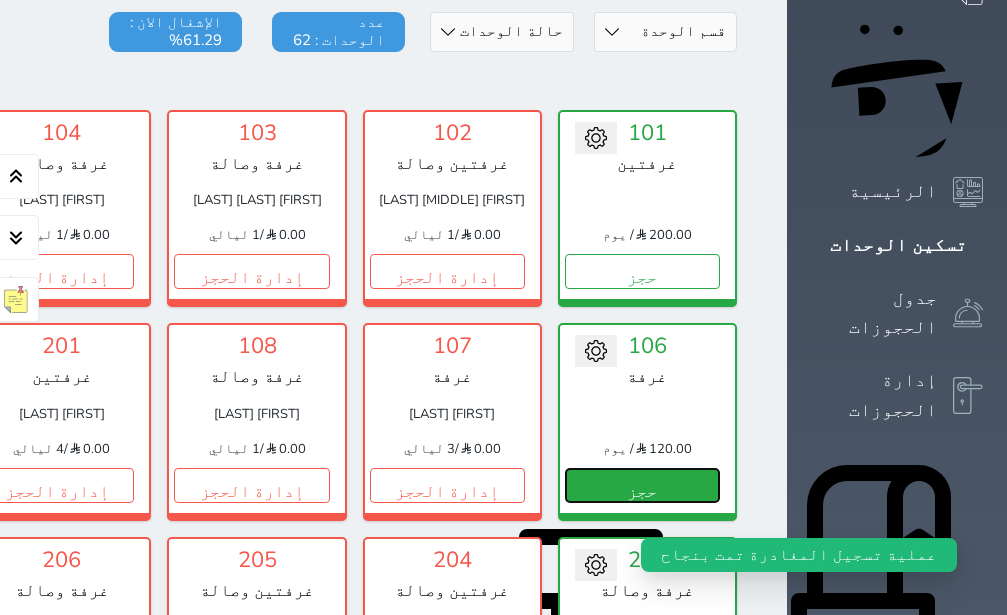click on "حجز" at bounding box center (642, 485) 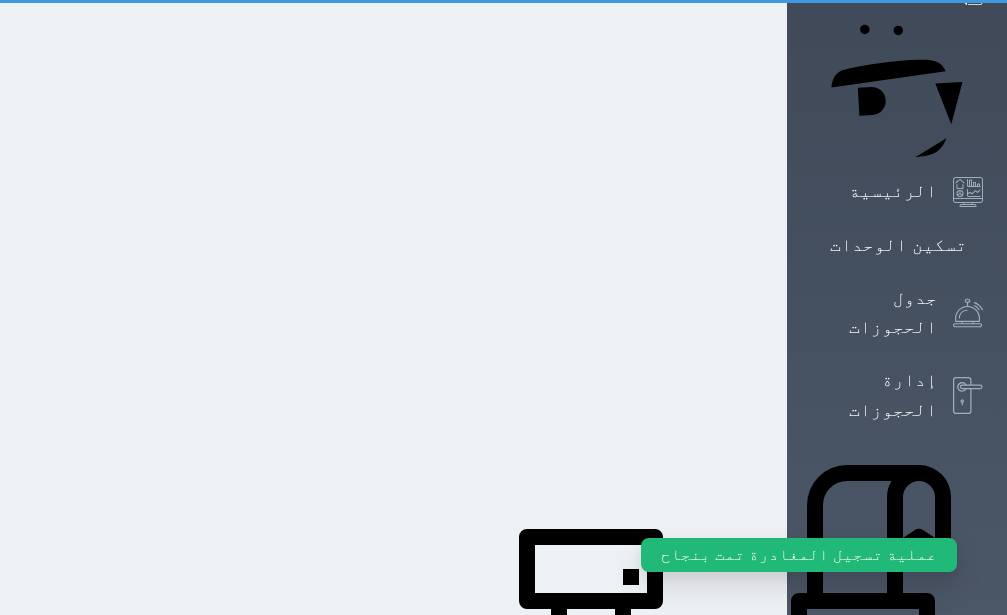 scroll, scrollTop: 41, scrollLeft: 0, axis: vertical 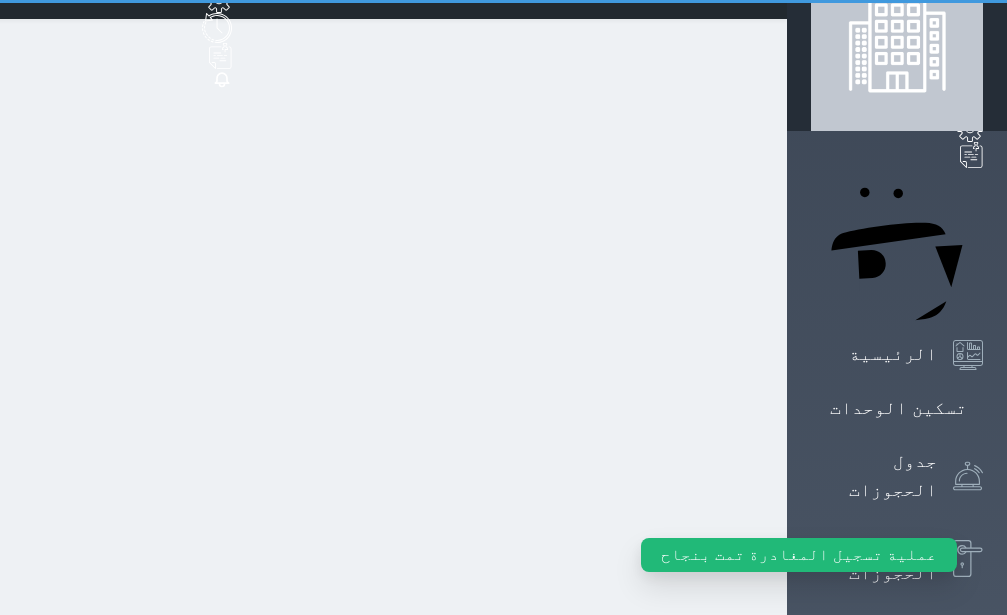 select on "1" 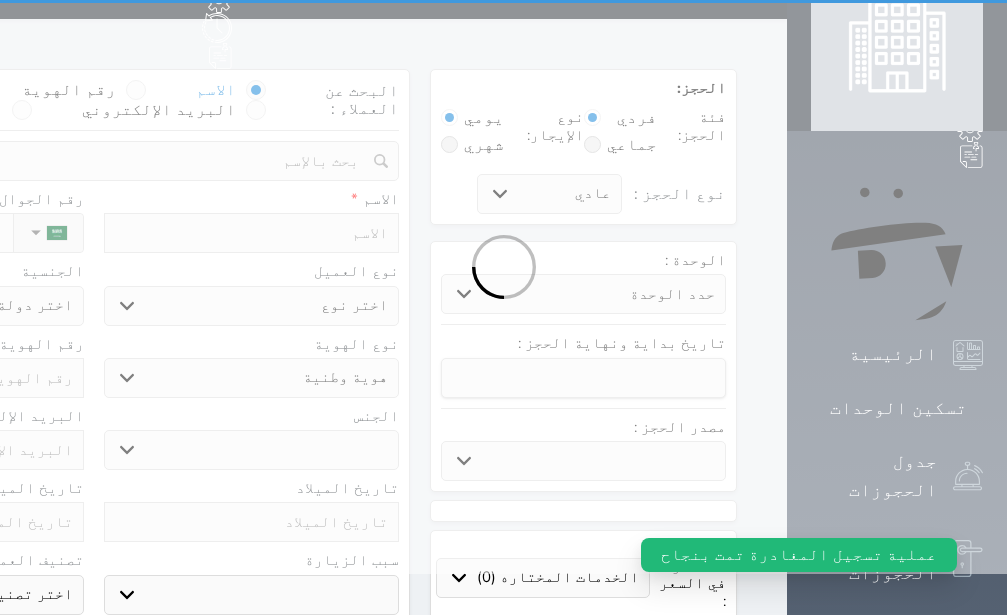 scroll, scrollTop: 0, scrollLeft: 0, axis: both 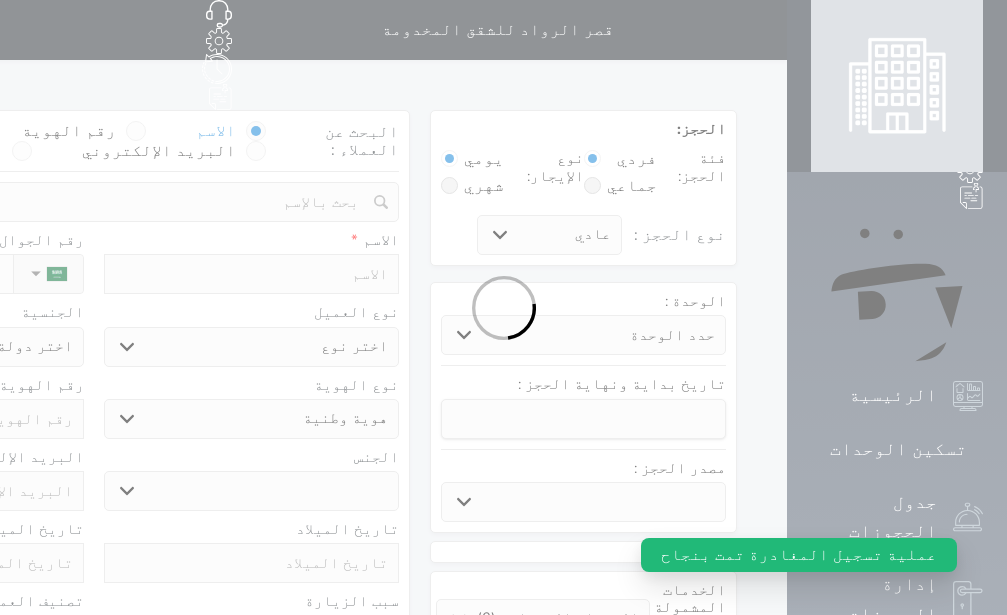 select 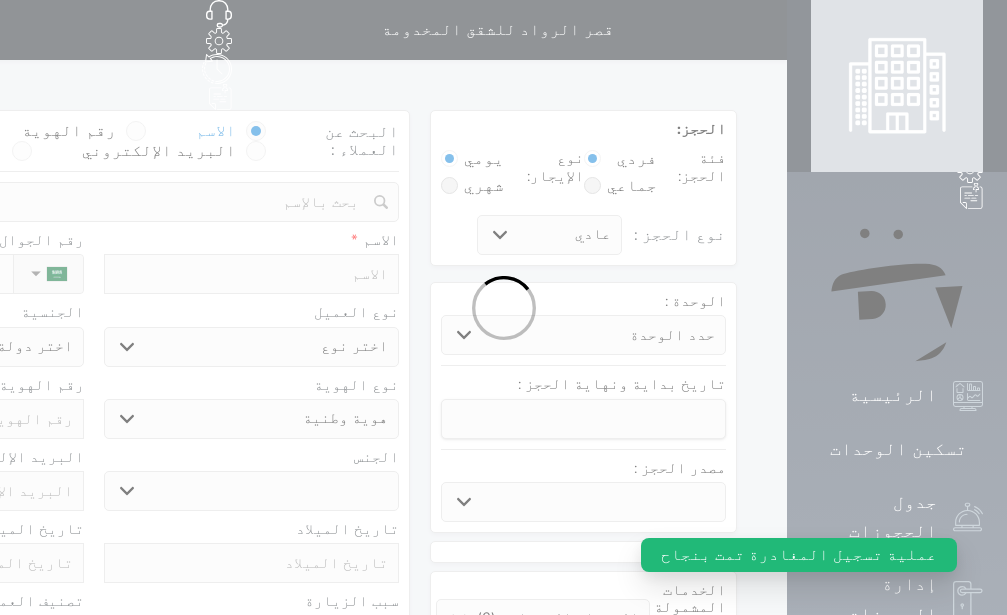 select 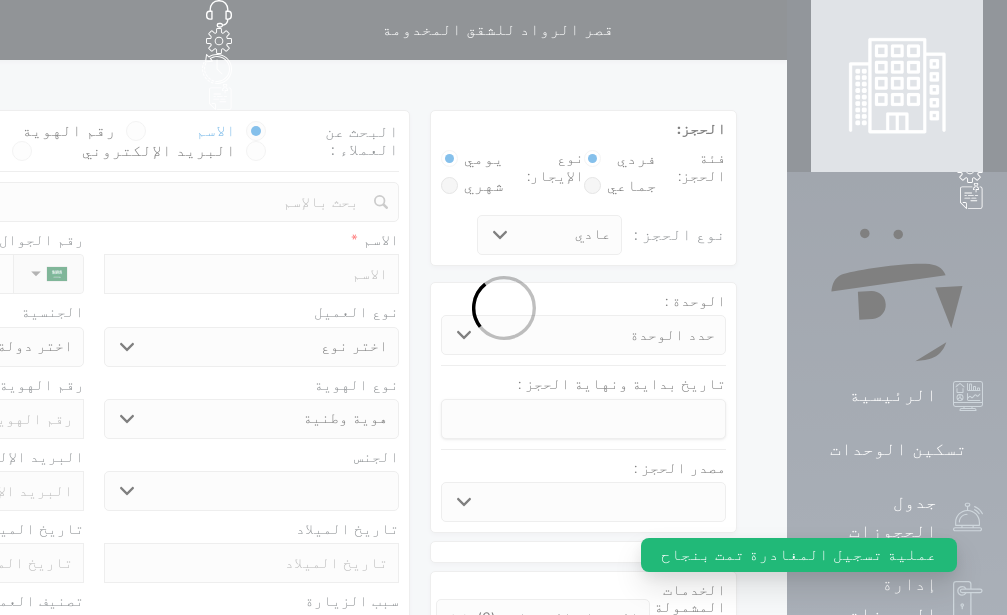 select 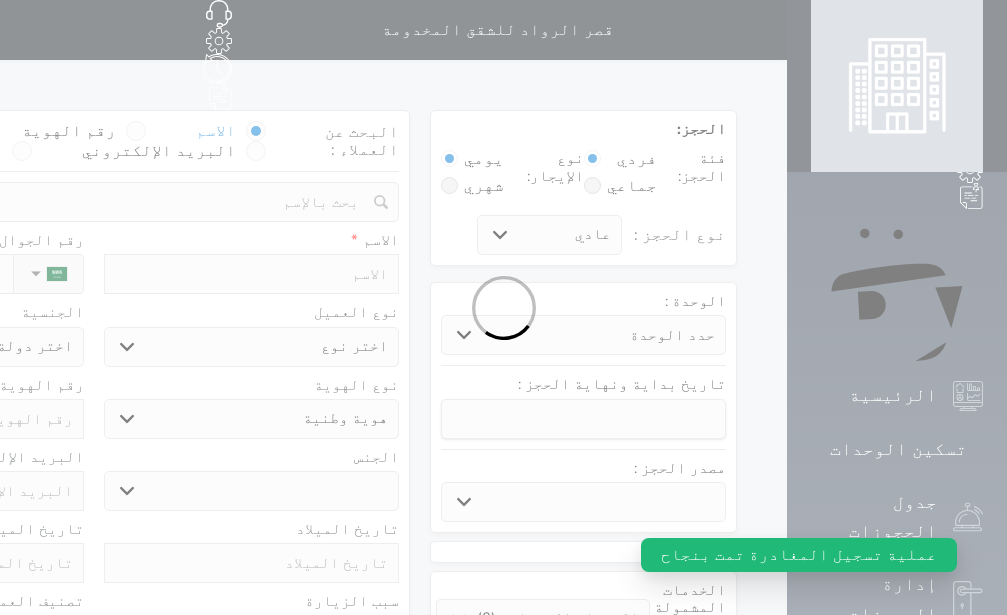 select 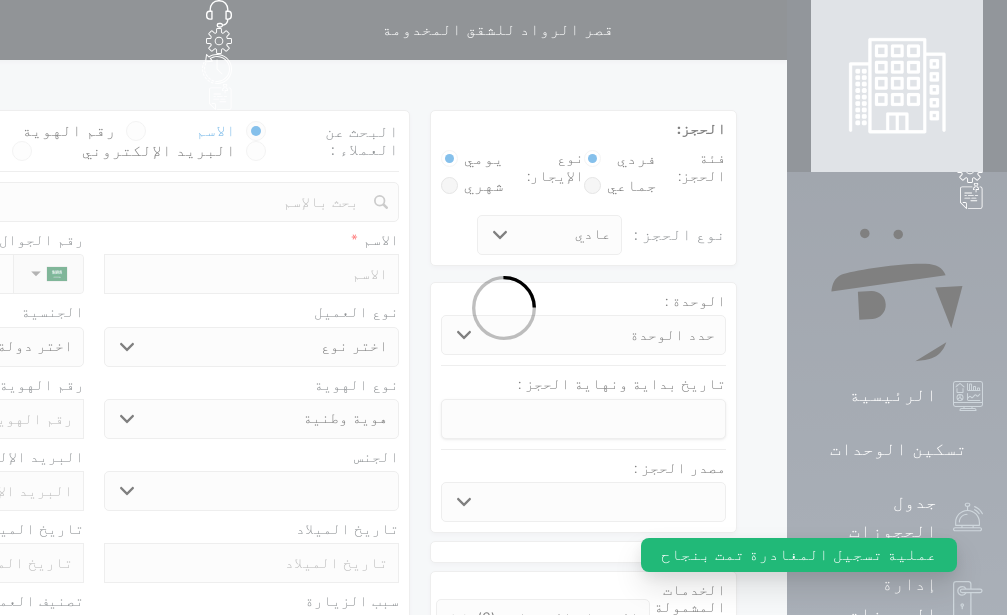 select 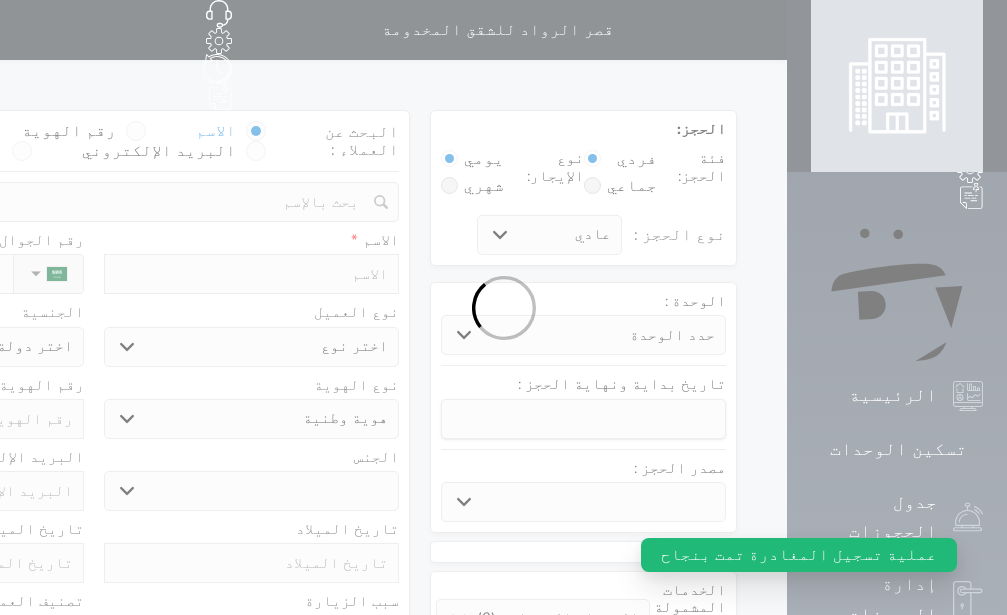 select 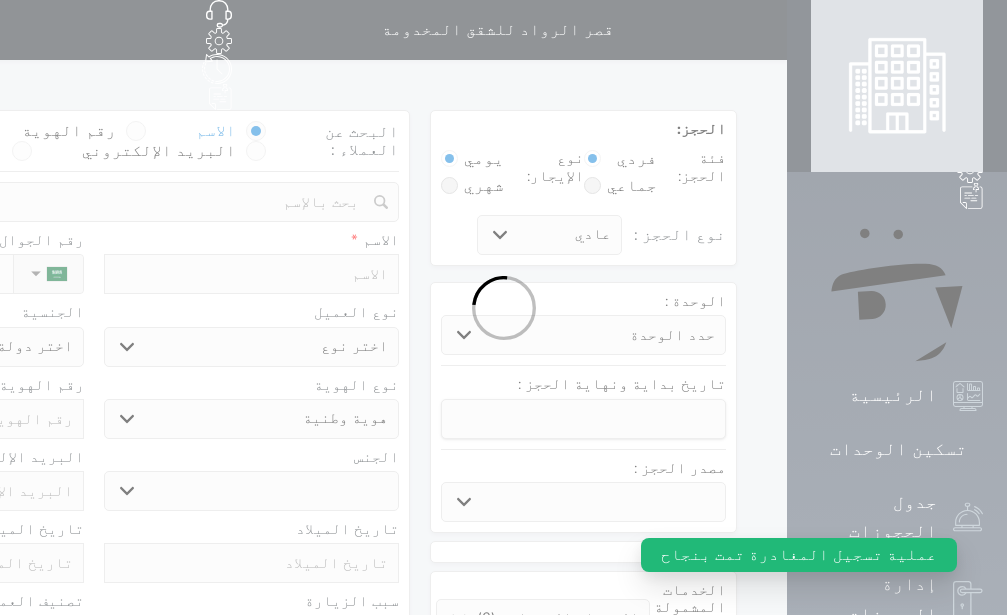 select 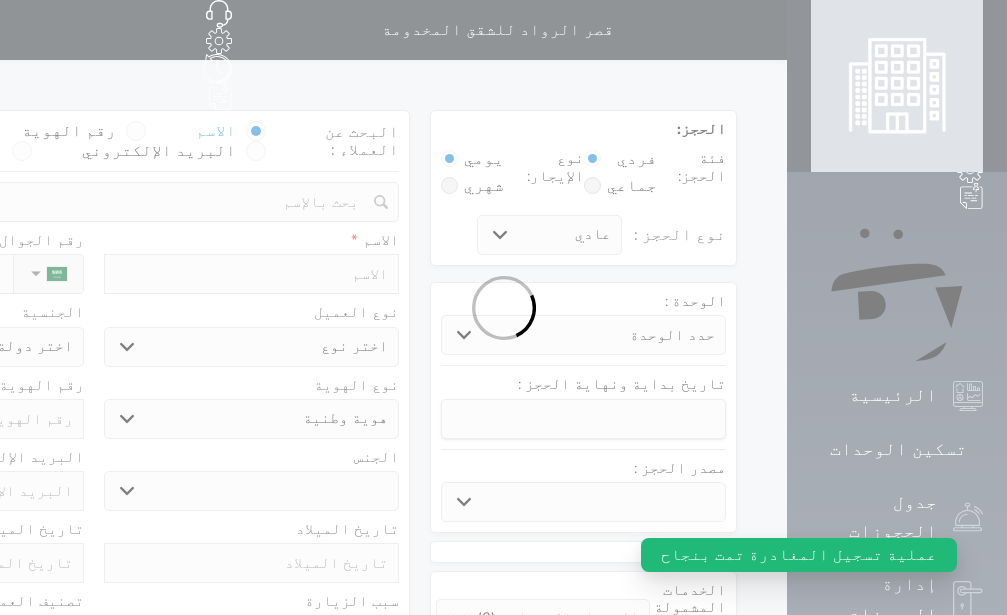 select 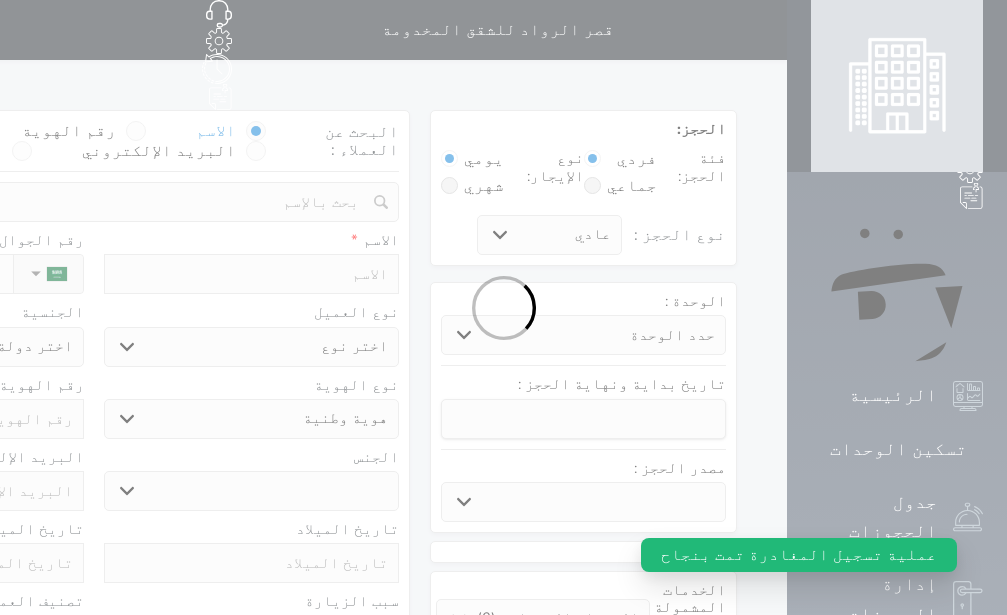 select 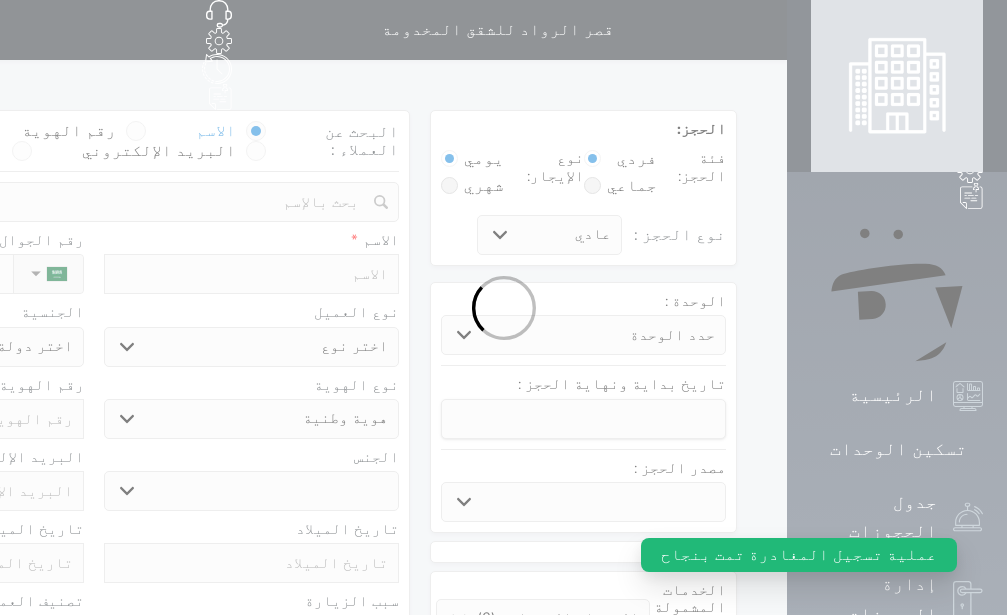 select 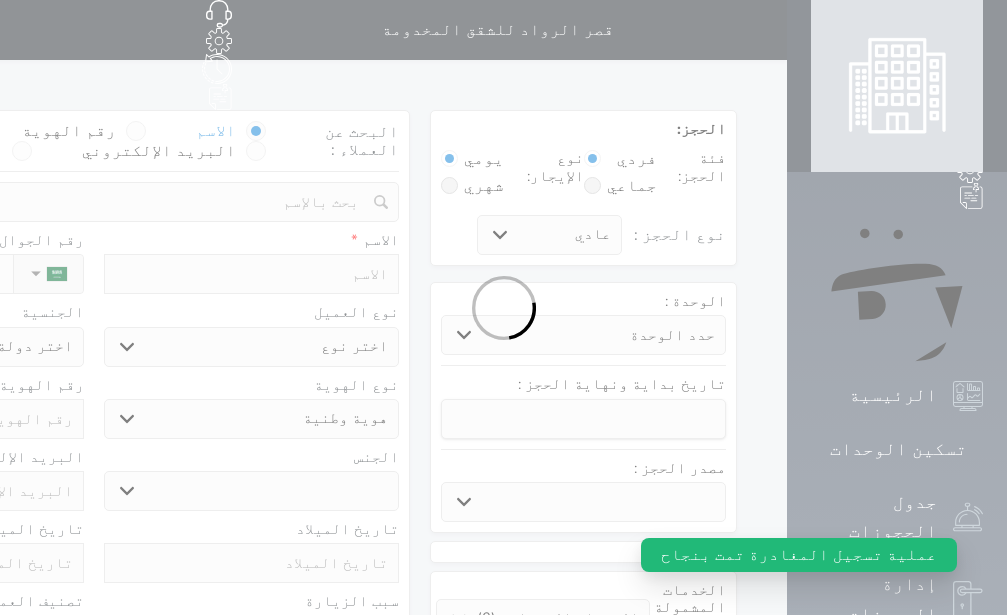 select 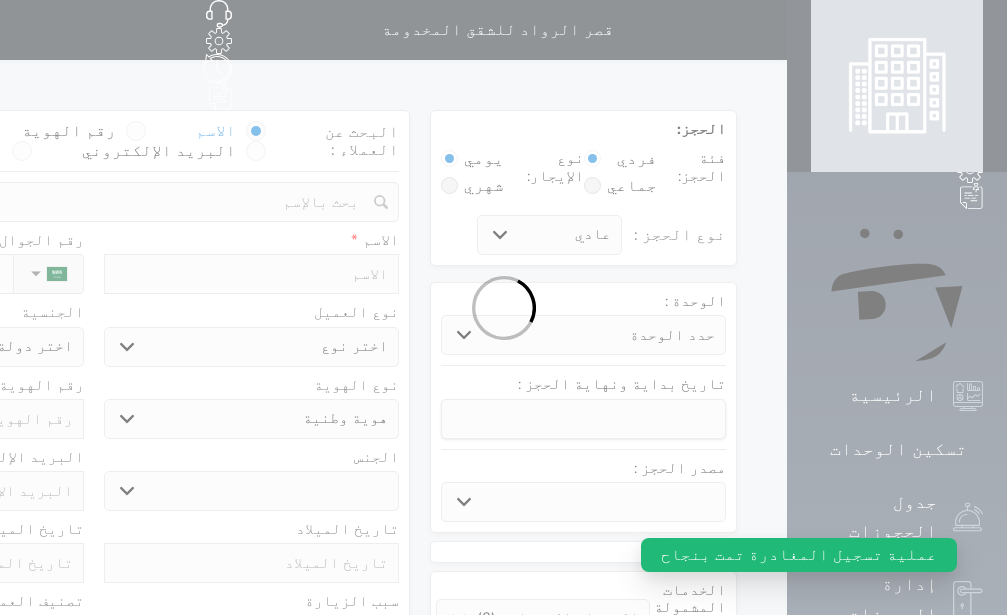 select 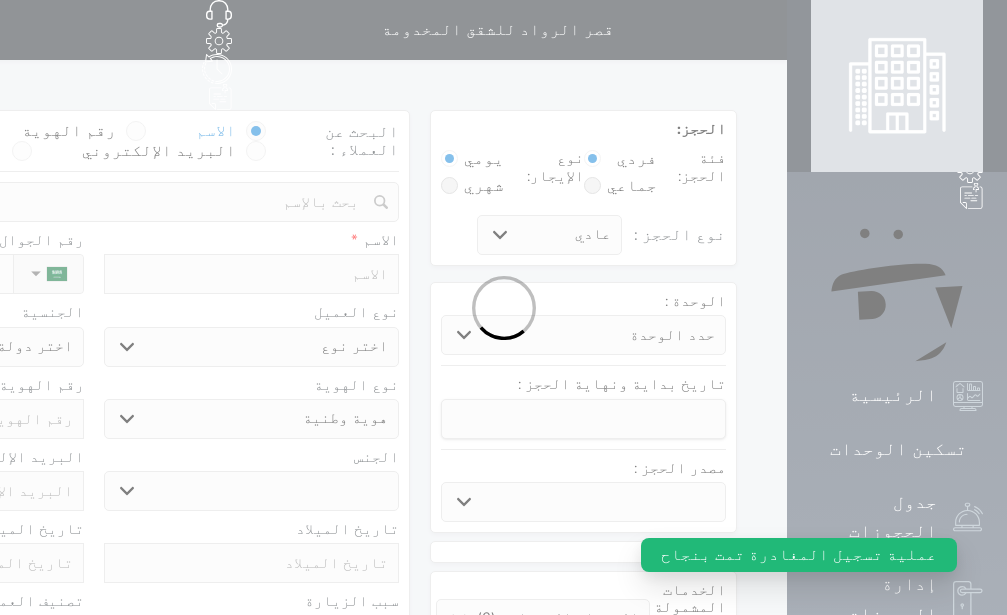 select on "113" 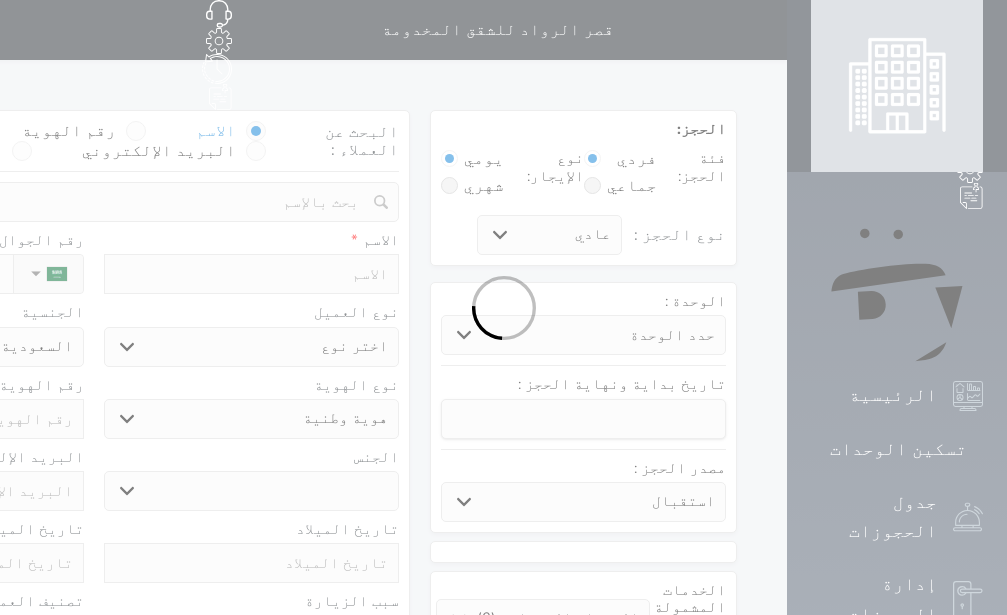 click at bounding box center (503, 307) 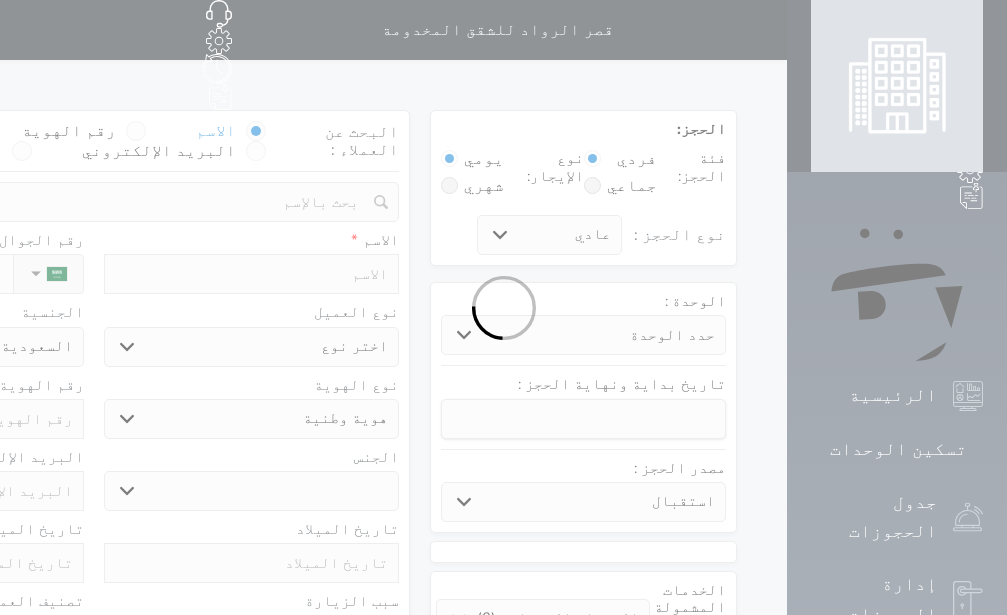 click at bounding box center [503, 307] 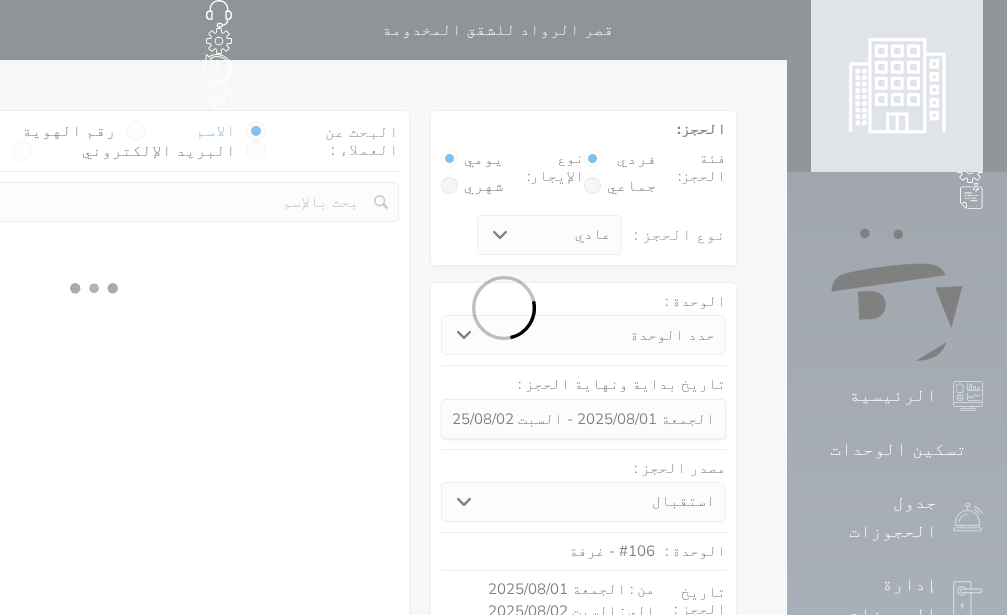 select 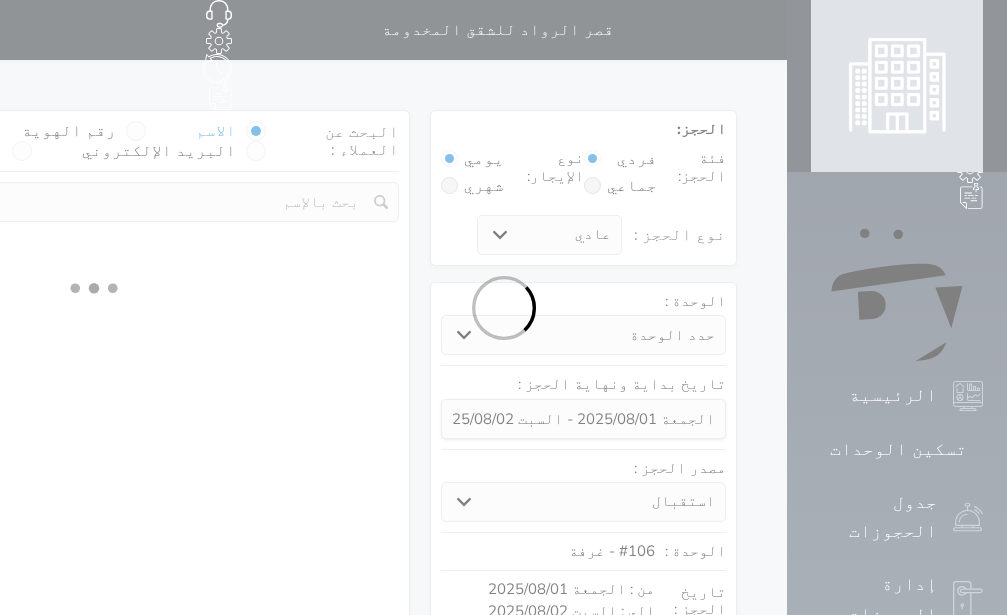 select on "113" 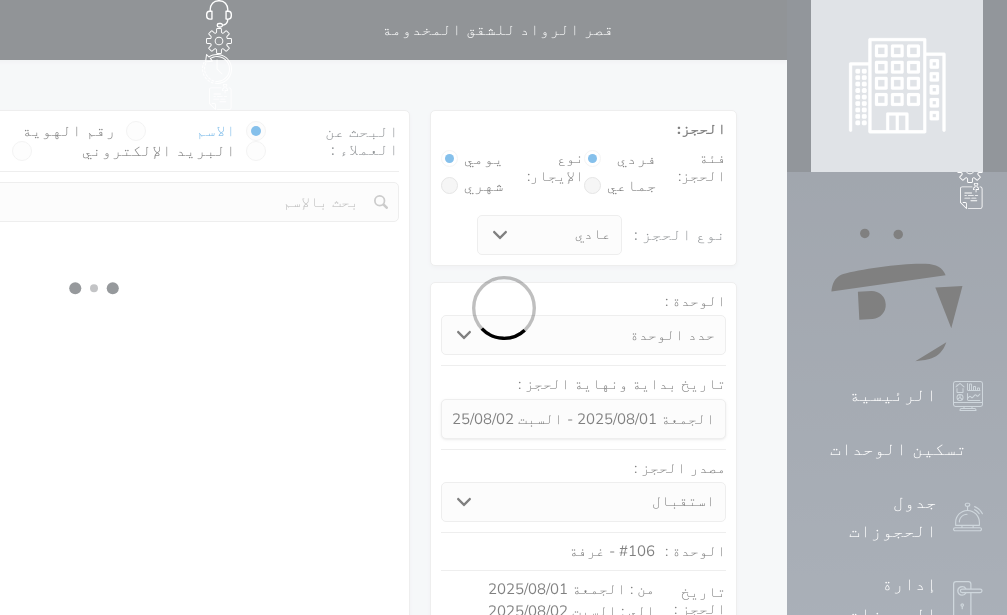 select on "1" 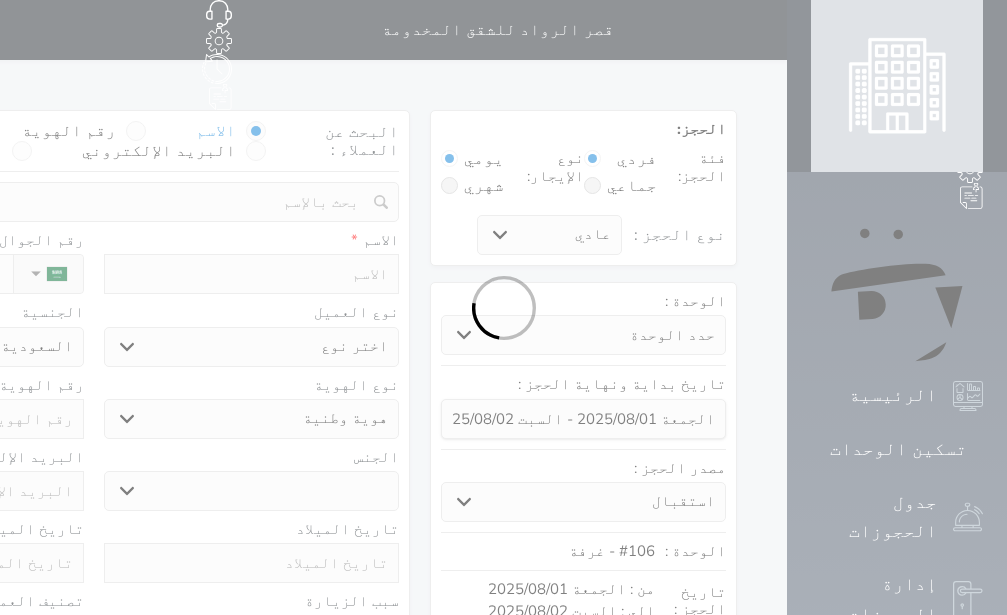 select 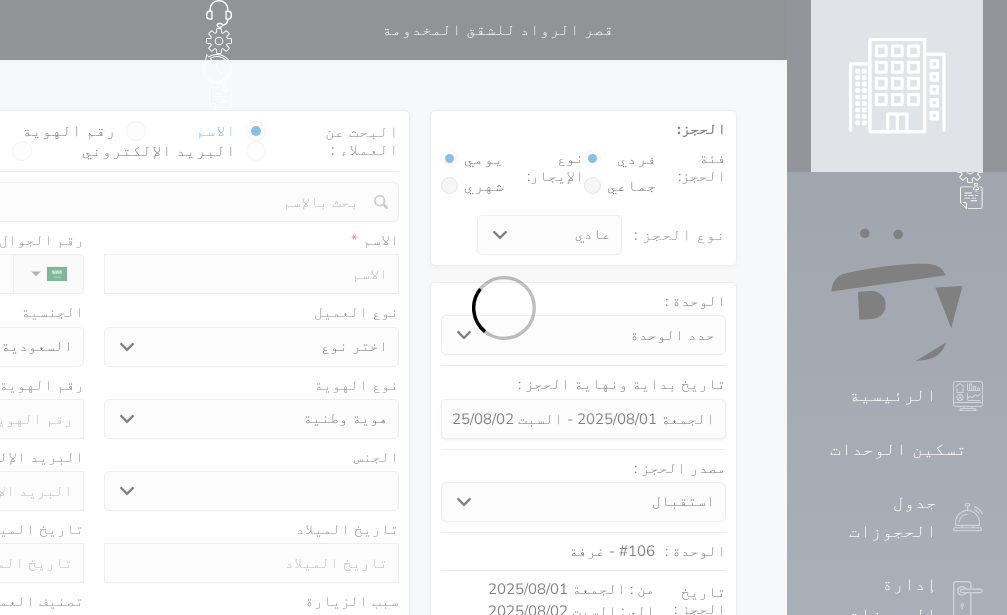 select on "1" 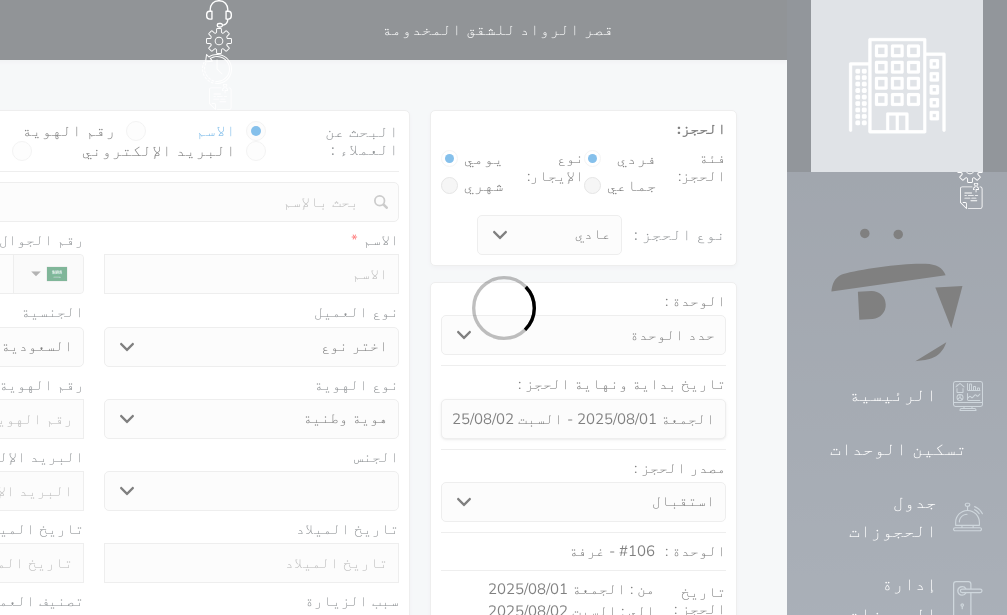 select on "7" 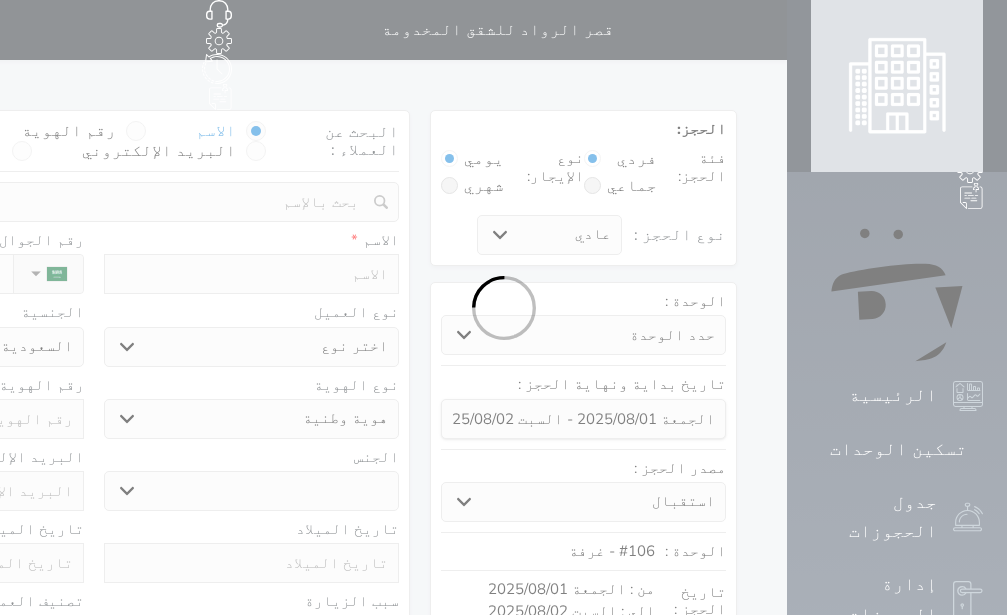 select 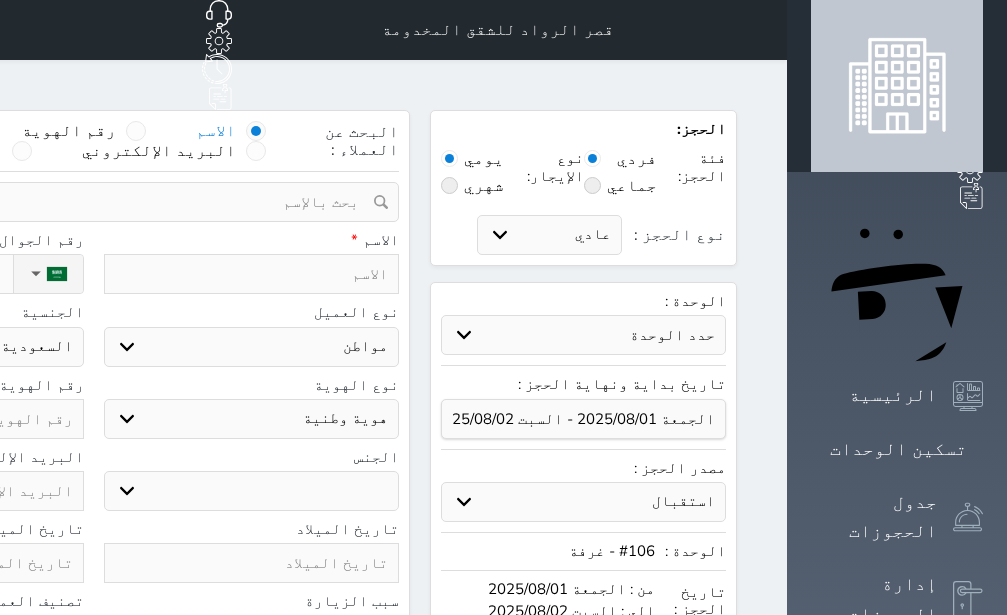 select 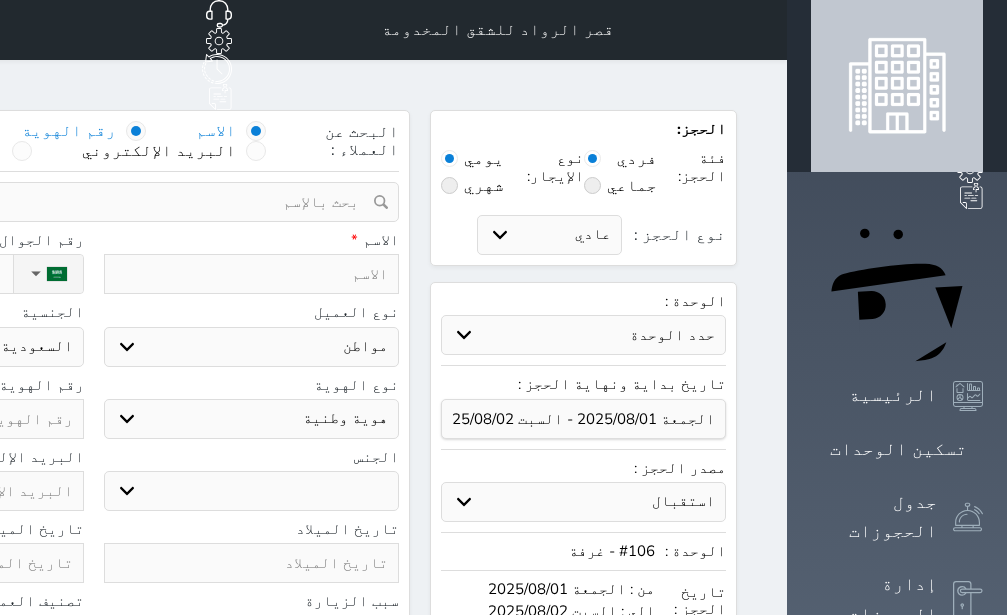 select 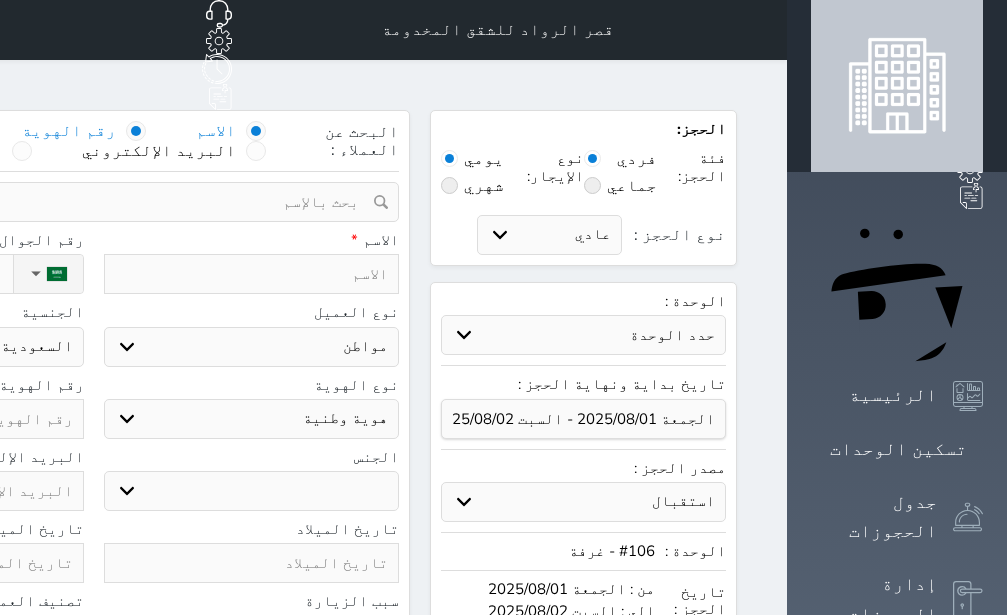 select 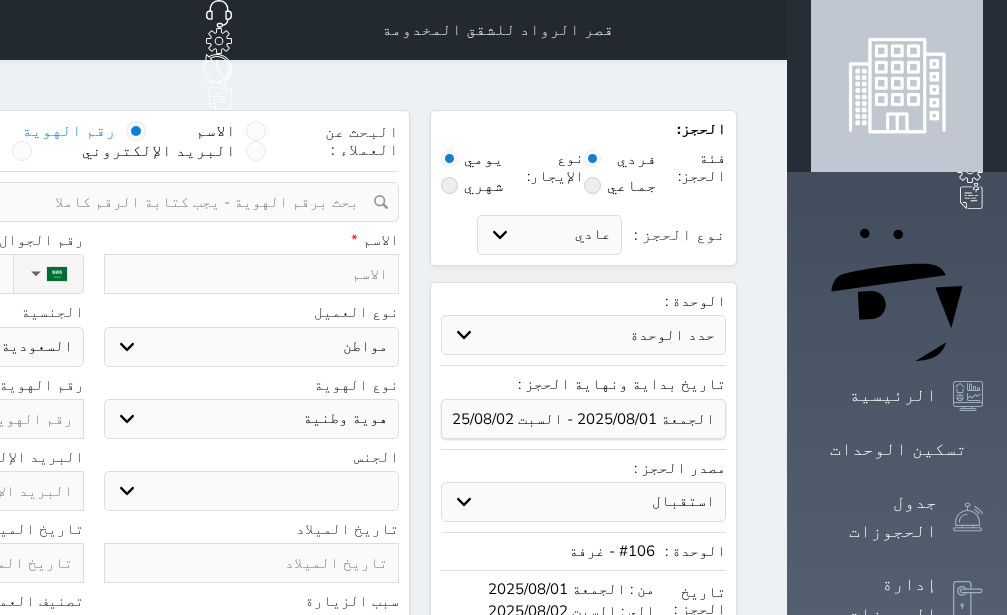 click on "ذكر   انثى" at bounding box center [252, 491] 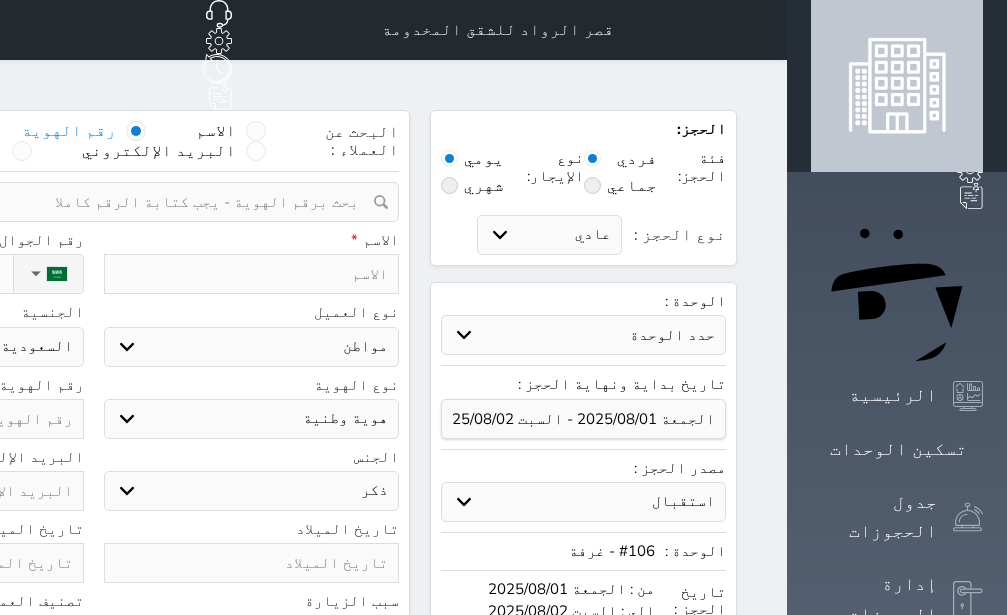 click on "ذكر" at bounding box center (0, 0) 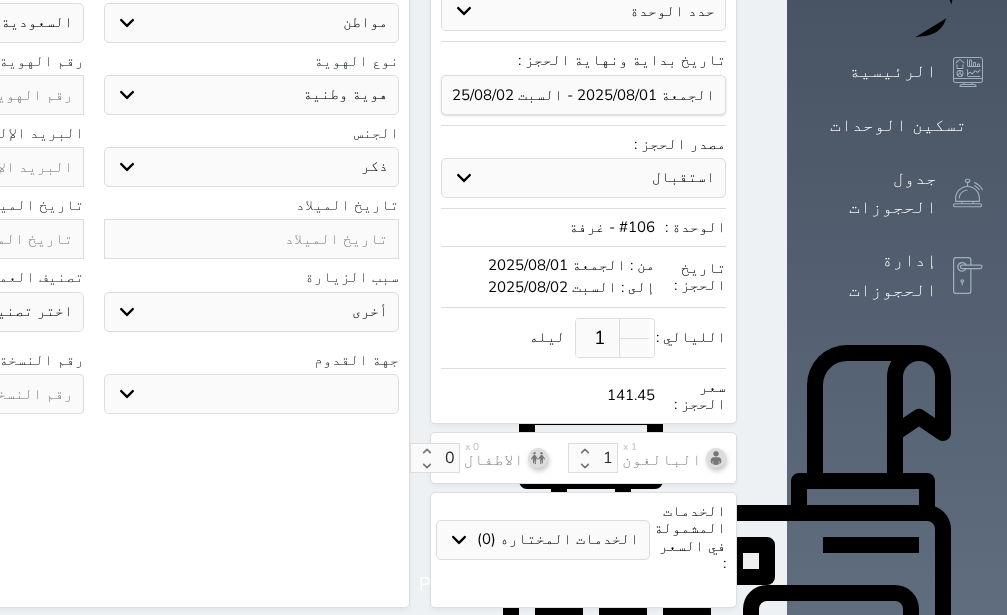 scroll, scrollTop: 378, scrollLeft: 0, axis: vertical 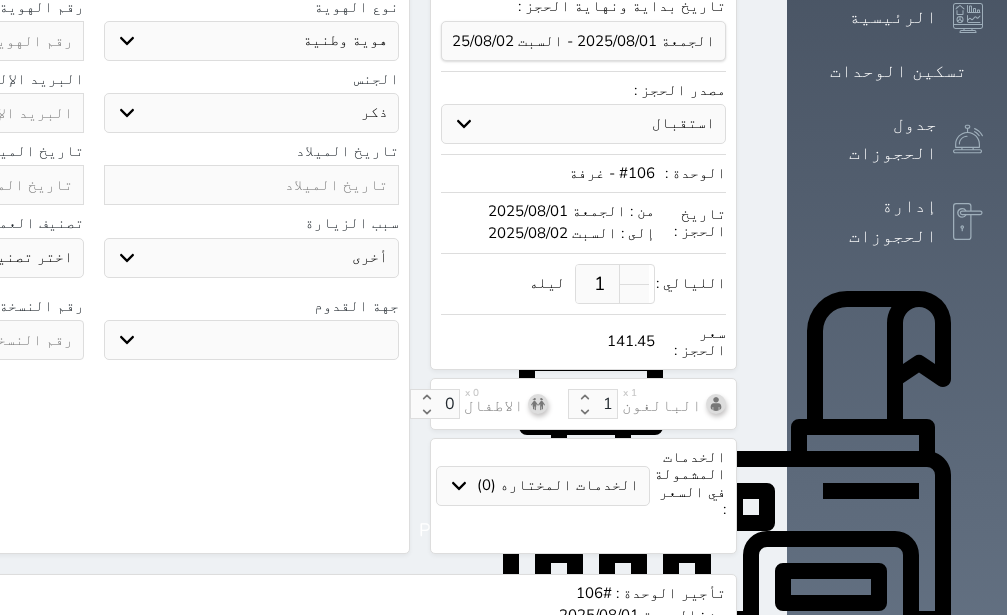 click on "جو بحر ارض" at bounding box center [252, 340] 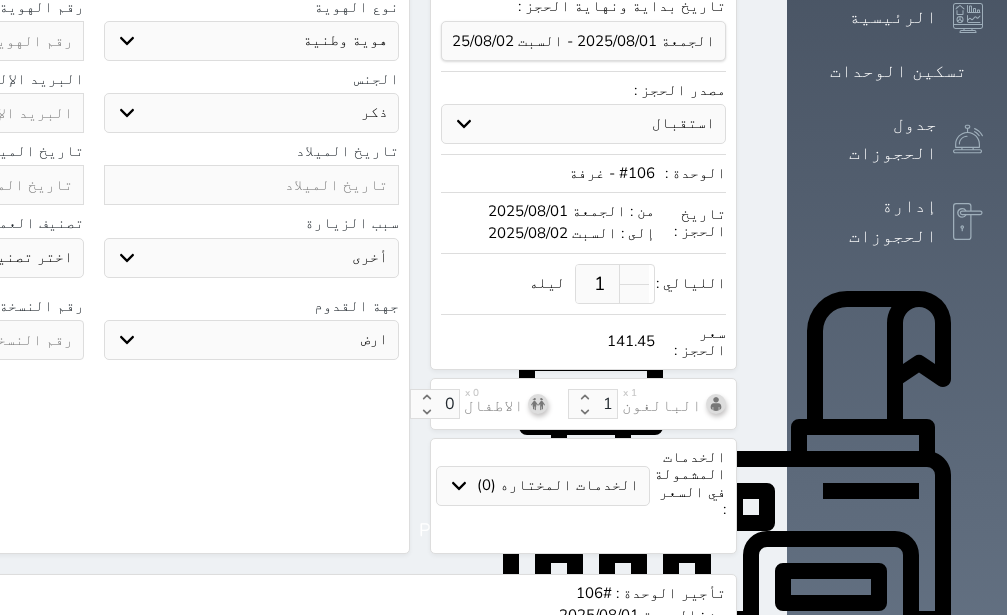 scroll, scrollTop: 767, scrollLeft: 0, axis: vertical 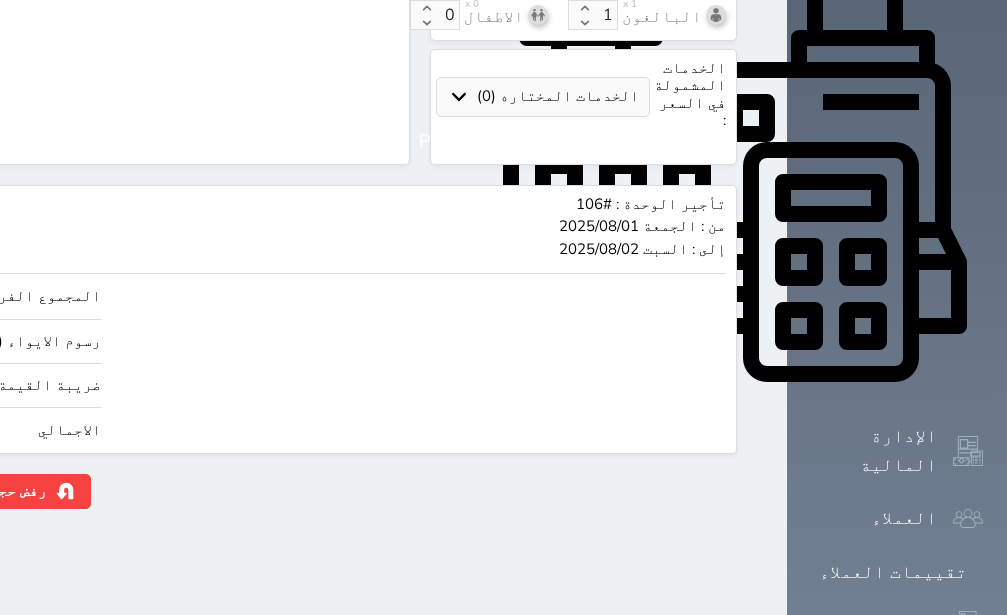 click on "141.45" at bounding box center (-147, 430) 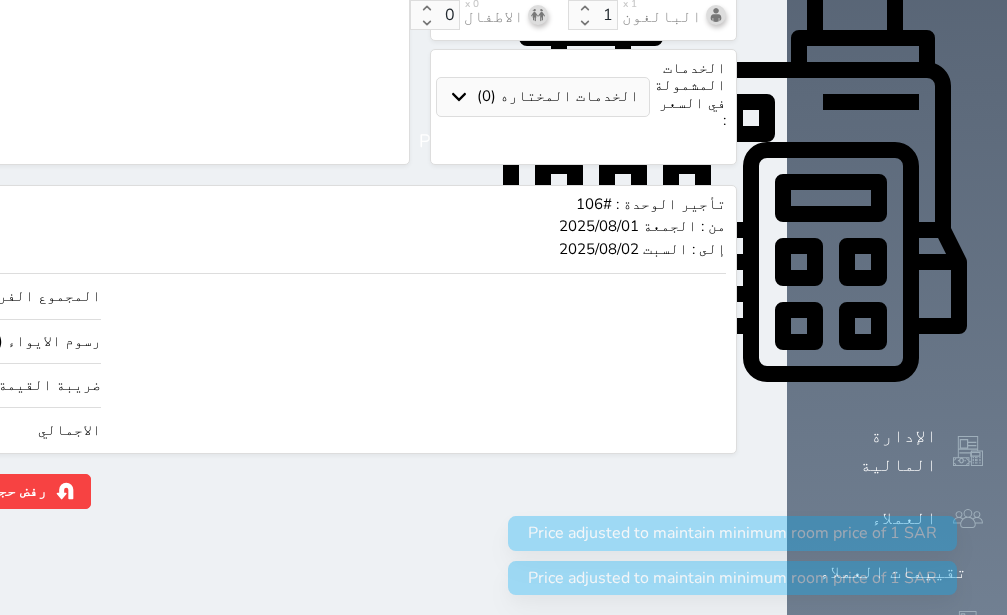 type on "1.00" 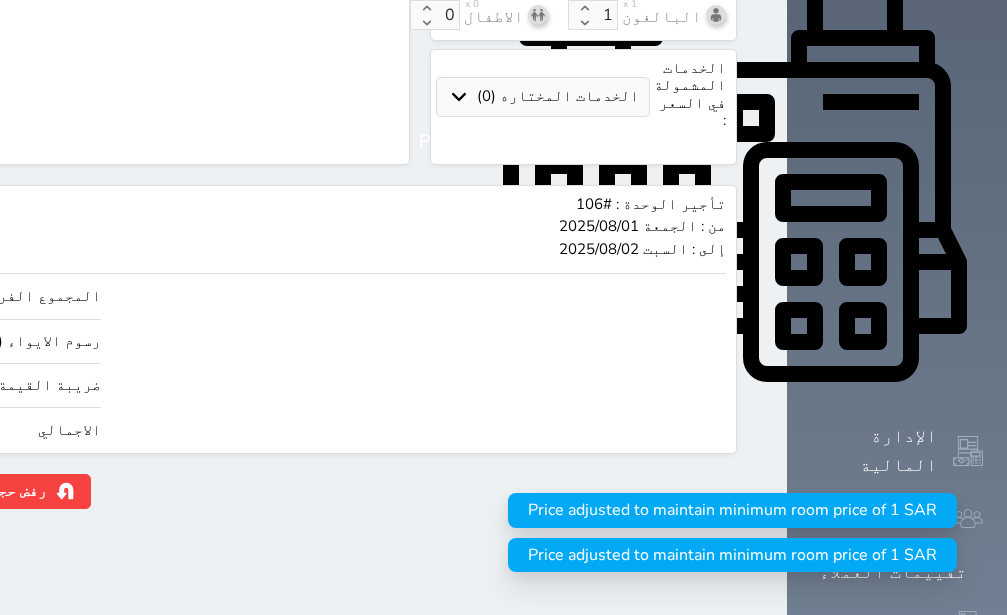 click on "1.1787550" at bounding box center [-147, 430] 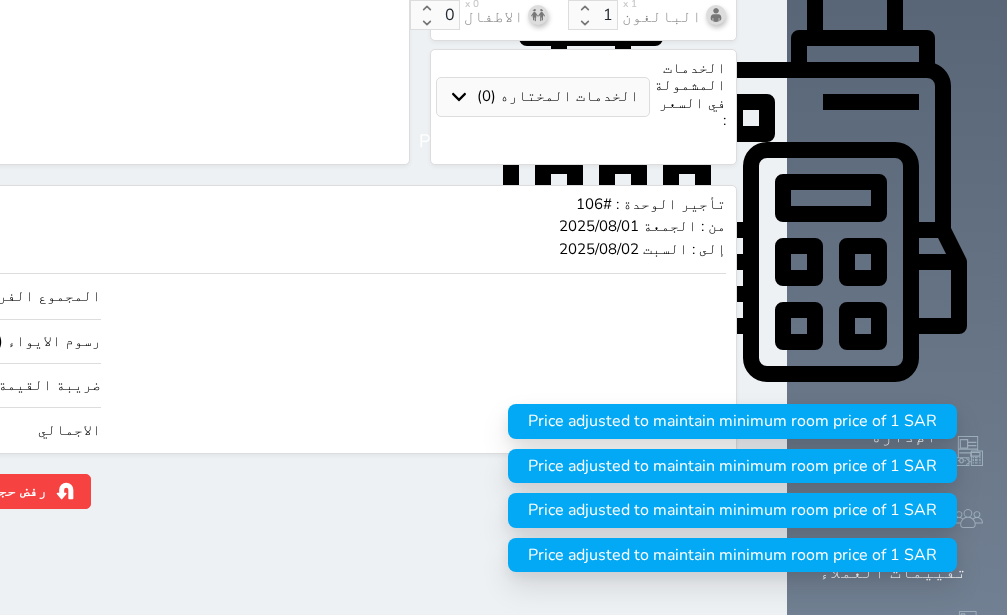 click on "1.17875" at bounding box center [-147, 430] 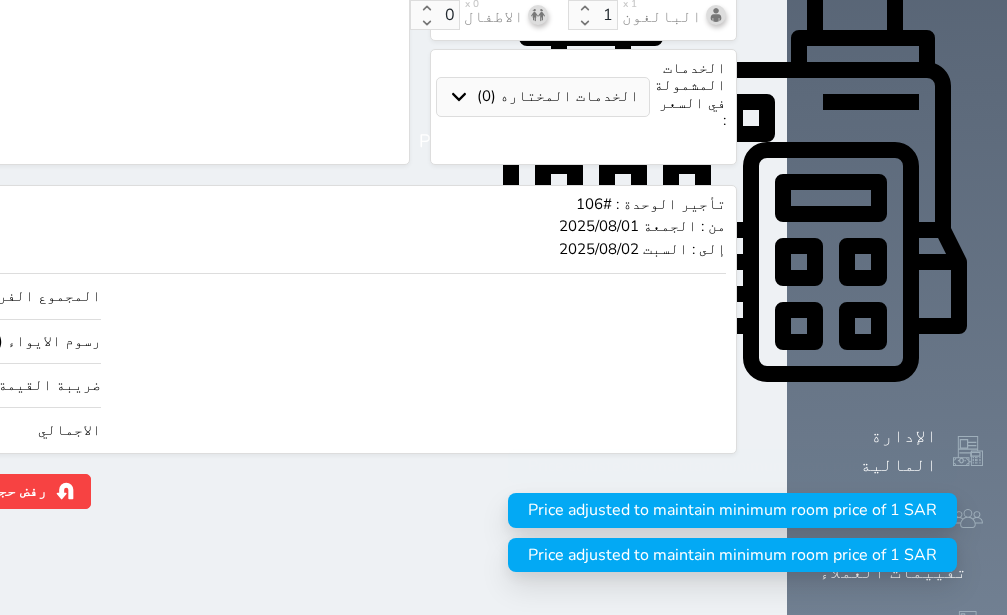 click on "1.17875" at bounding box center (-147, 430) 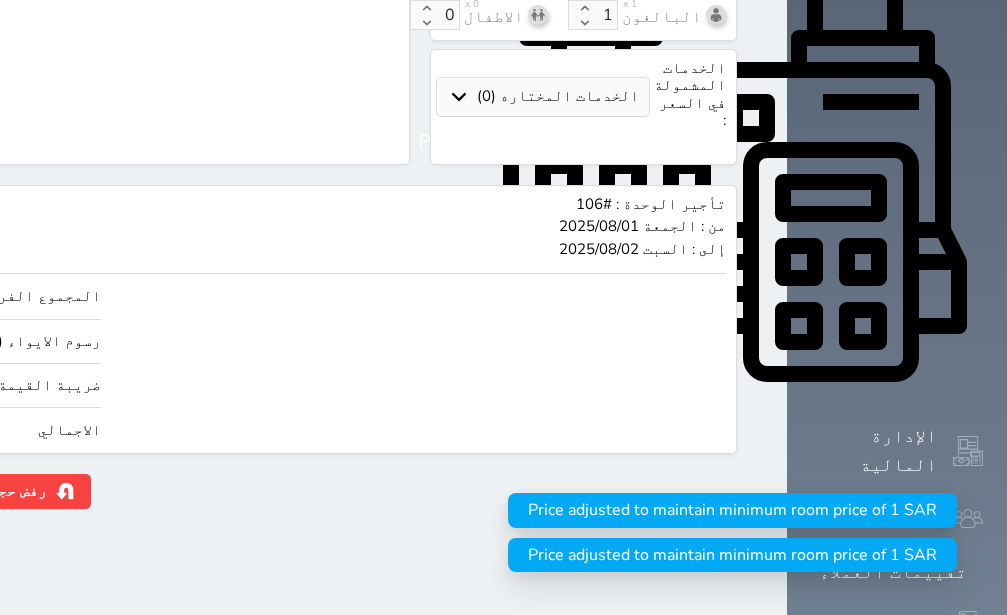 click on "1.17875" at bounding box center [-147, 430] 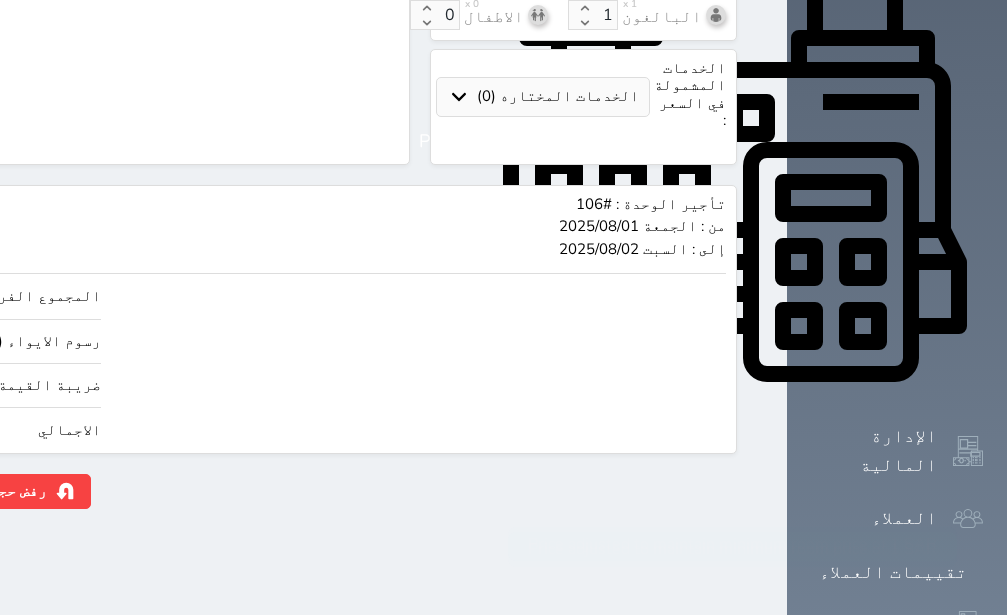 click on "1.17875" at bounding box center [-147, 430] 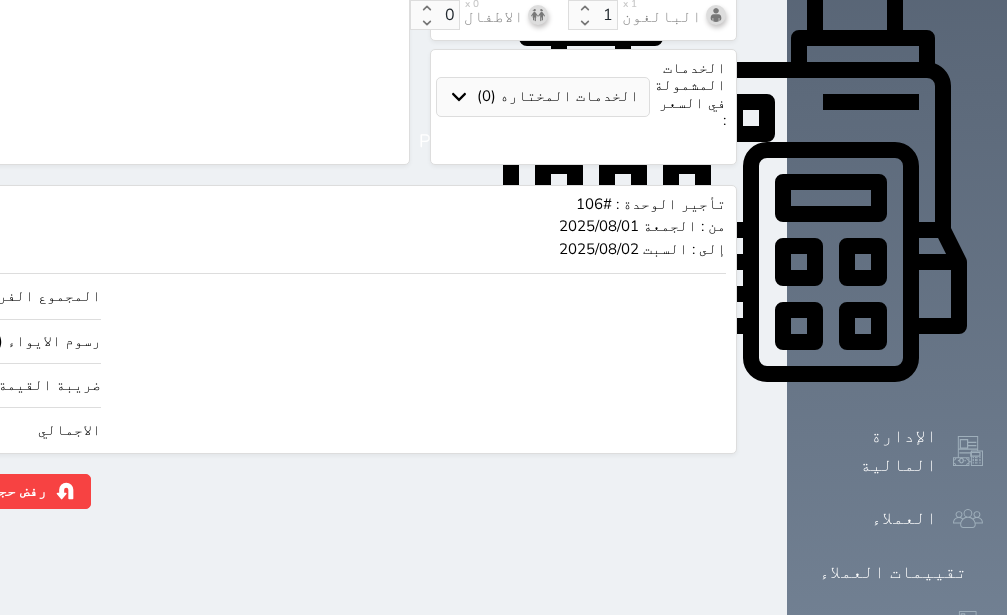 click on "1.17875" at bounding box center [-147, 430] 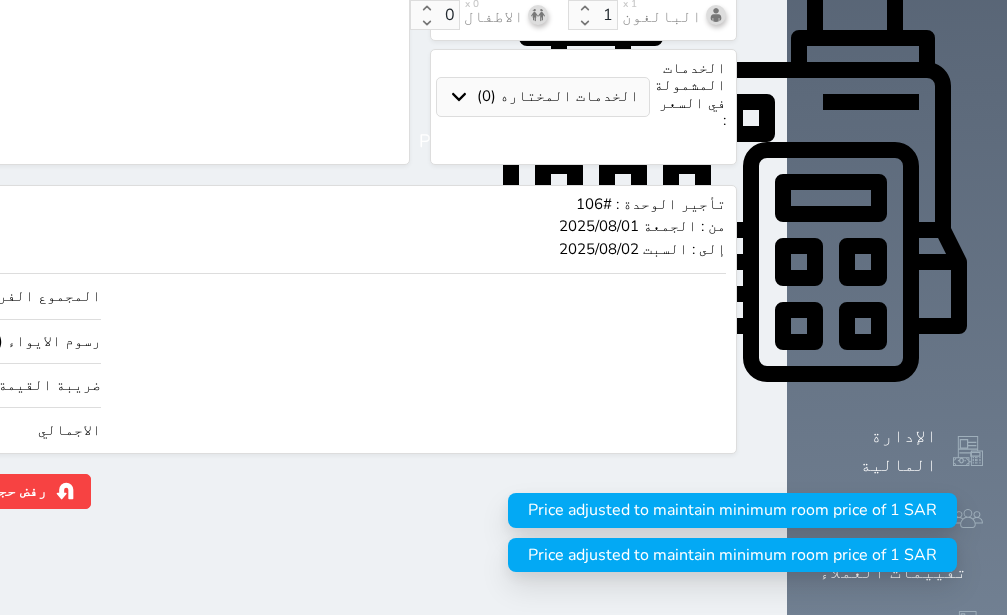 type on "12.73" 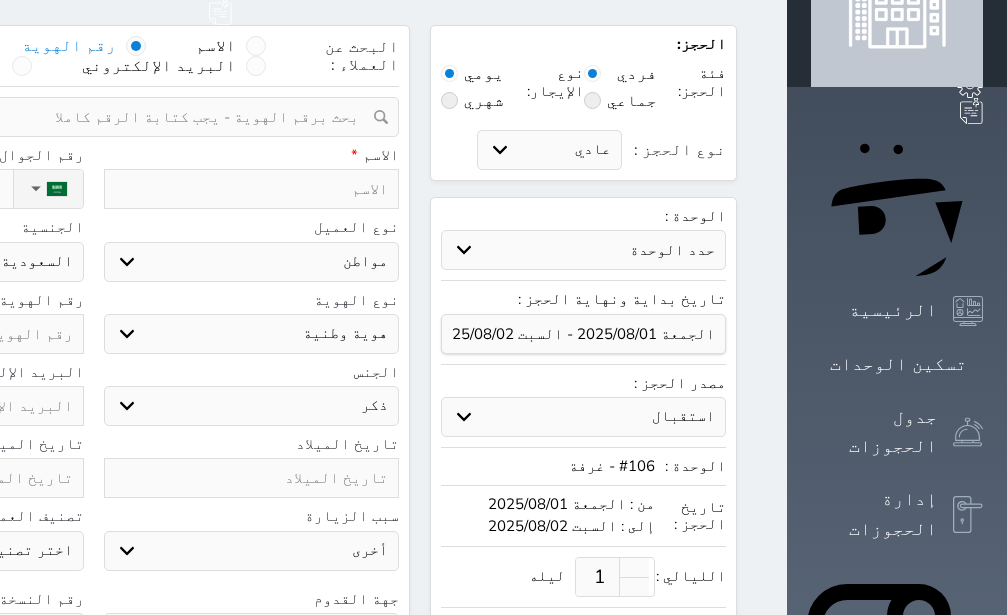 scroll, scrollTop: 11, scrollLeft: 0, axis: vertical 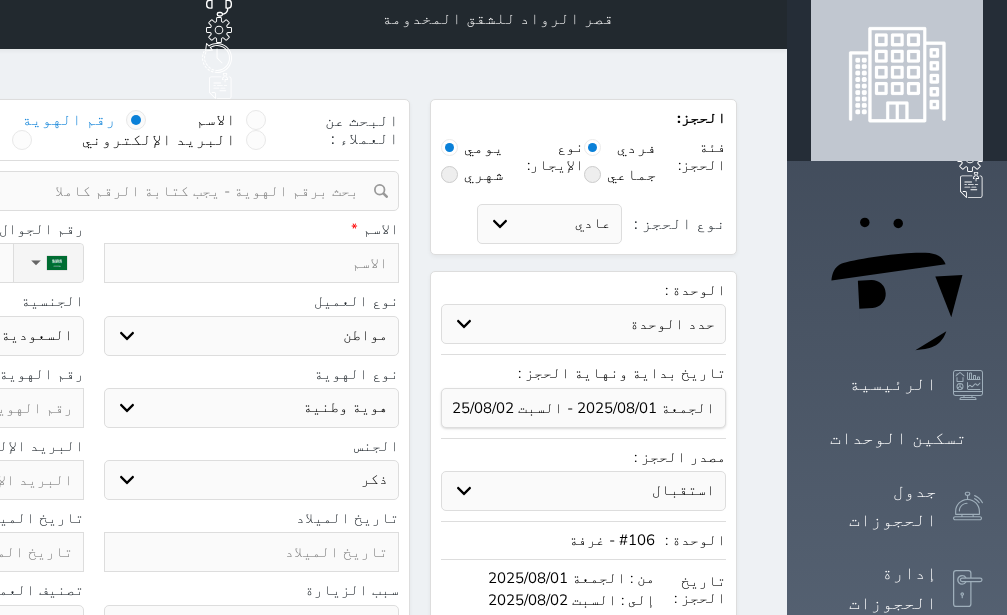 type on "150.00" 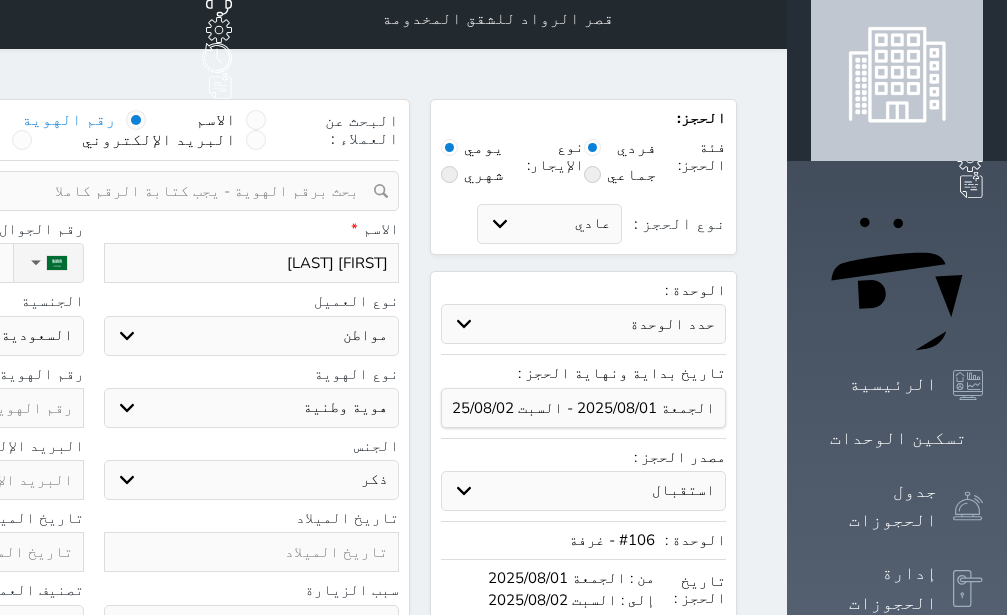type on "[FIRST] [LAST]" 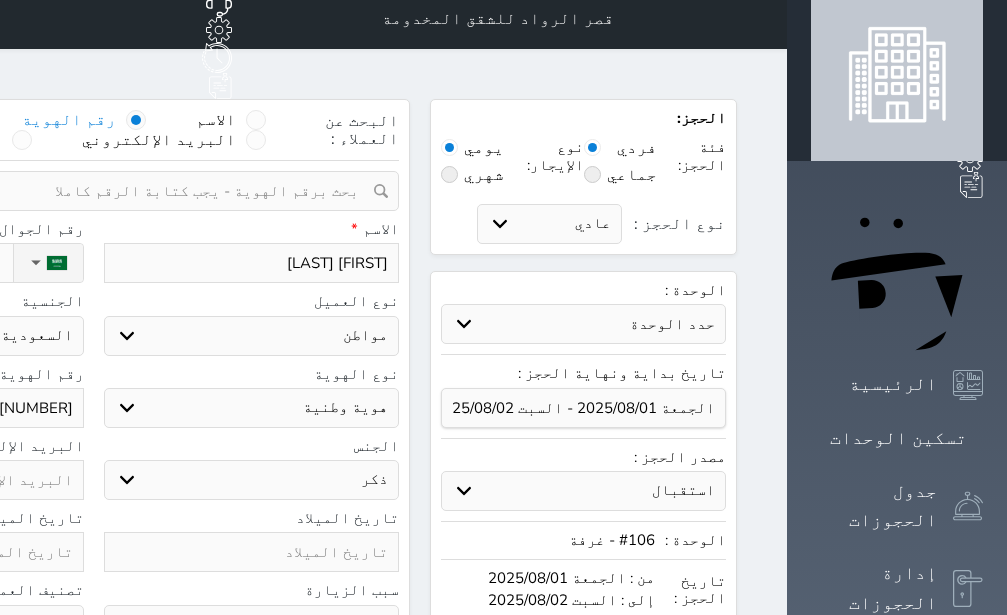 type on "[NUMBER]" 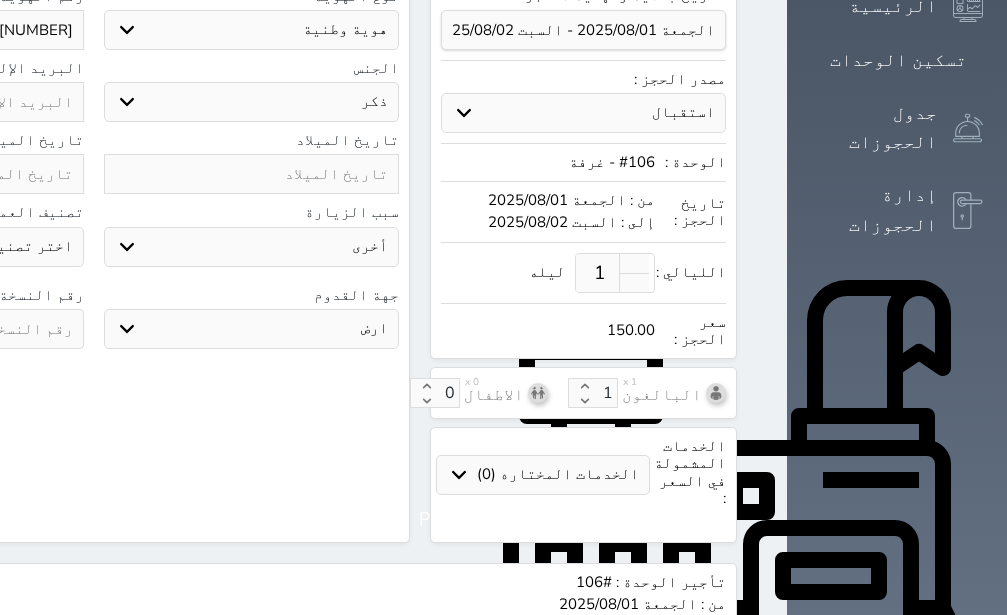 type on "+[COUNTRYCODE] [PHONE]" 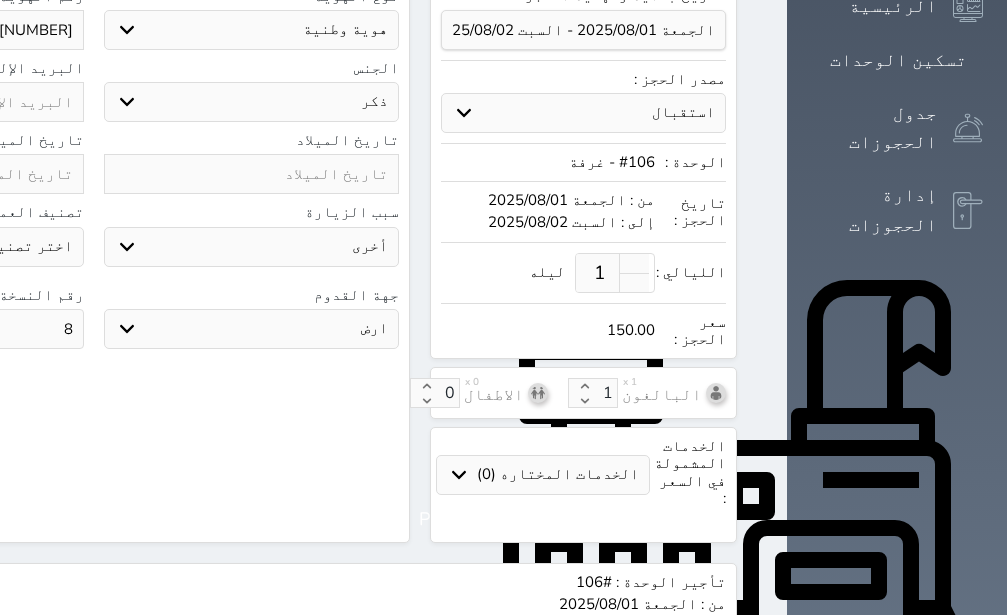 type on "8" 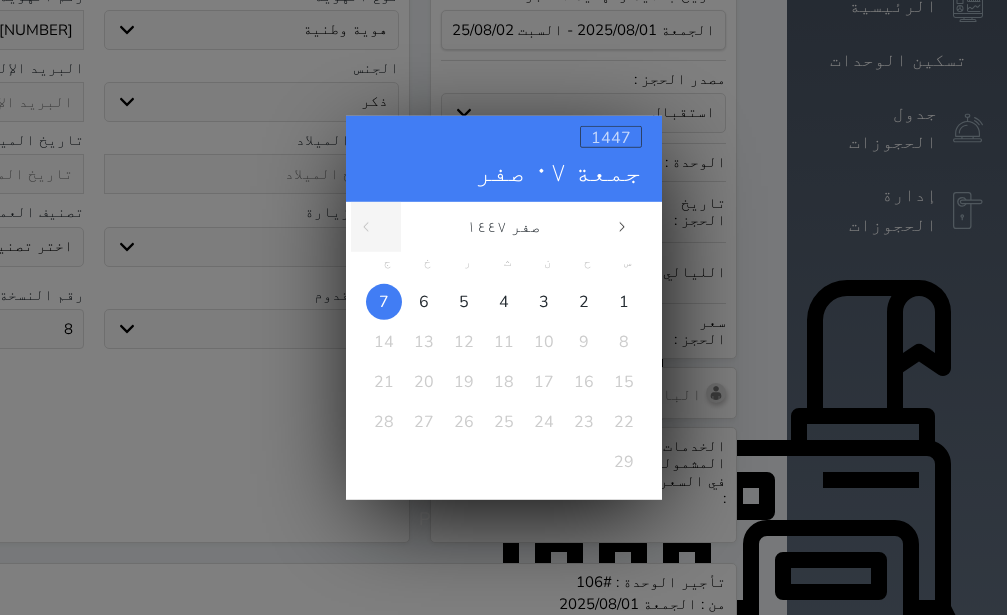 click on "1447" at bounding box center (611, 137) 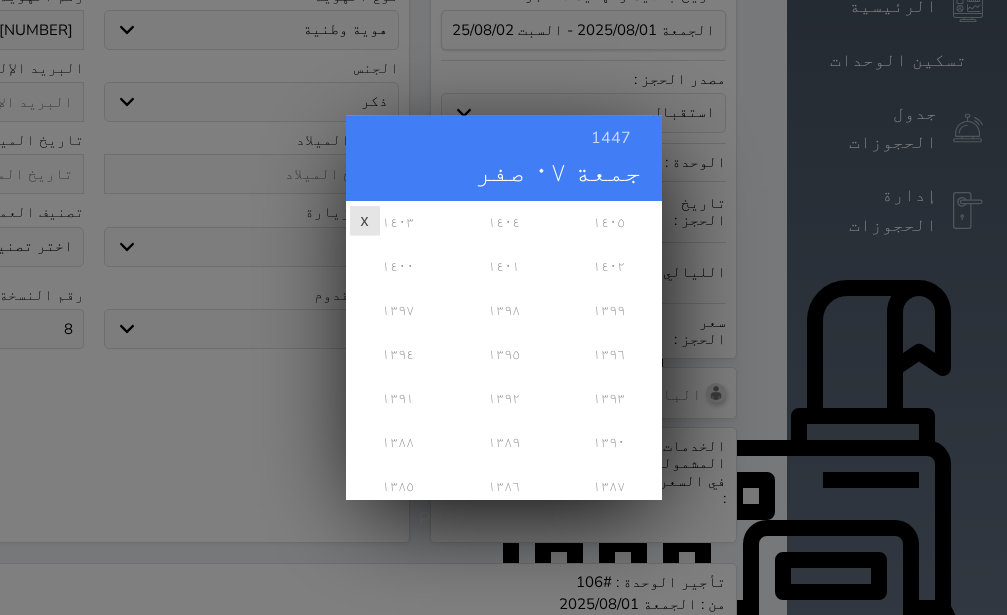 scroll, scrollTop: 648, scrollLeft: 0, axis: vertical 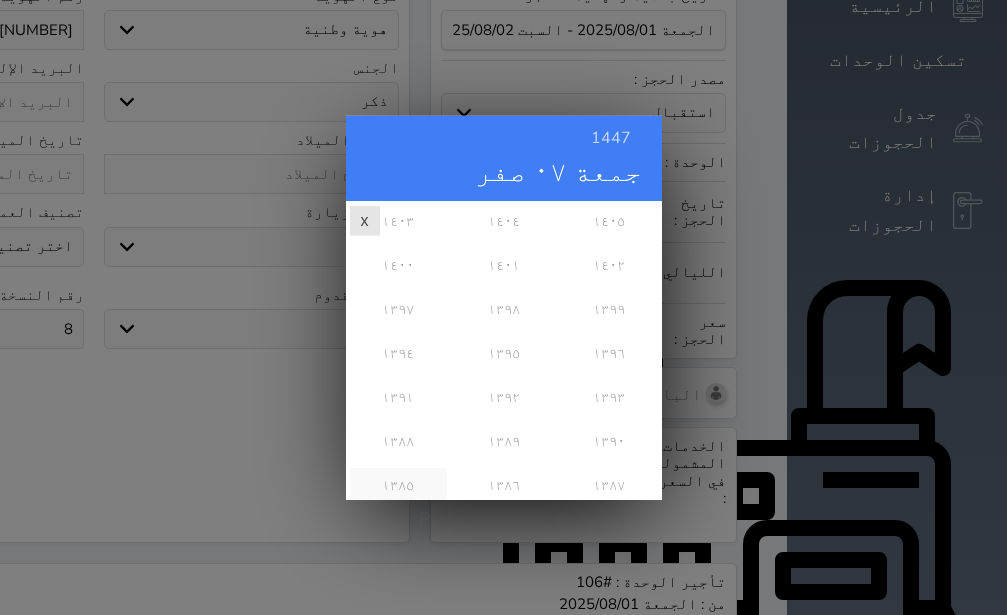 click on "١٣٨٥" at bounding box center [398, 485] 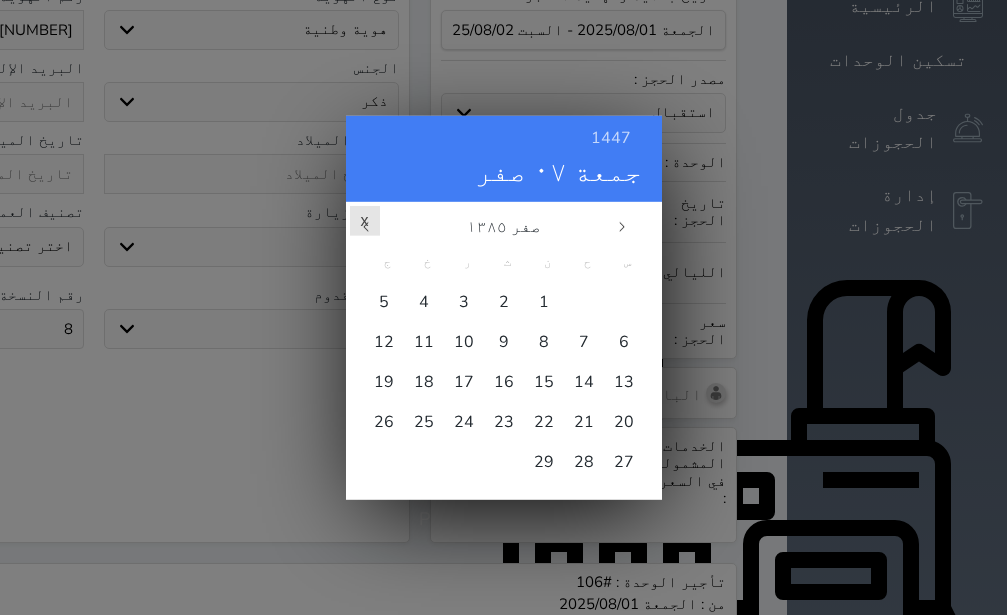 scroll, scrollTop: 0, scrollLeft: 0, axis: both 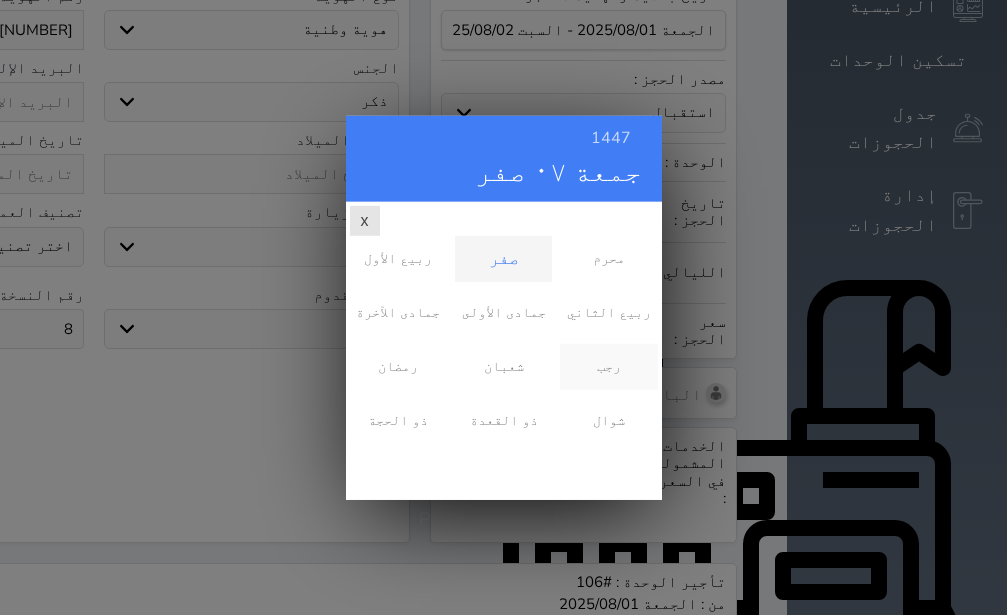 click on "رجب" at bounding box center [608, 366] 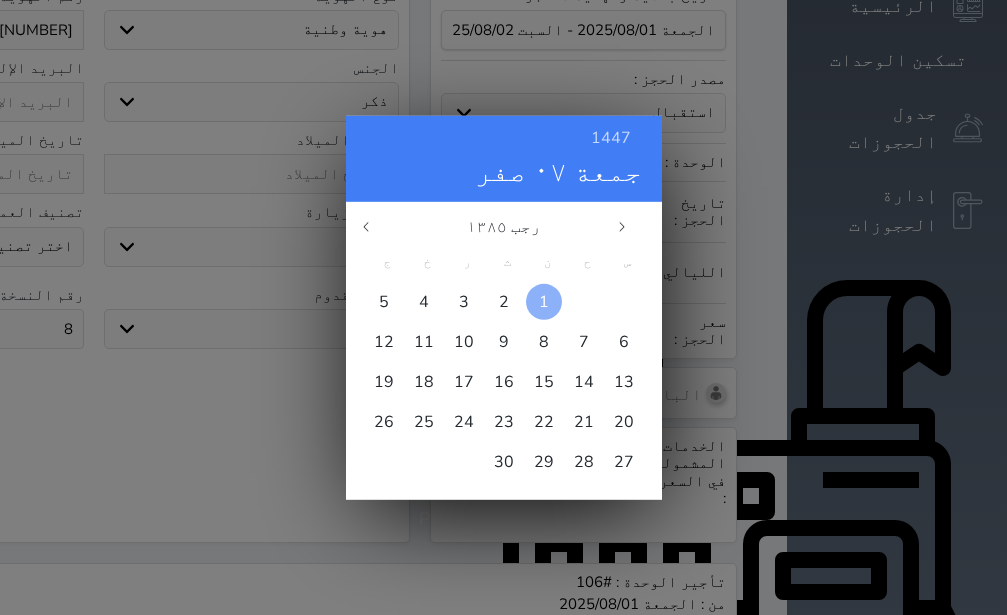 click at bounding box center [544, 301] 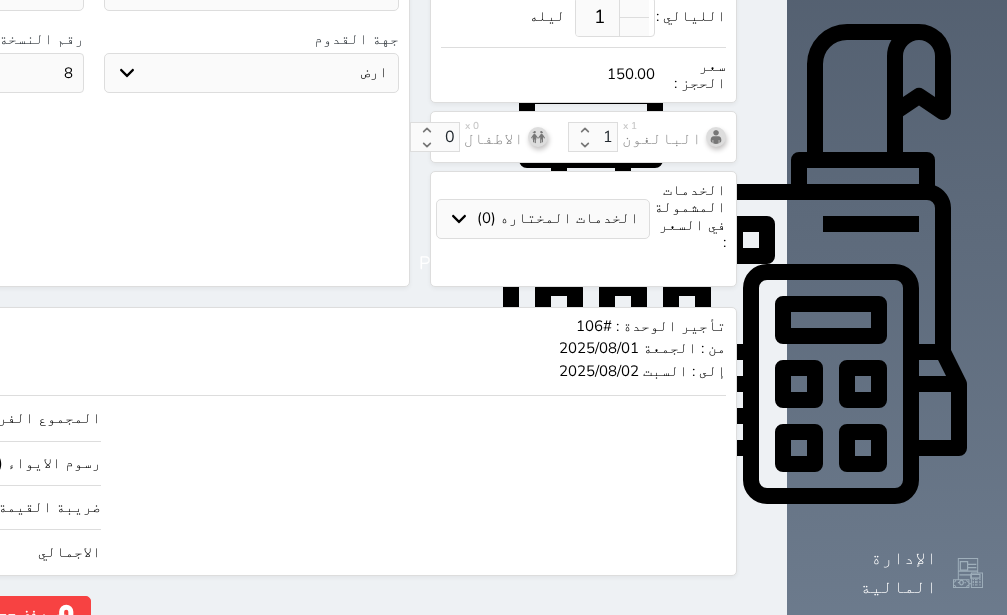 scroll, scrollTop: 767, scrollLeft: 0, axis: vertical 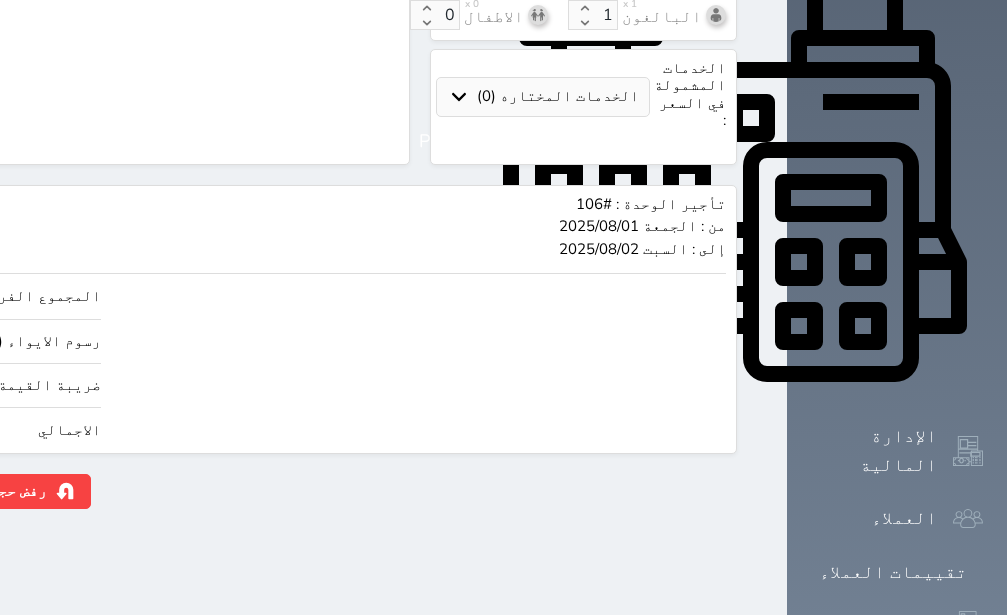 click on "حجز" at bounding box center (-130, 491) 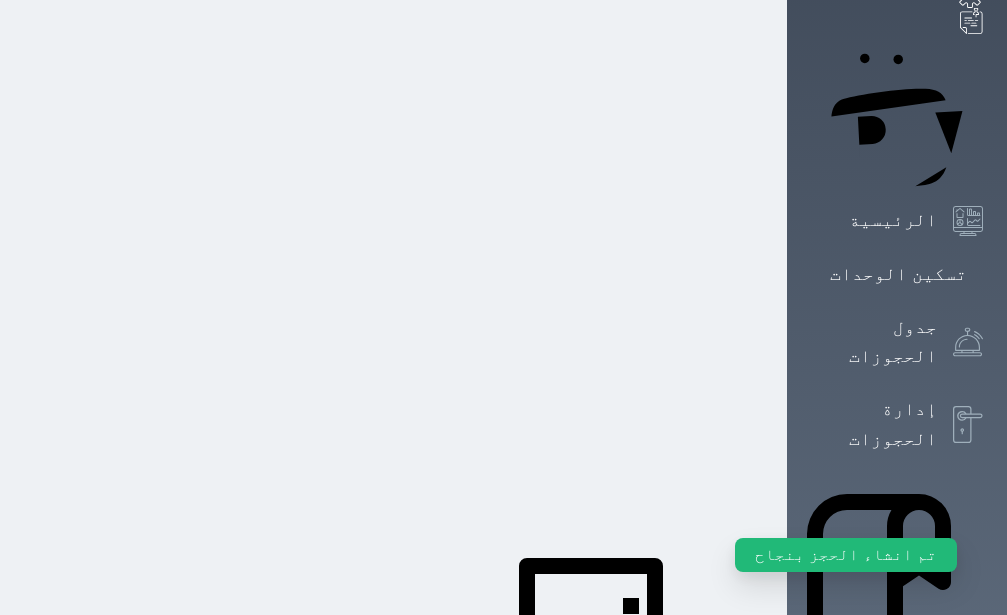 scroll, scrollTop: 0, scrollLeft: 0, axis: both 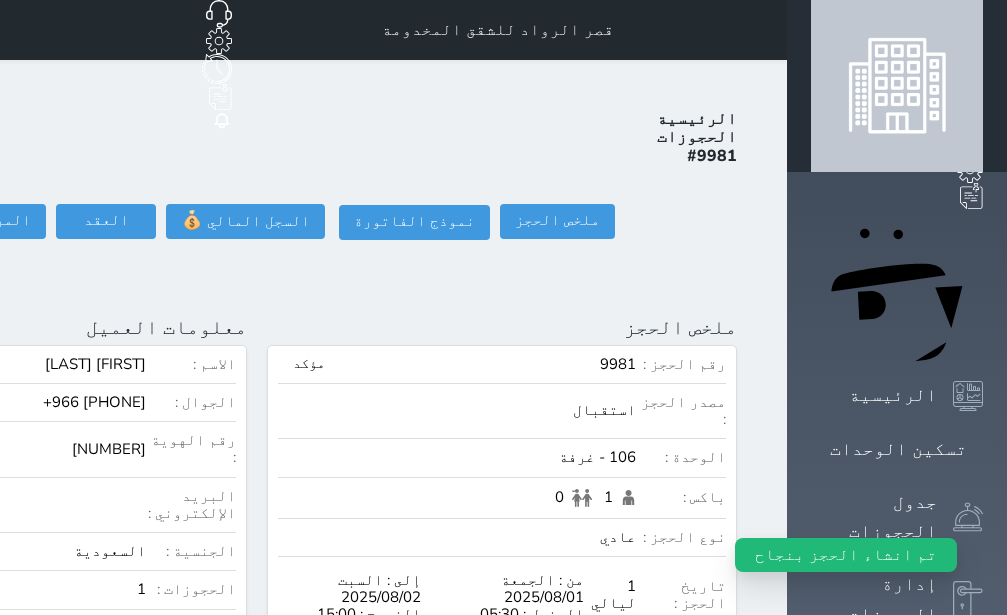 select 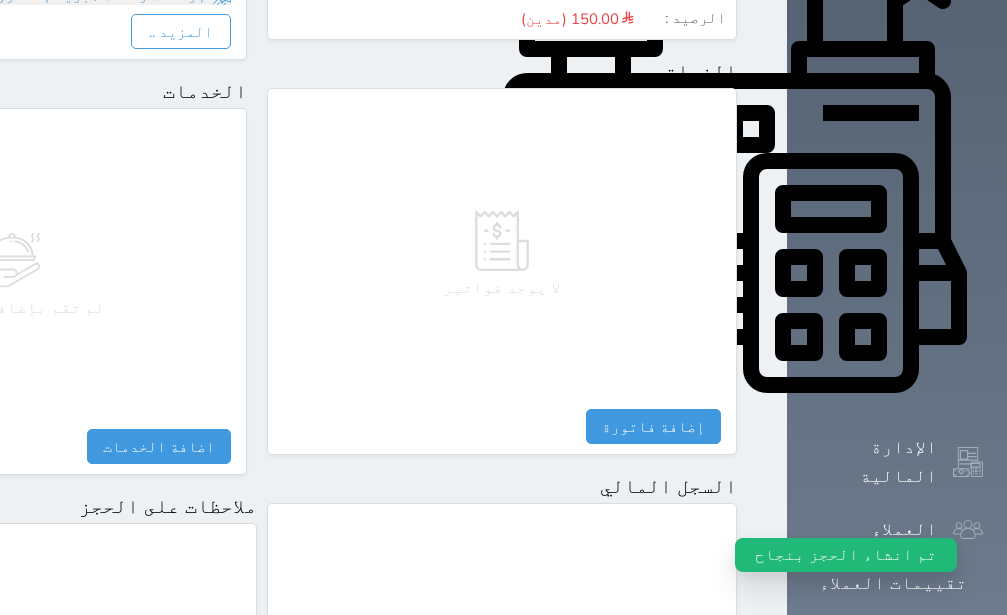 scroll, scrollTop: 1122, scrollLeft: 0, axis: vertical 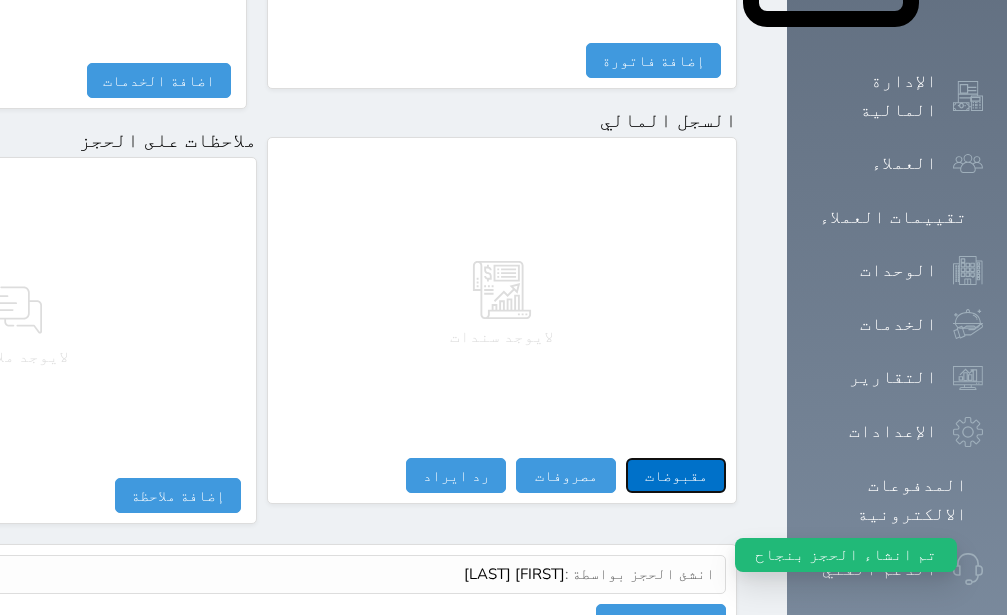 click on "مقبوضات" at bounding box center (676, 475) 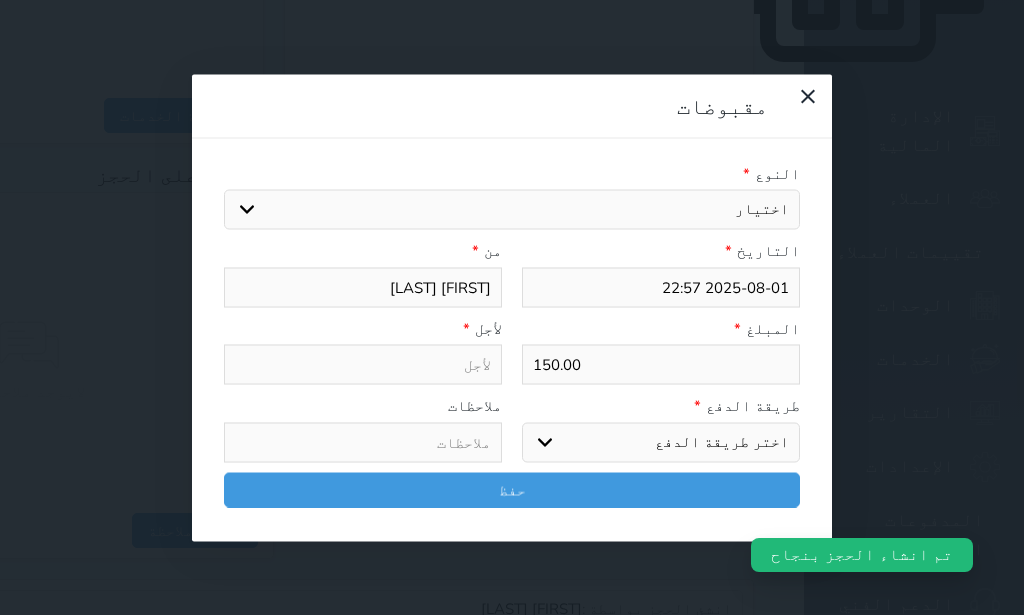 select 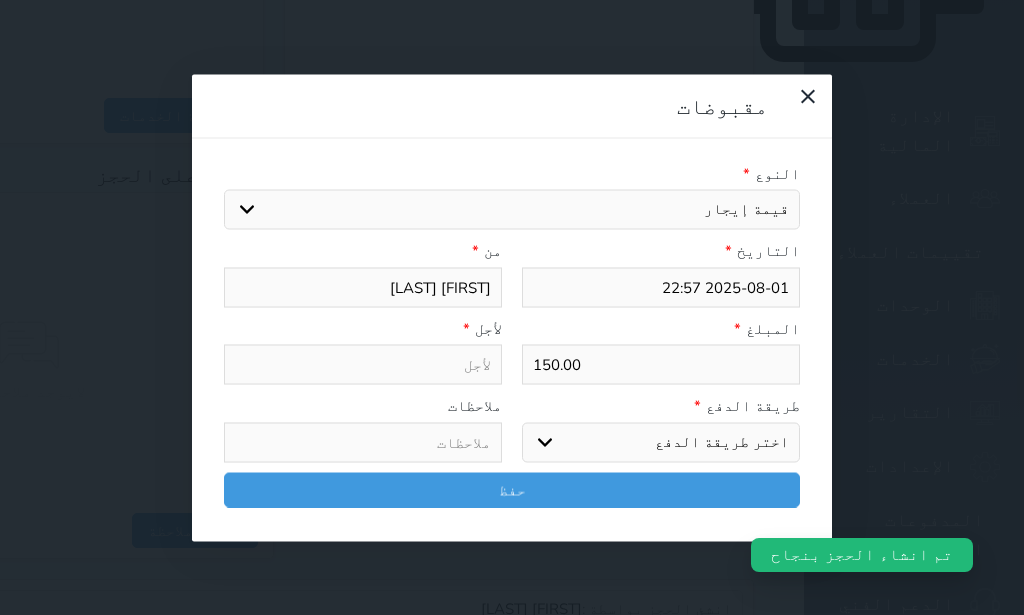 click on "قيمة إيجار" at bounding box center [0, 0] 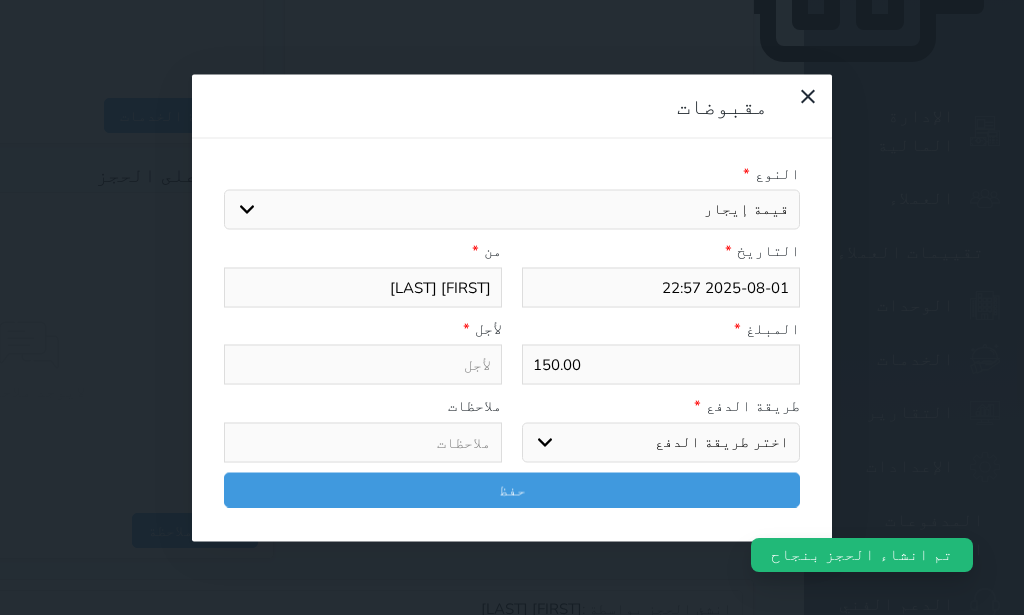 type on "قيمة إيجار - الوحدة - 106" 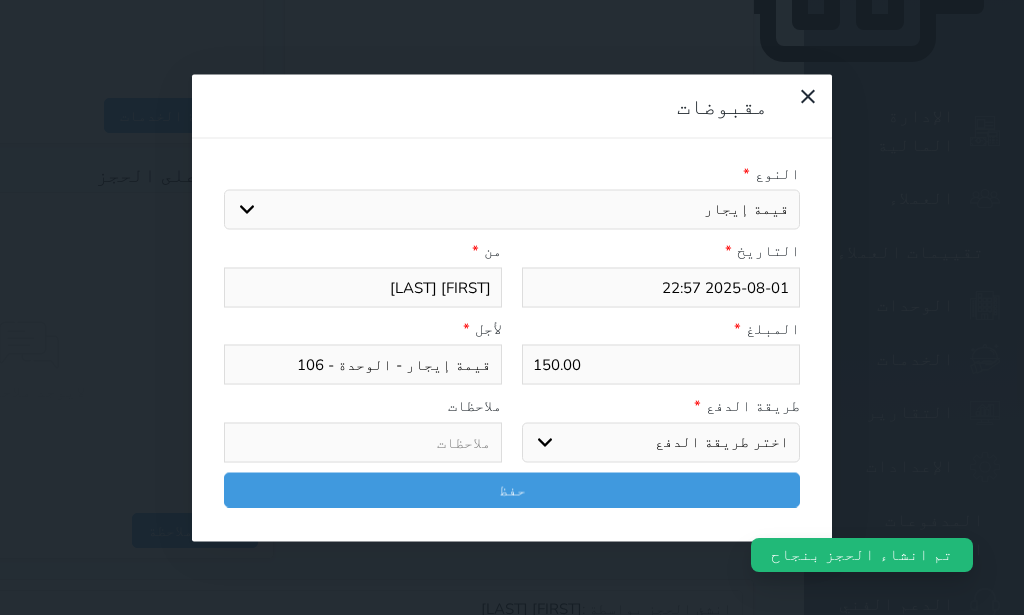 click on "اختر طريقة الدفع   دفع نقدى   تحويل بنكى   مدى   بطاقة ائتمان   آجل" at bounding box center [661, 442] 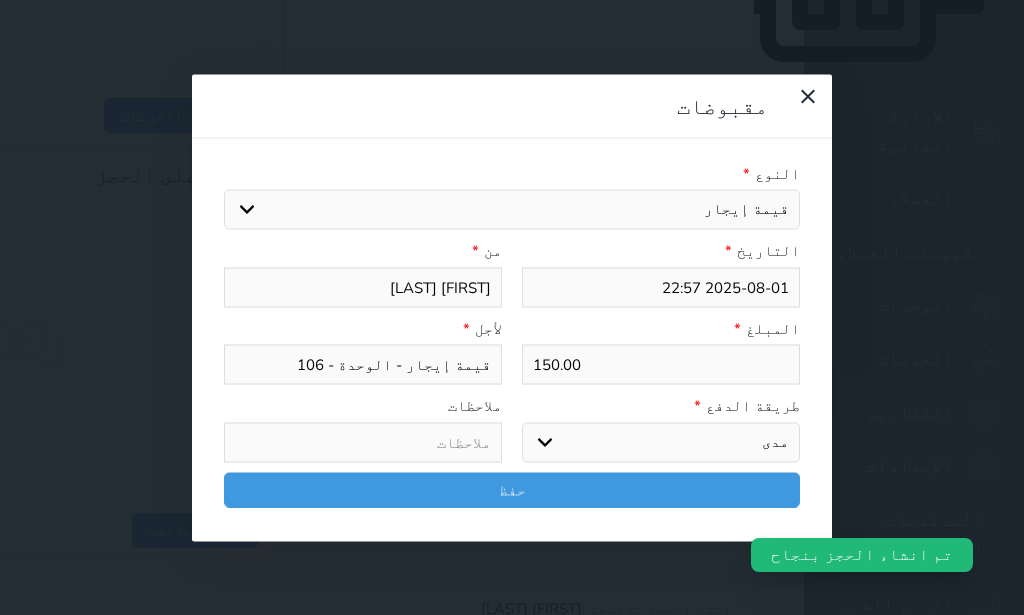 click on "مدى" at bounding box center [0, 0] 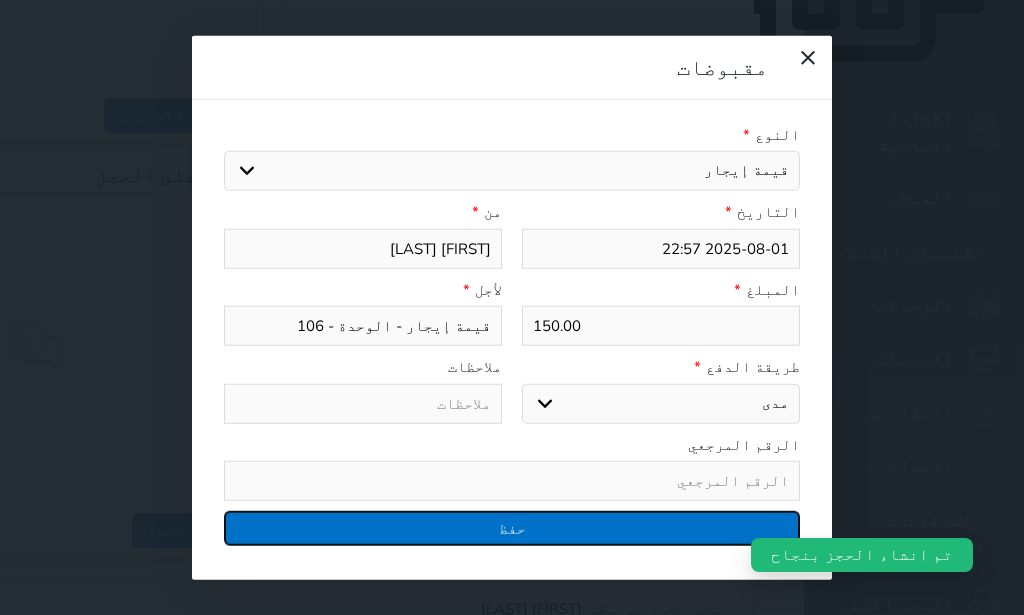 click on "حفظ" at bounding box center [512, 528] 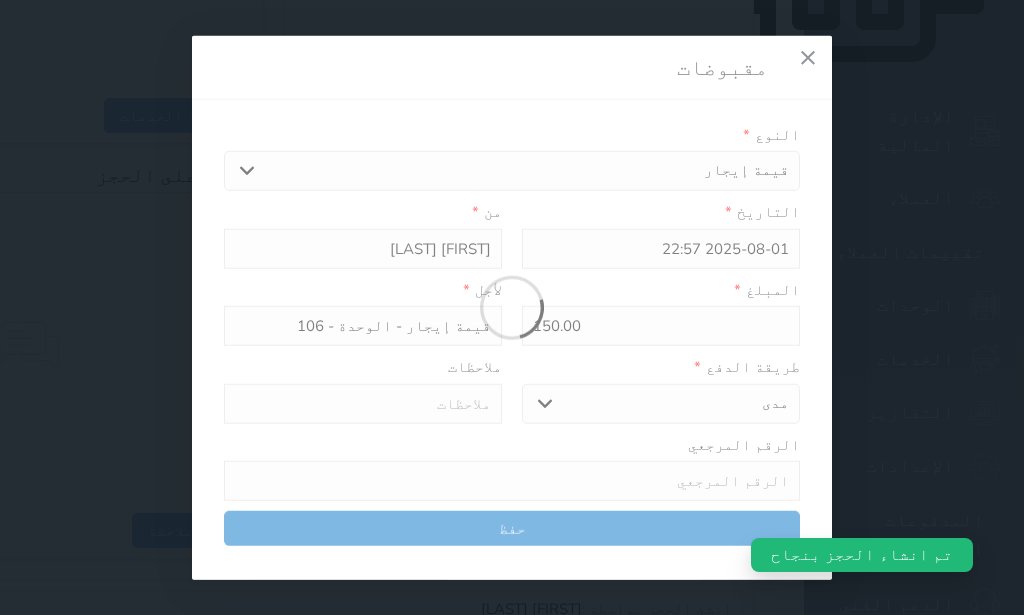 select 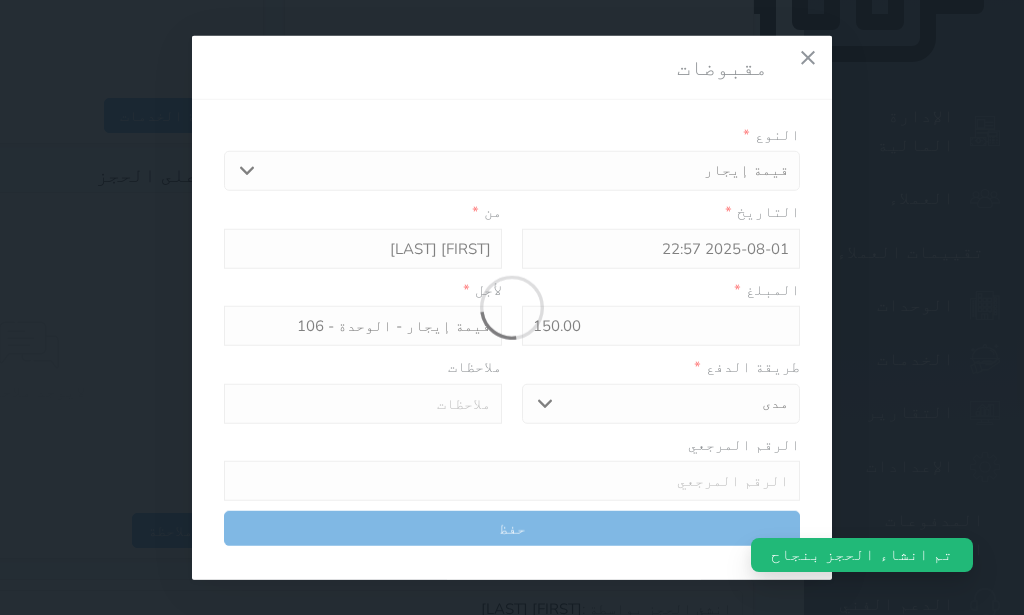 type 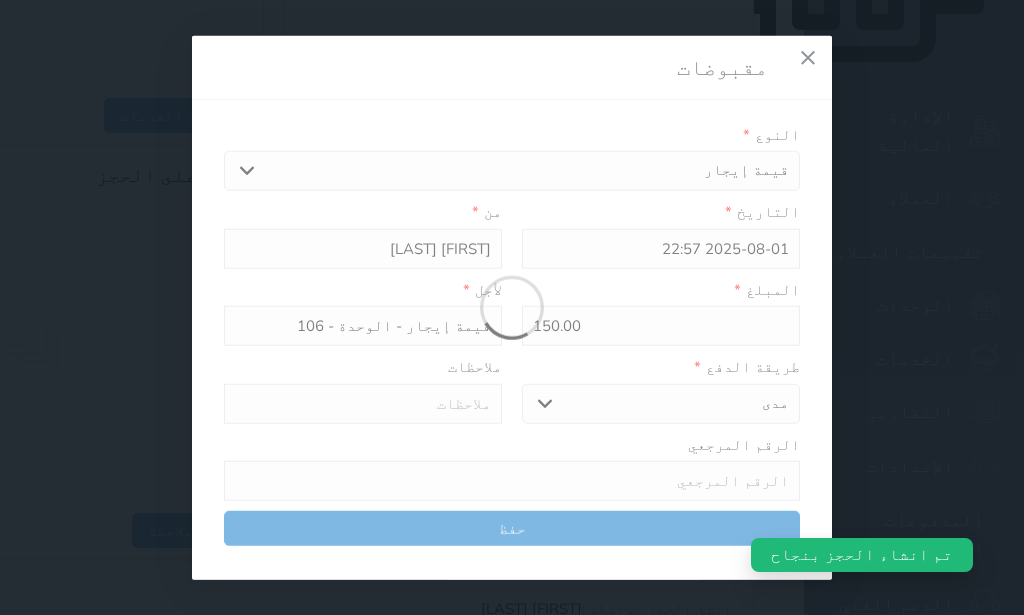 type on "0" 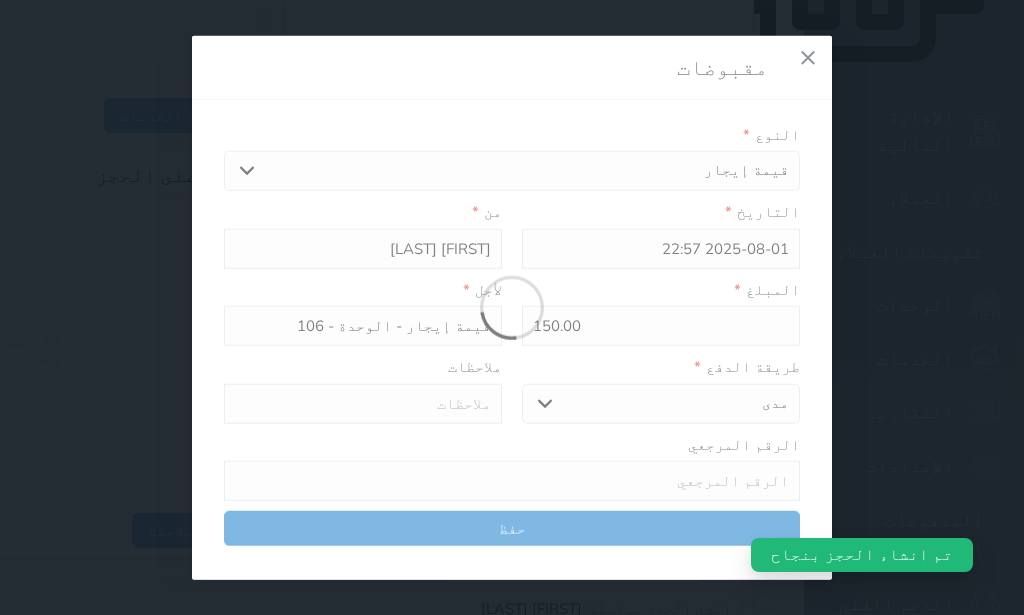 select 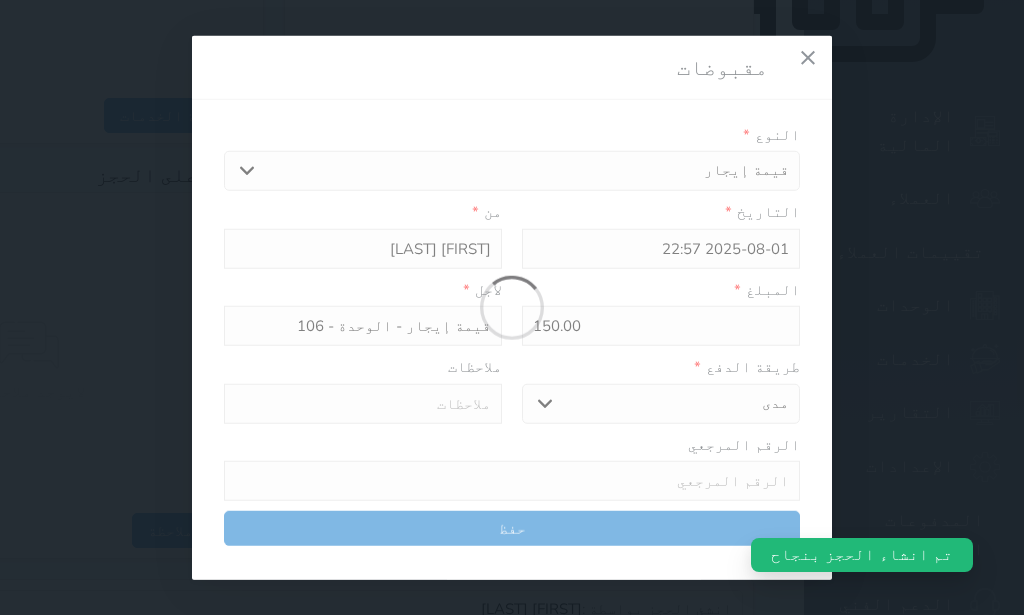 type on "0" 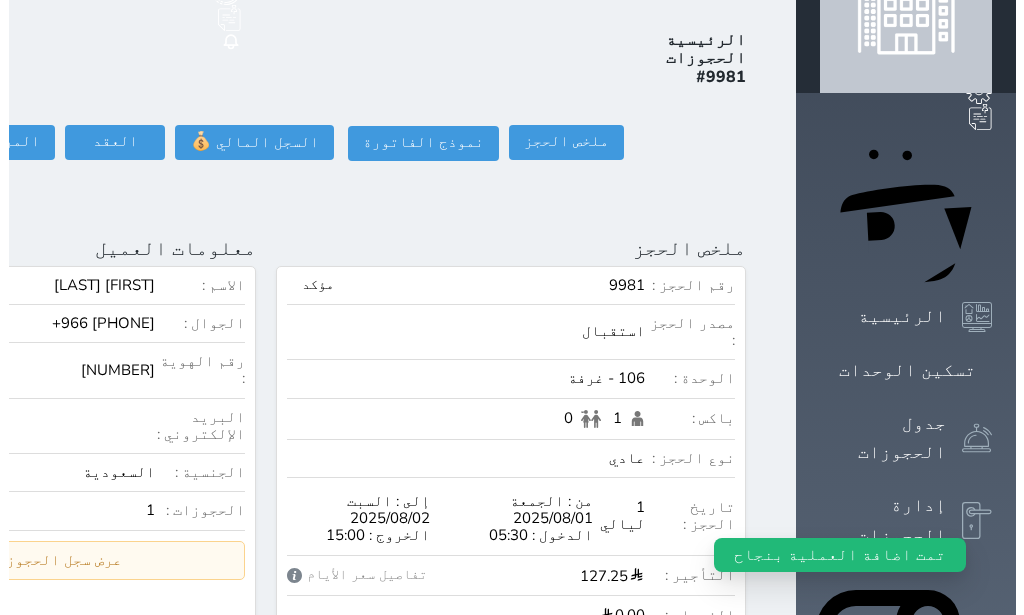 scroll, scrollTop: 0, scrollLeft: 0, axis: both 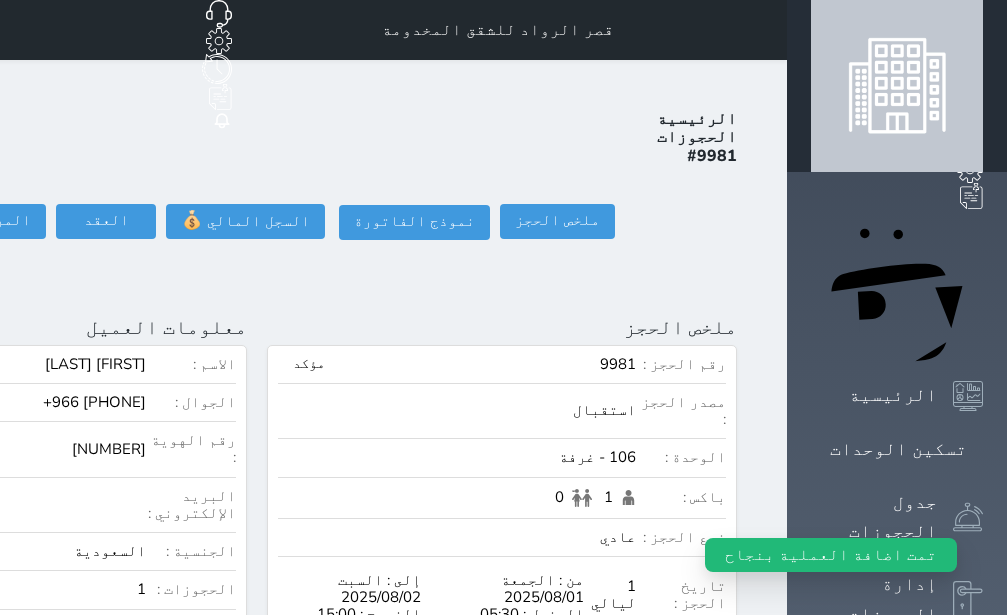 click on "تسجيل دخول" at bounding box center [-156, 221] 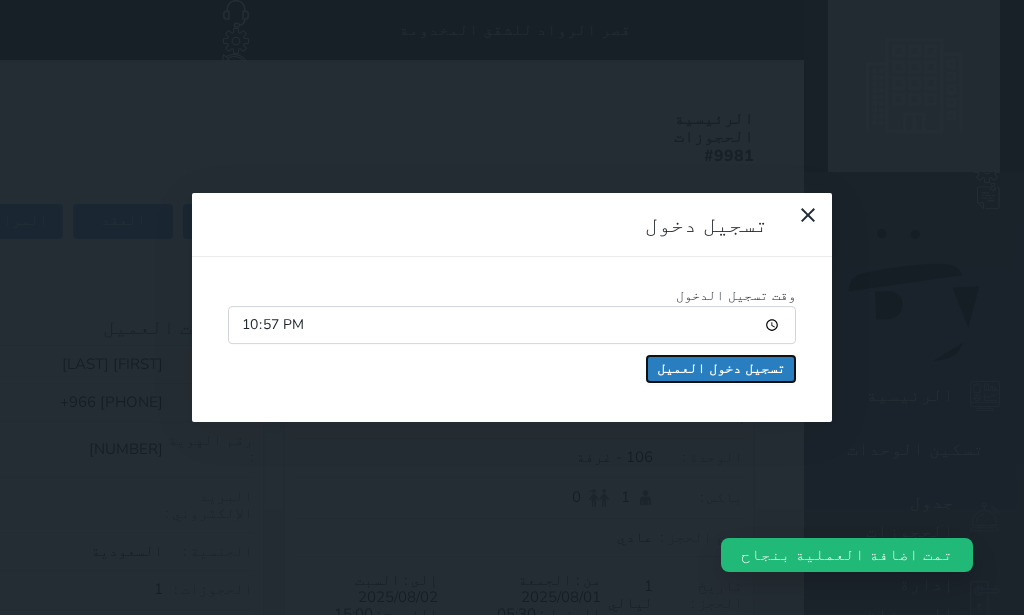 click on "تسجيل دخول العميل" at bounding box center (721, 369) 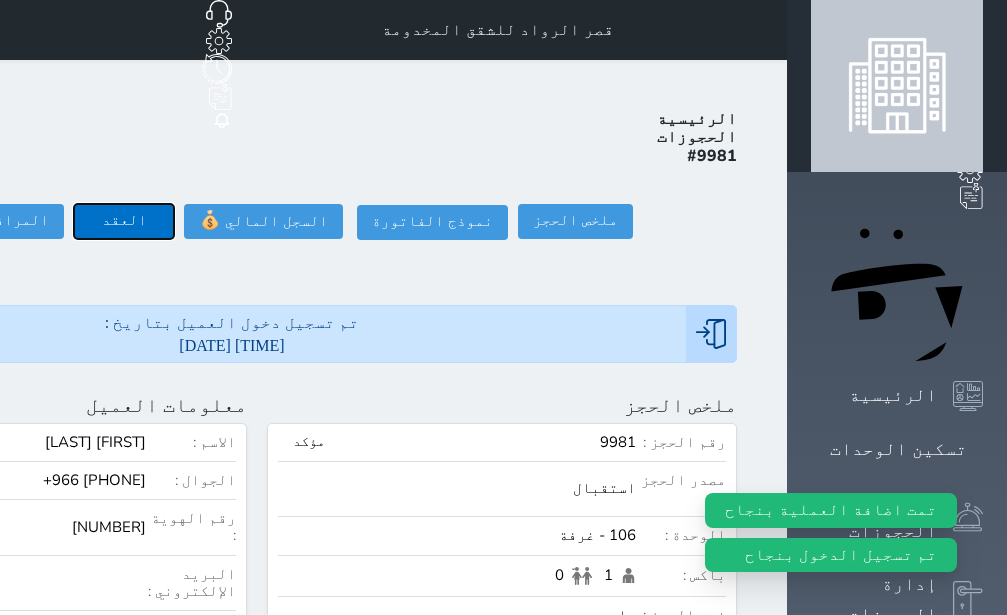 click on "العقد" at bounding box center (124, 221) 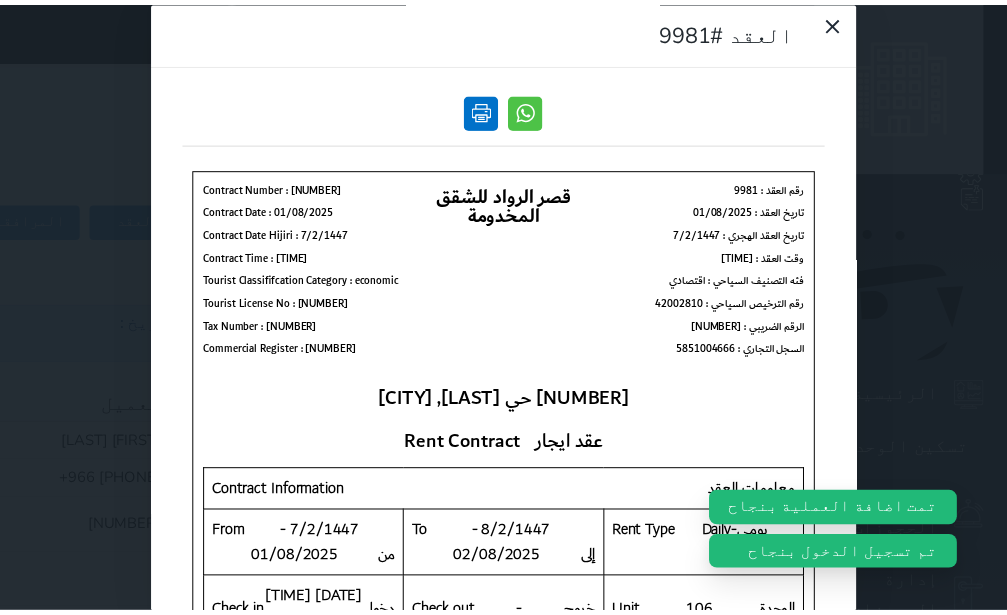 scroll, scrollTop: 0, scrollLeft: 0, axis: both 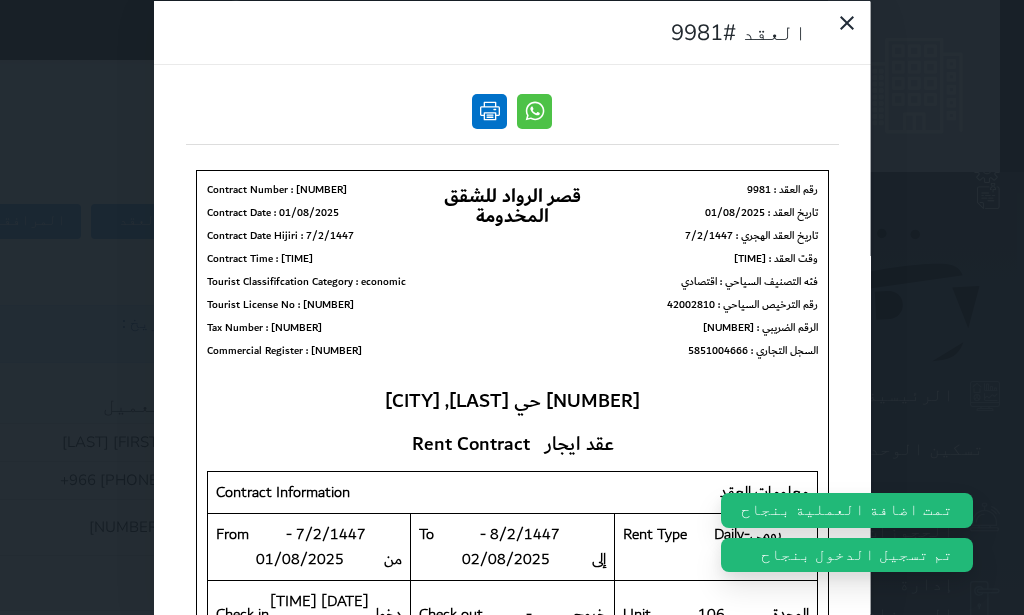 click at bounding box center (489, 110) 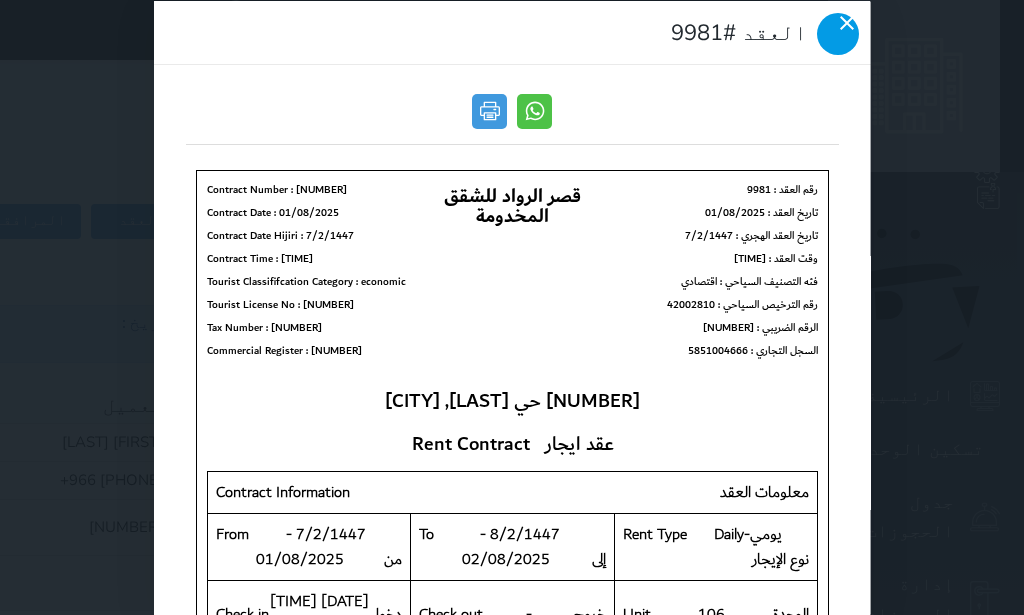 click 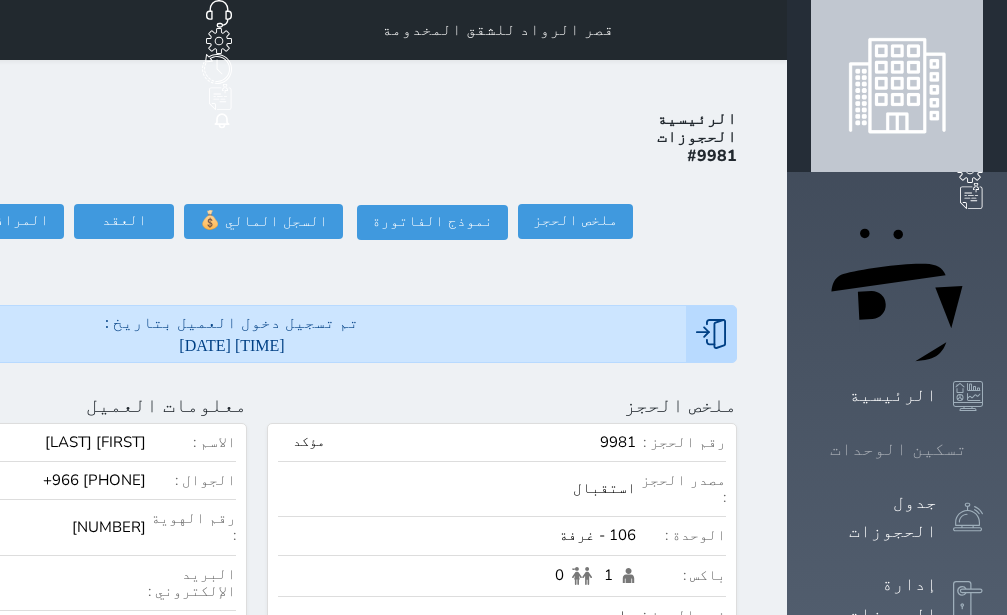 click on "تسكين الوحدات" at bounding box center (898, 449) 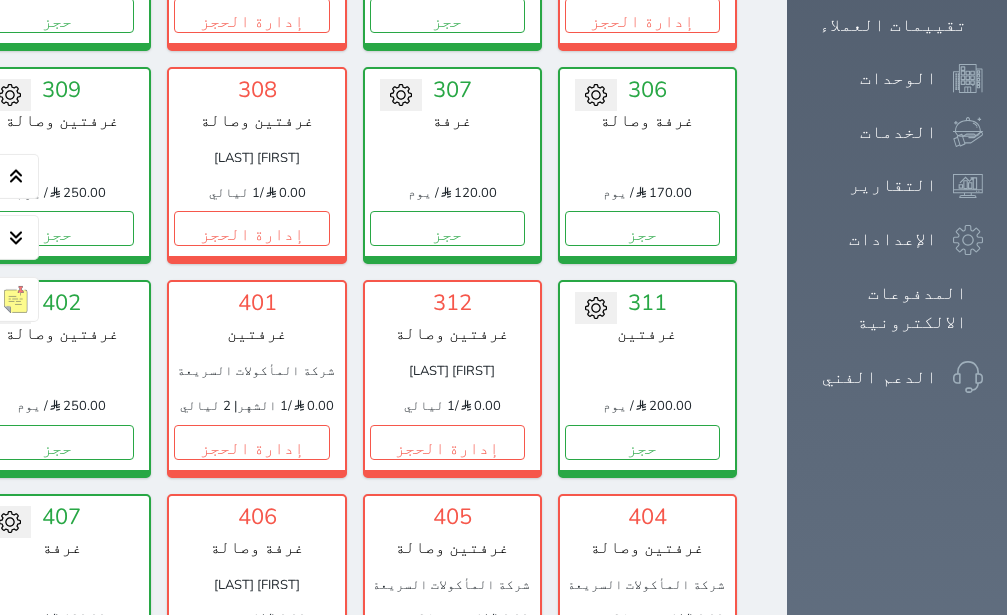 scroll, scrollTop: 1338, scrollLeft: 0, axis: vertical 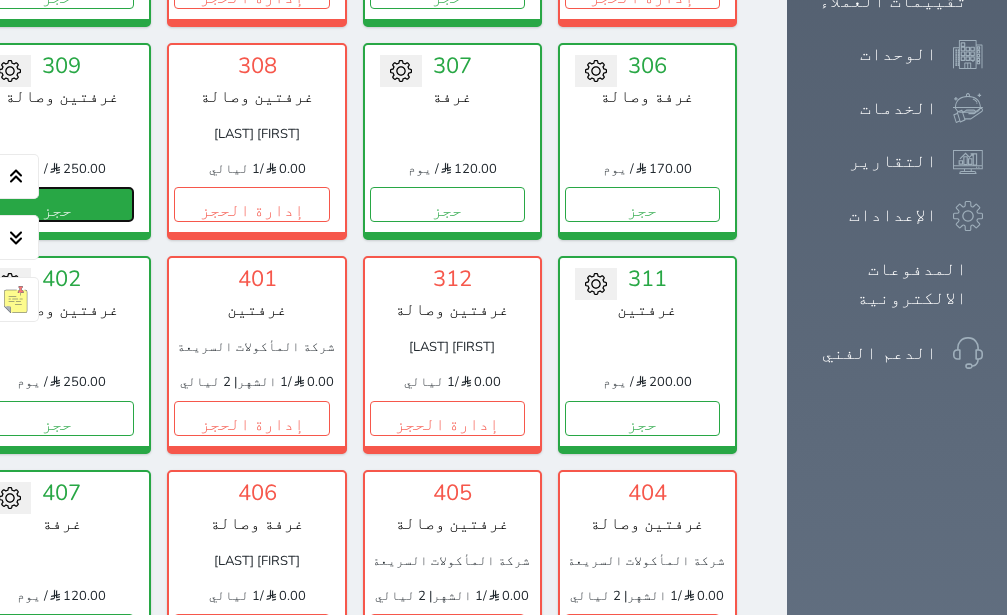 click on "حجز" at bounding box center [56, 204] 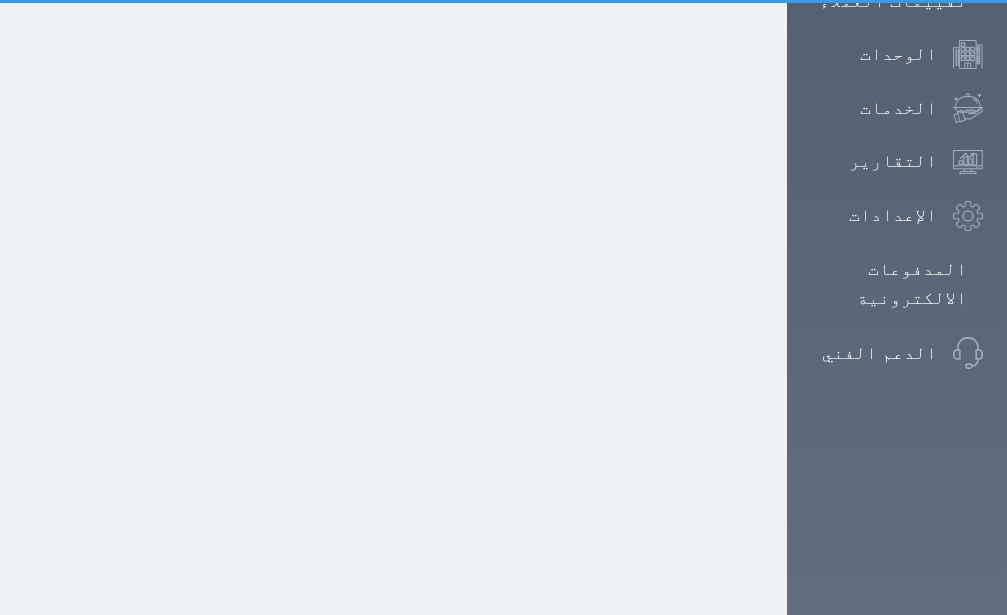 scroll, scrollTop: 712, scrollLeft: 0, axis: vertical 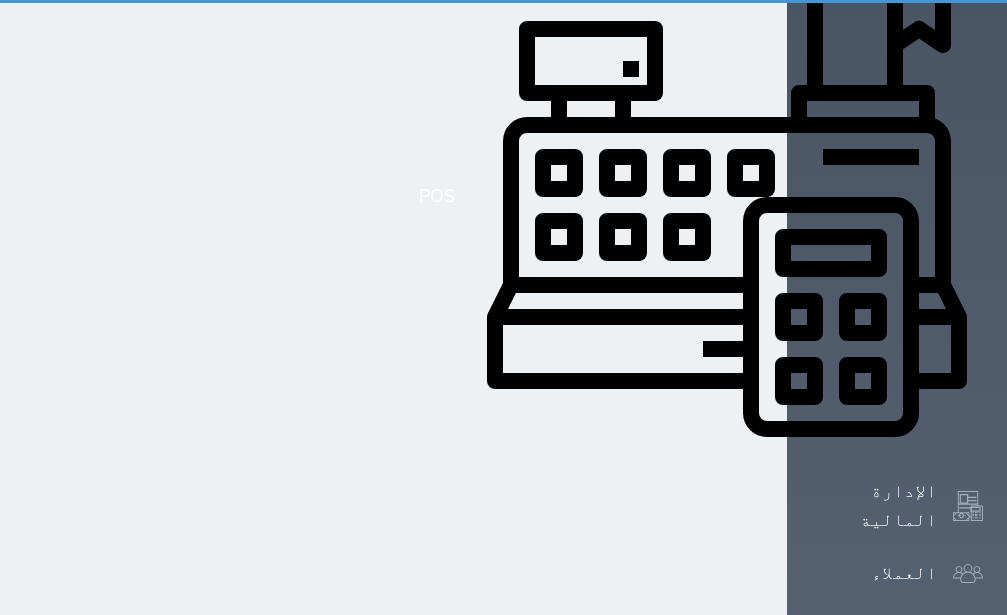 select on "1" 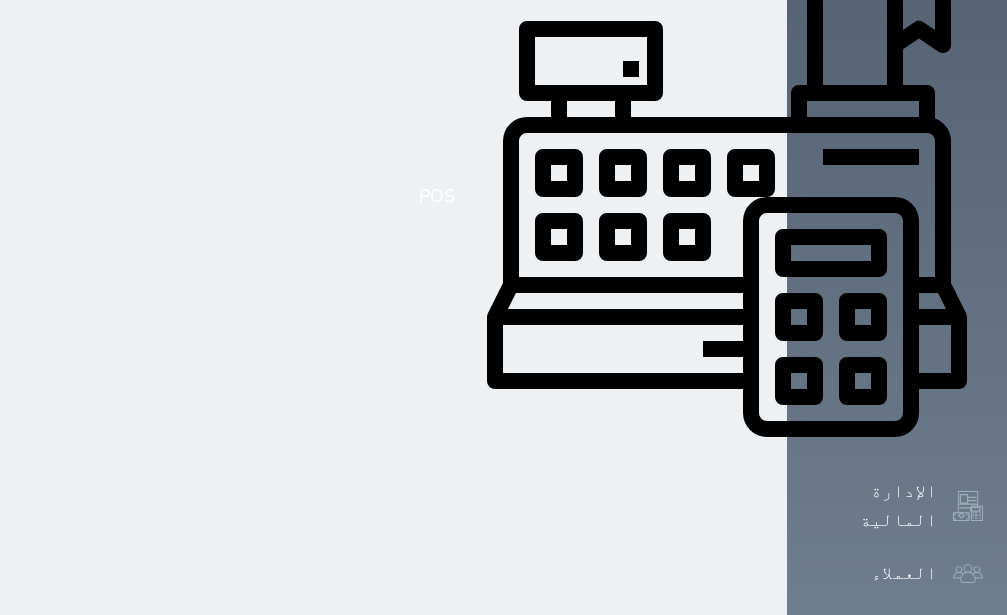scroll, scrollTop: 0, scrollLeft: 0, axis: both 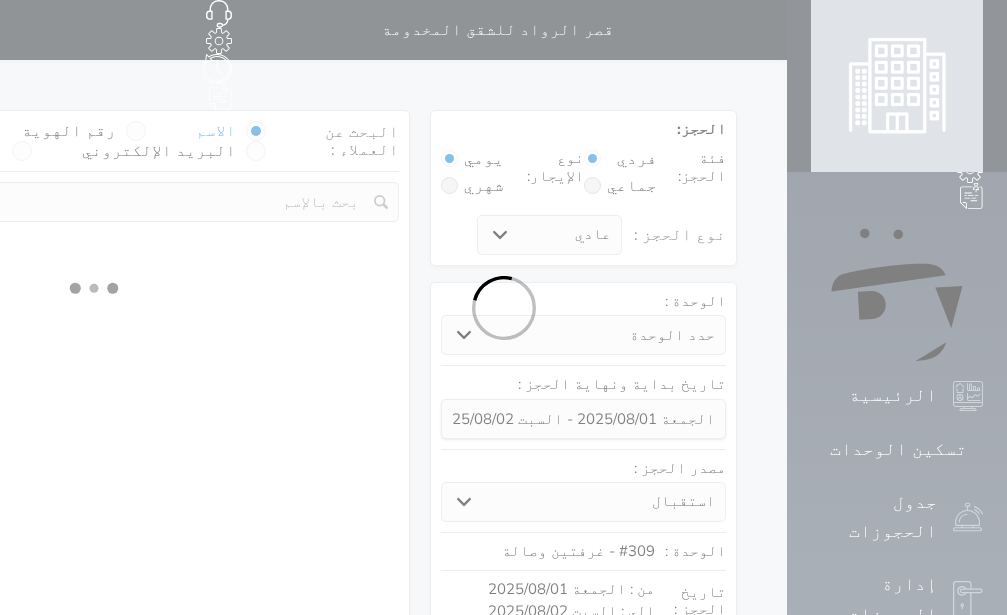 select 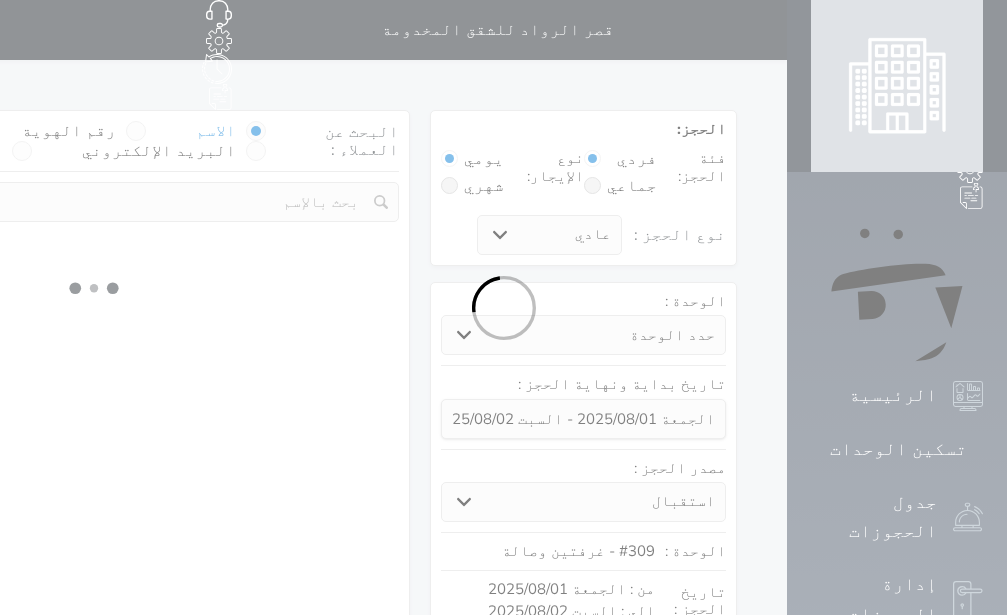 select on "113" 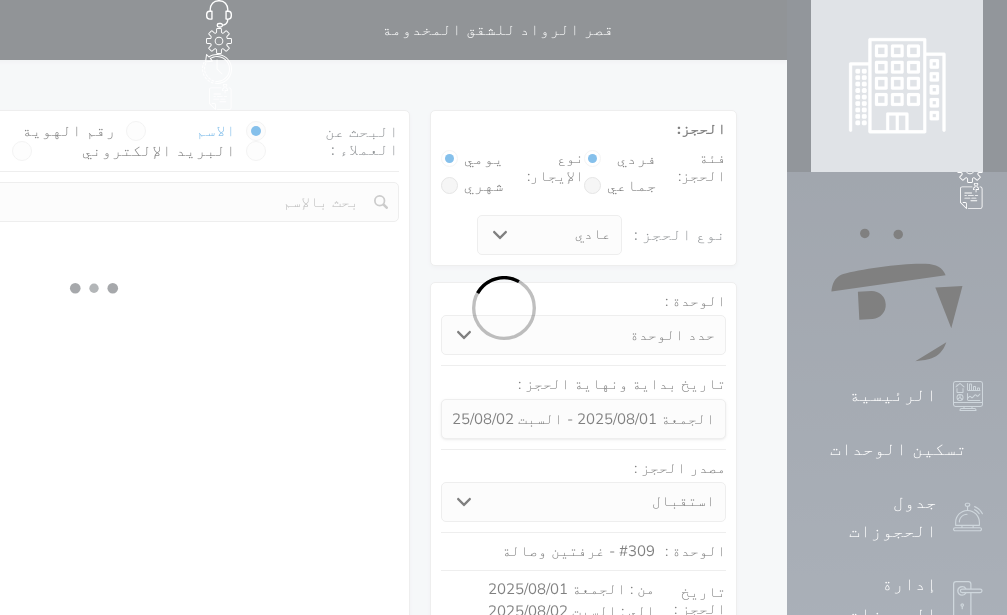 select on "1" 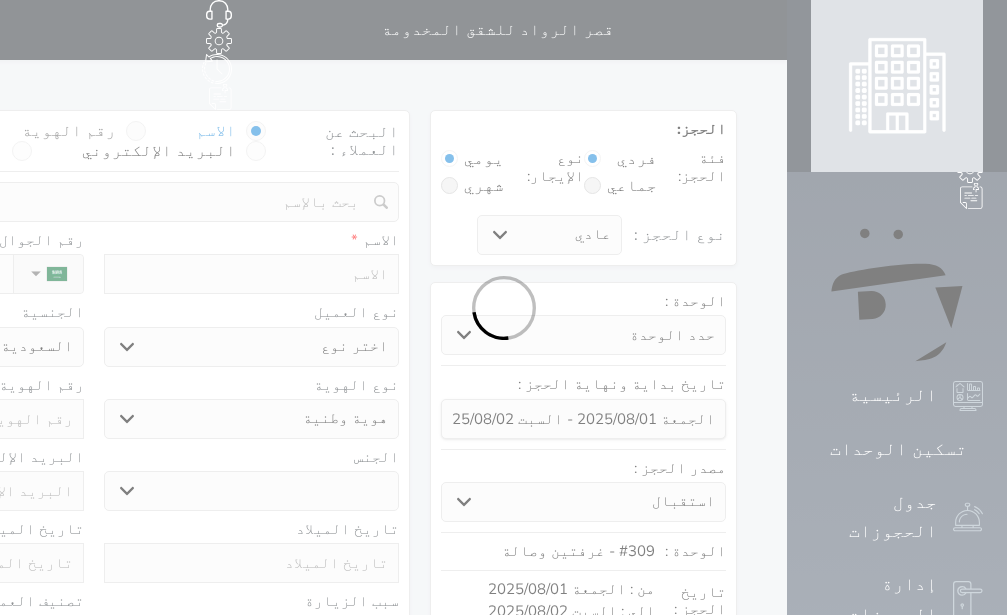 select 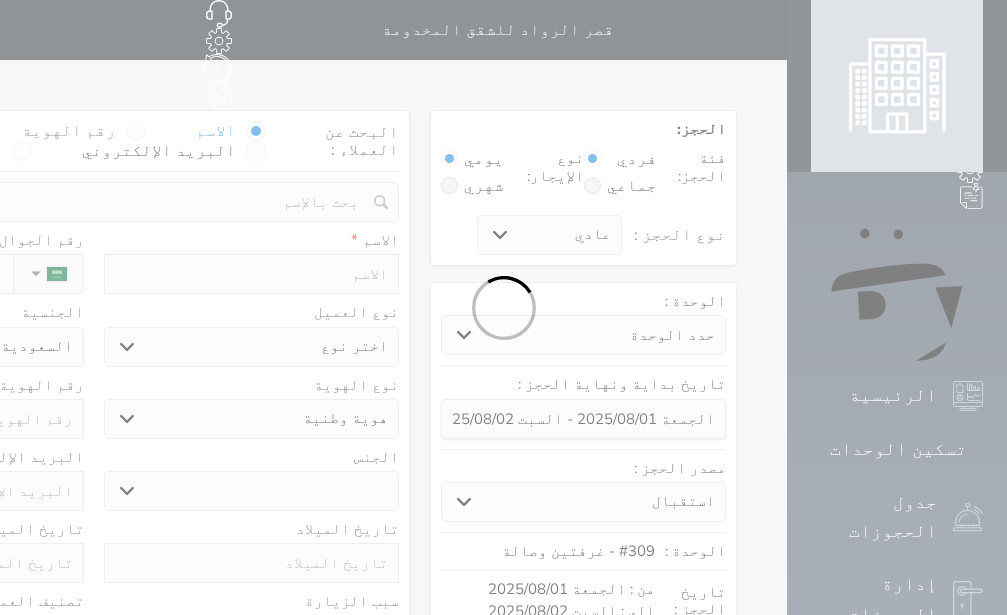 select on "1" 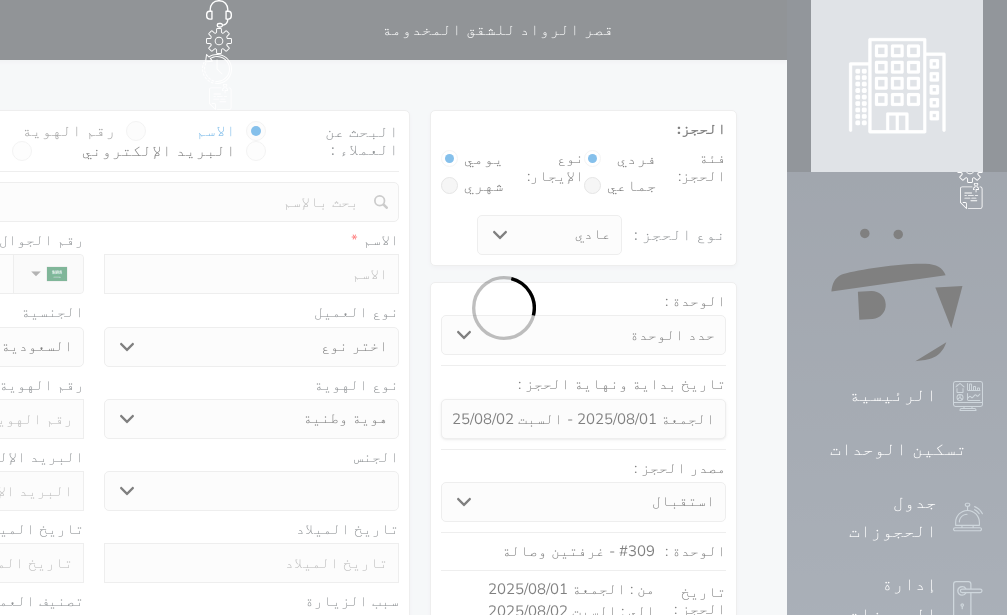 select on "7" 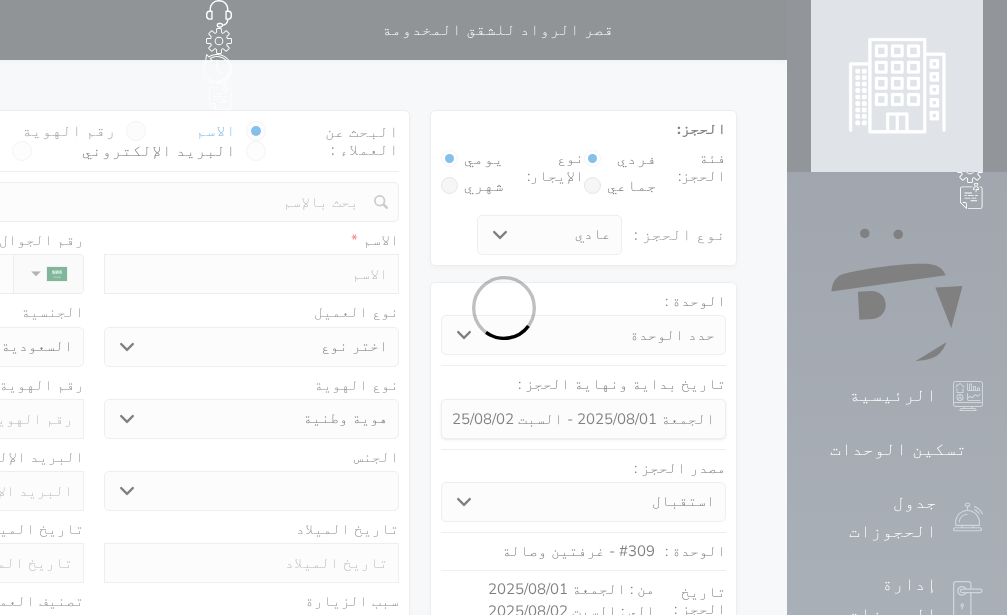 select 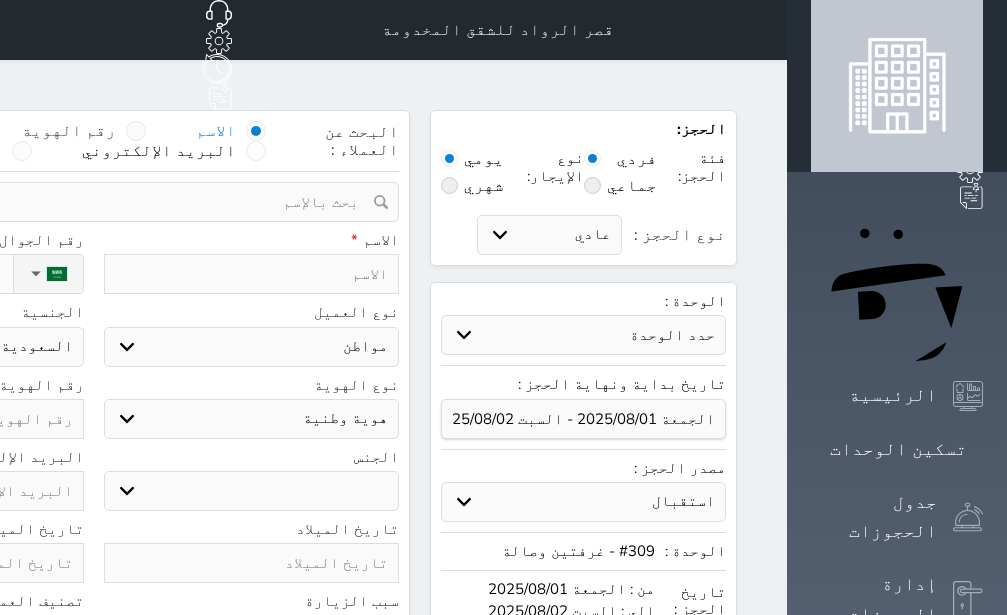 select 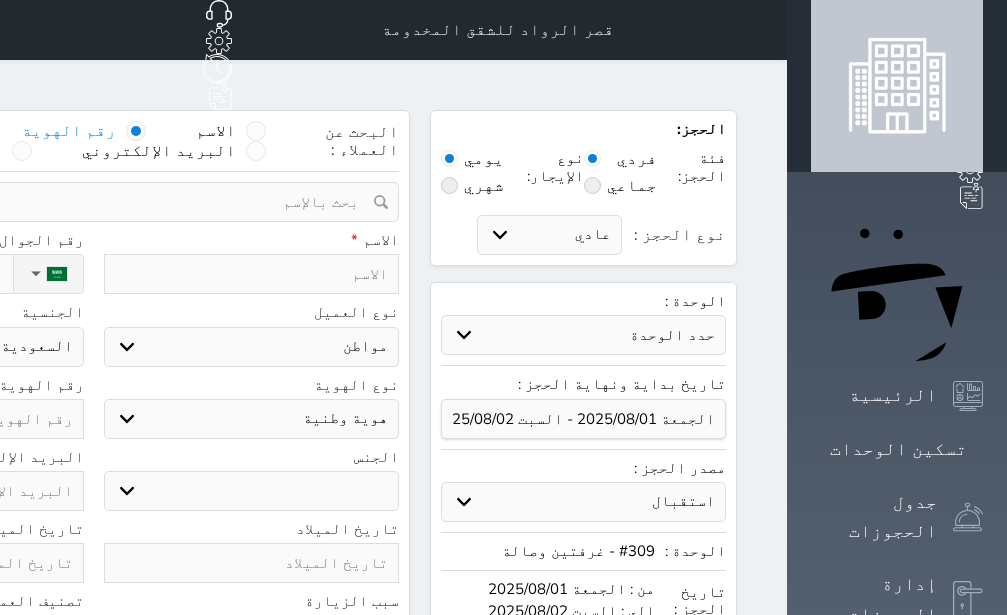 select 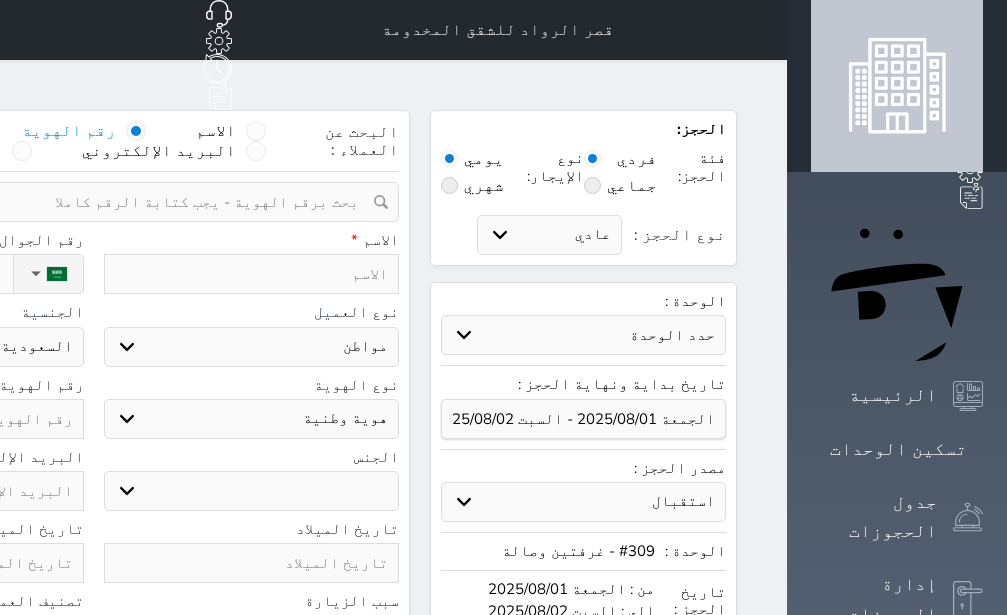 click at bounding box center [86, 202] 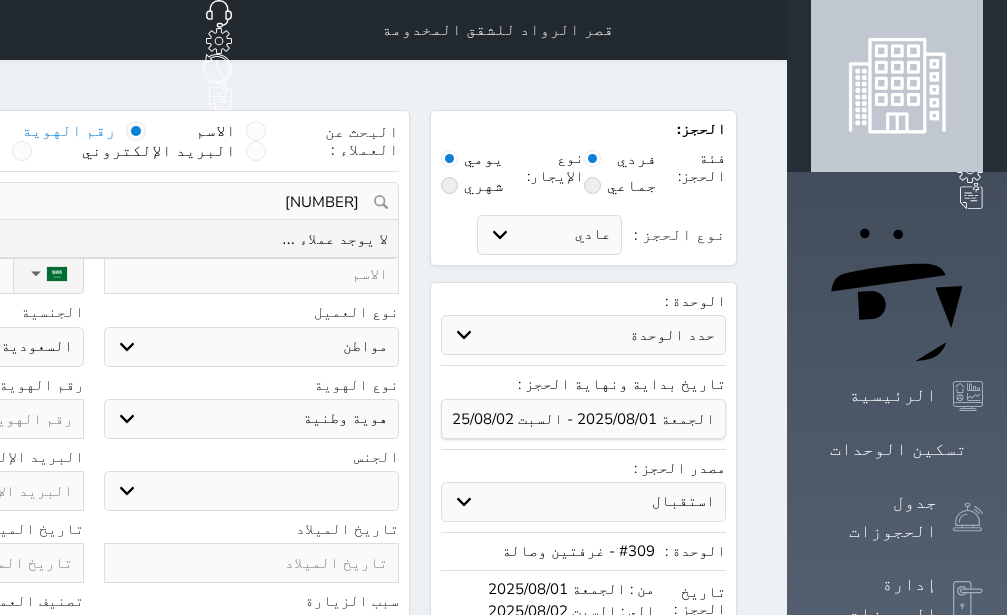 type on "[NUMBER]" 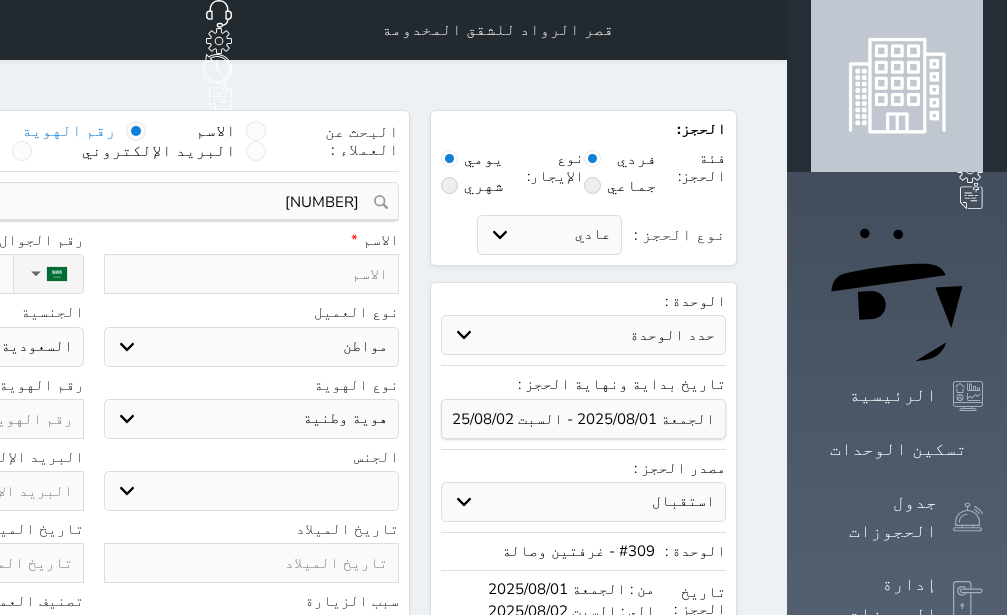 click on "اختر نوع   مواطن مواطن خليجي زائر مقيم" at bounding box center (252, 347) 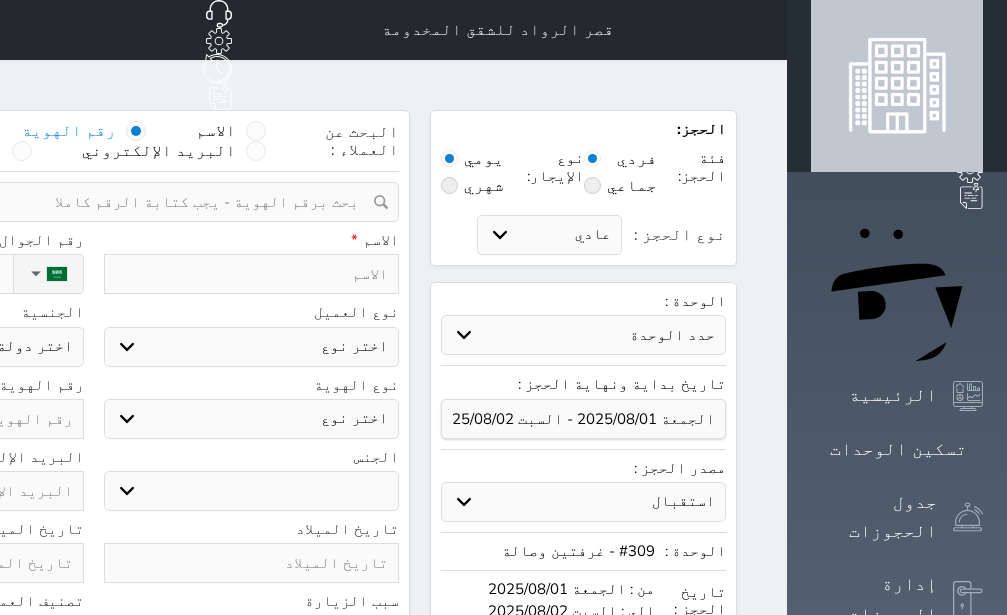 click on "مواطن" at bounding box center (0, 0) 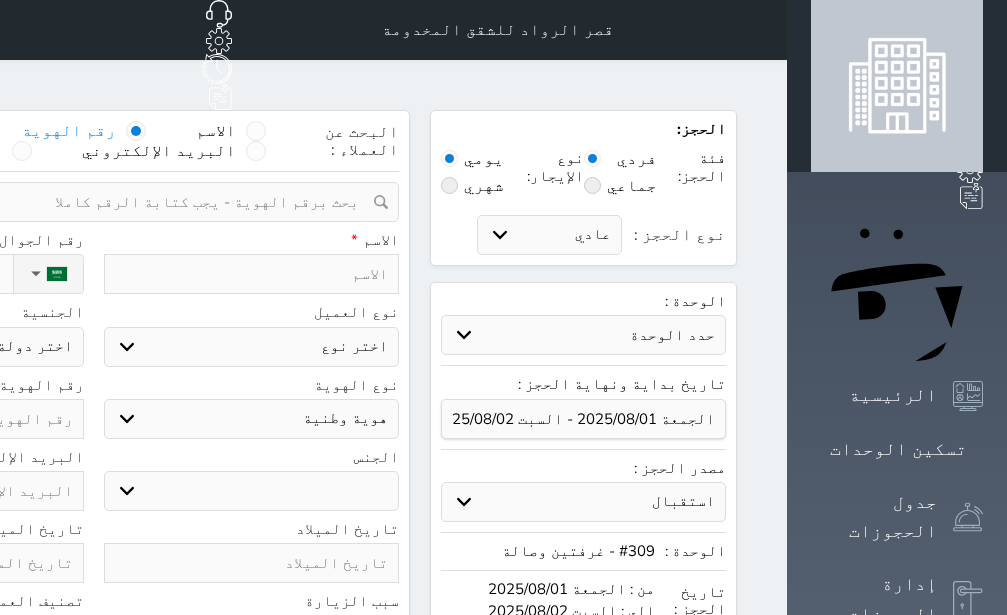 select 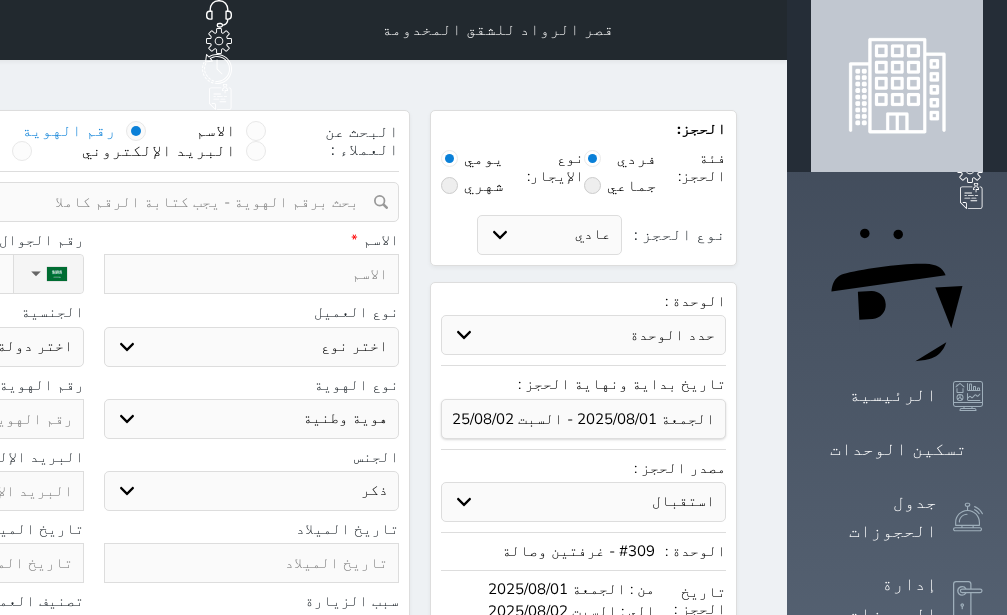 select 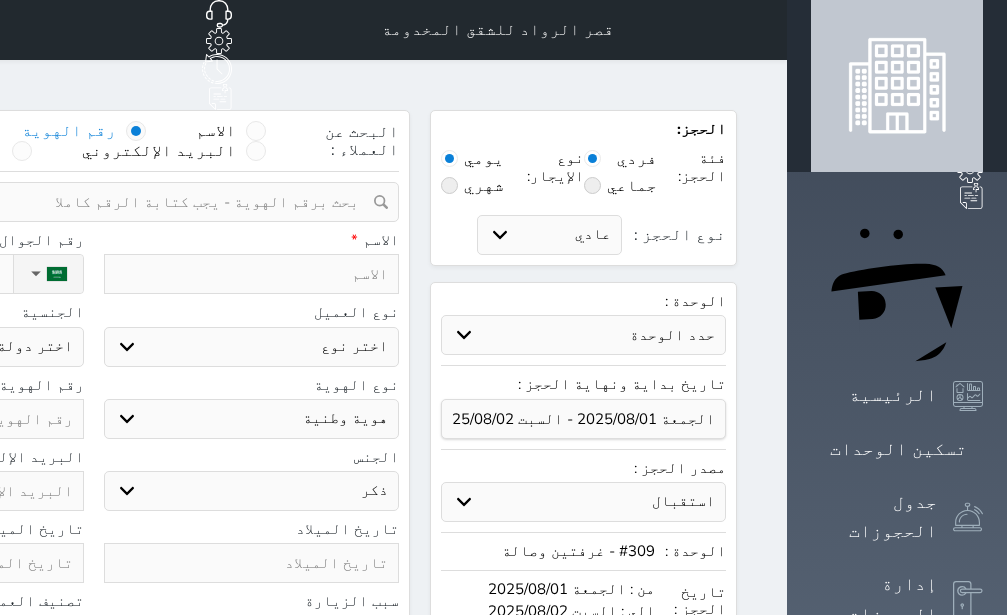 select 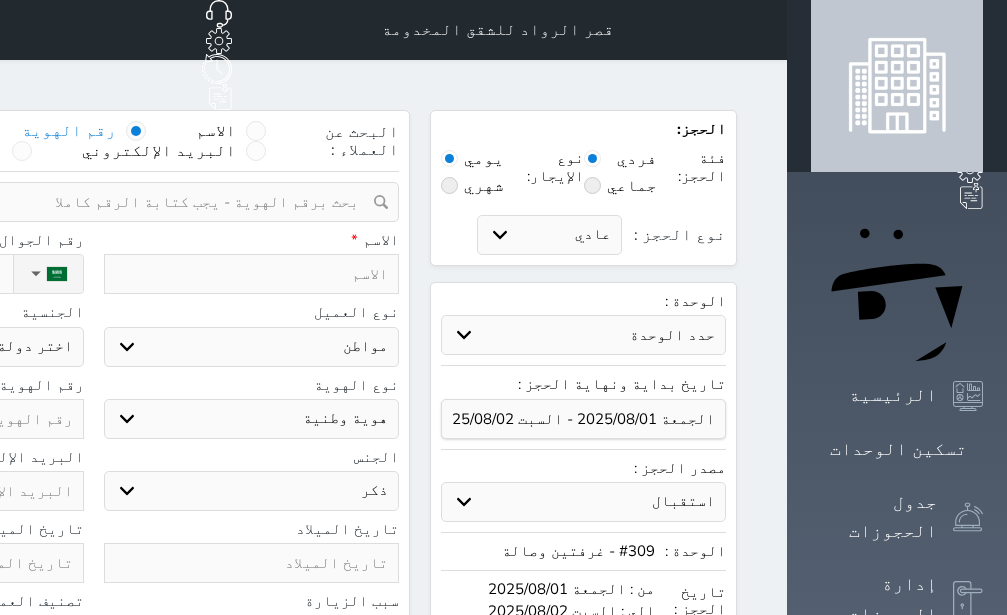select on "113" 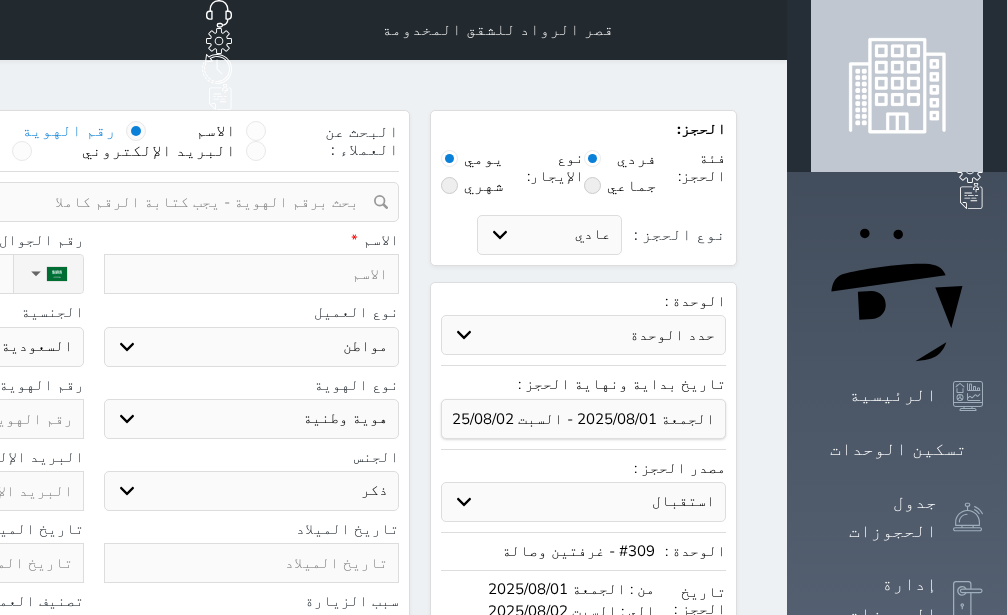 click at bounding box center (252, 274) 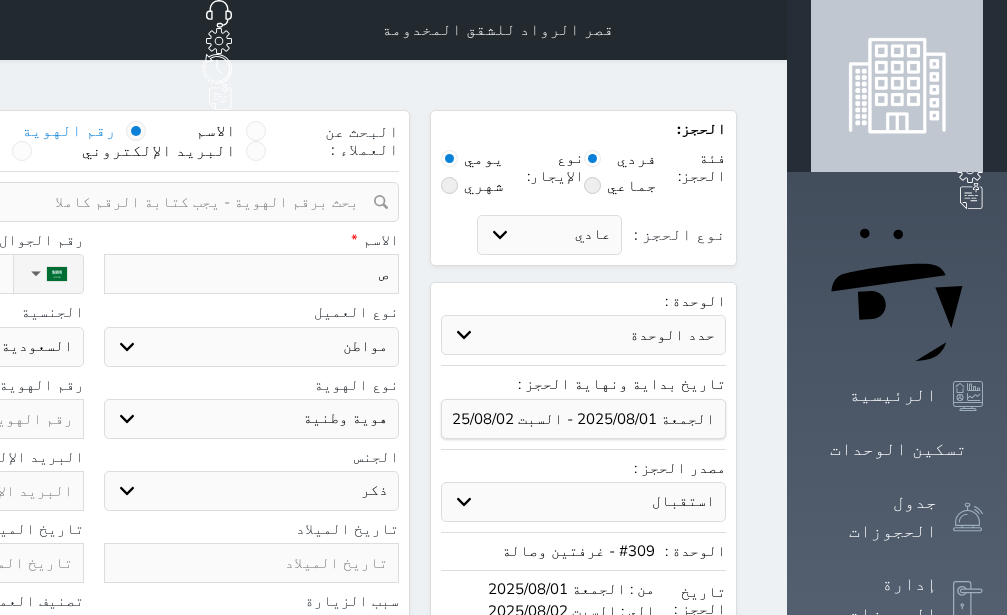 type on "صا" 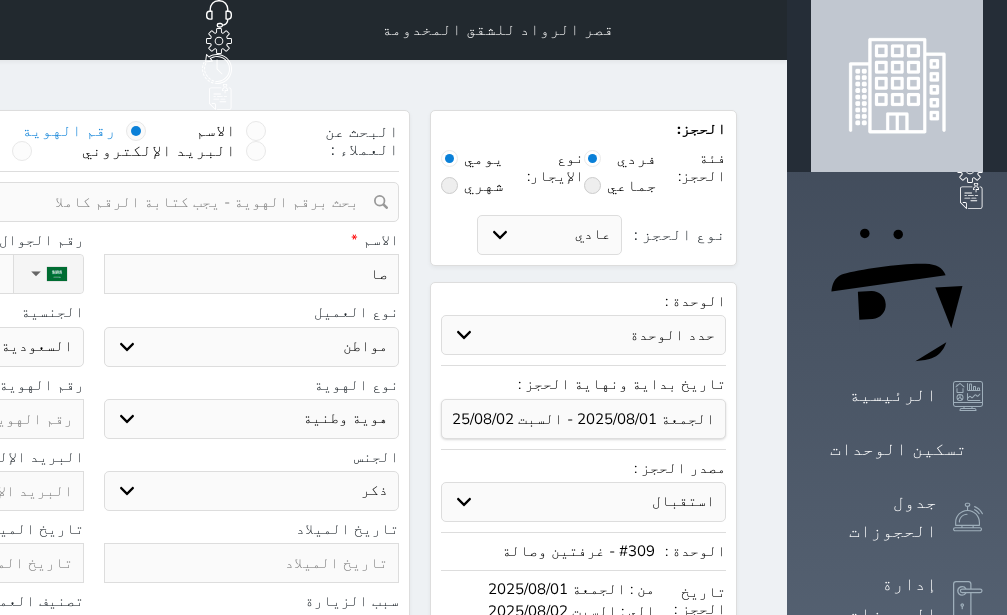type on "صال" 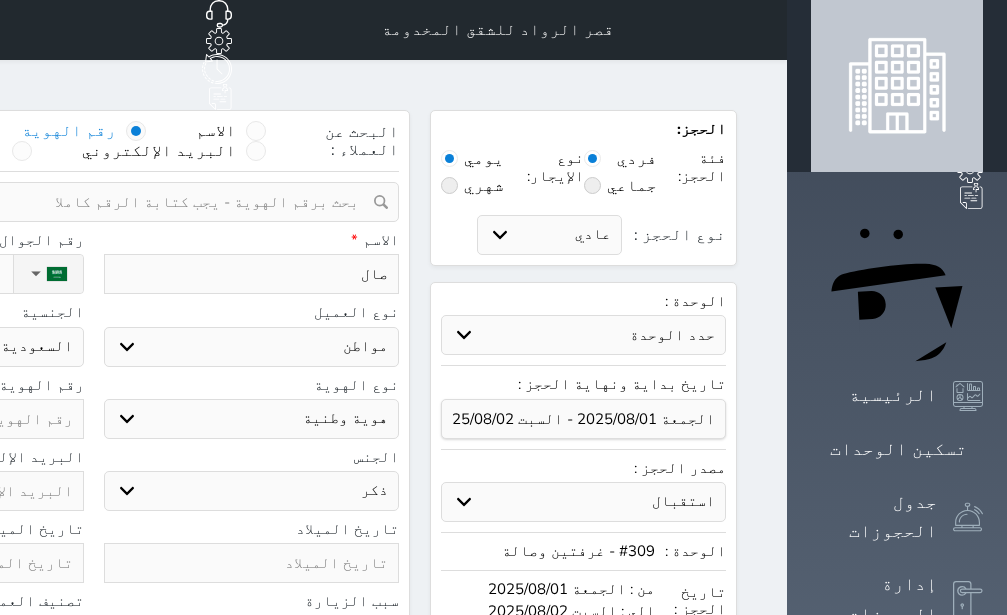 type on "صالح" 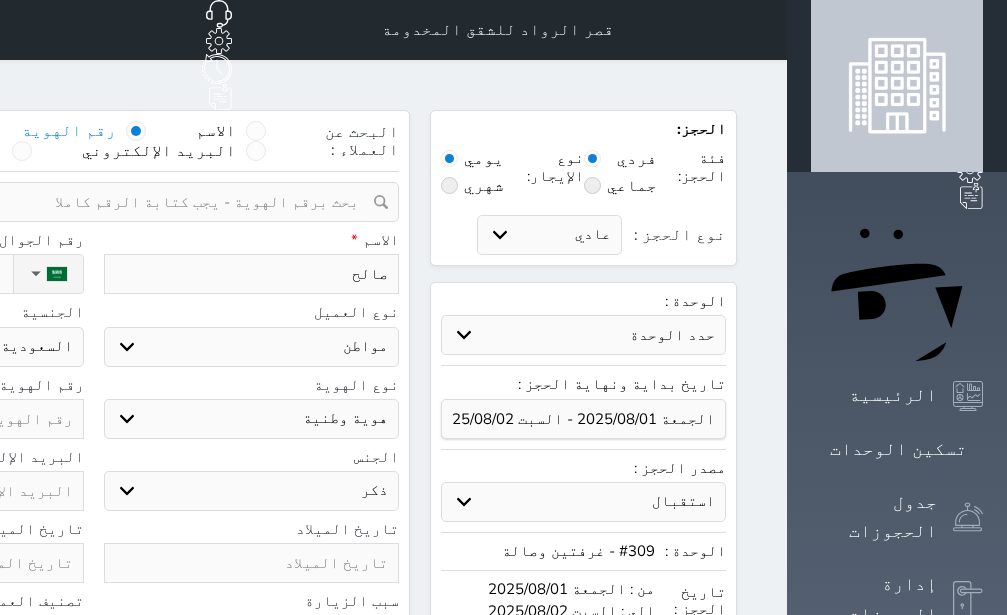 select 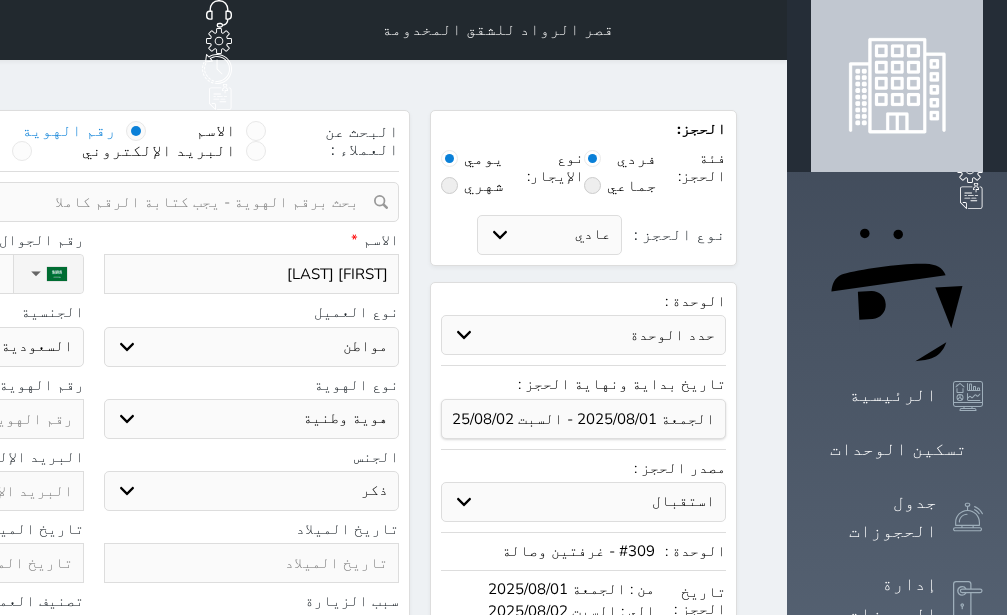 type on "[FIRST] [LAST]" 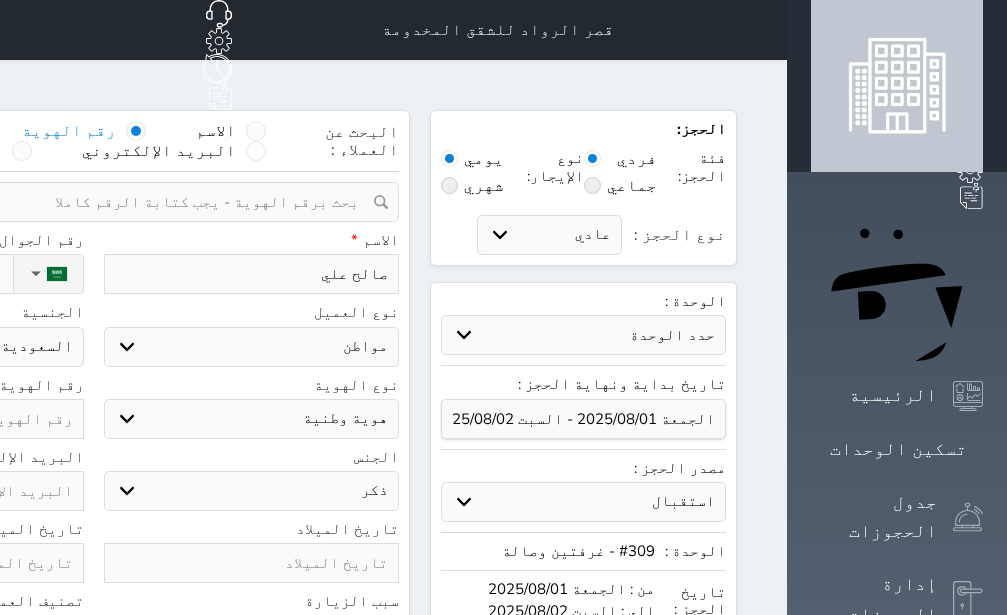 type on "صالح علي" 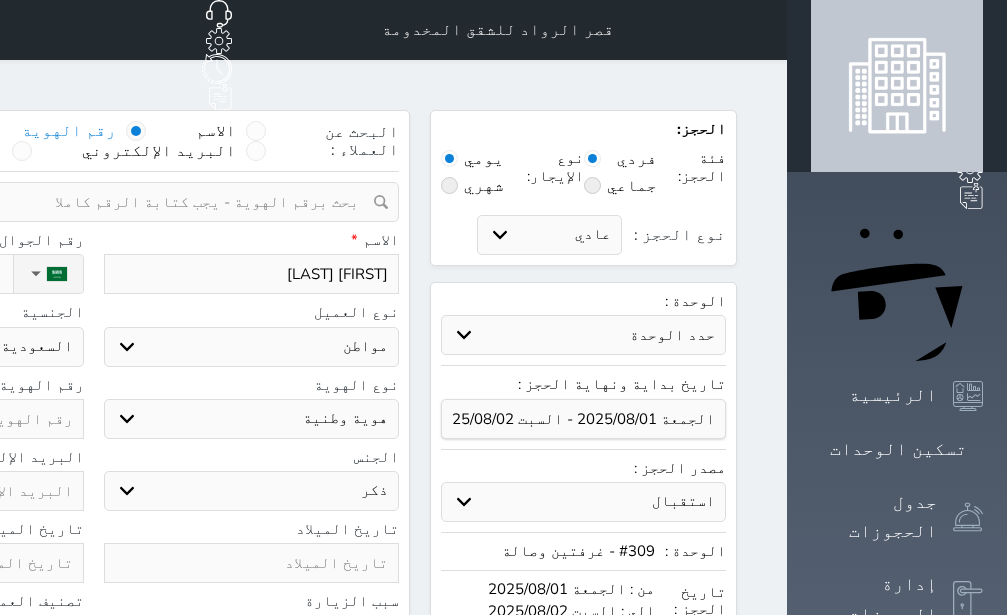 type on "[FIRST] [LAST]" 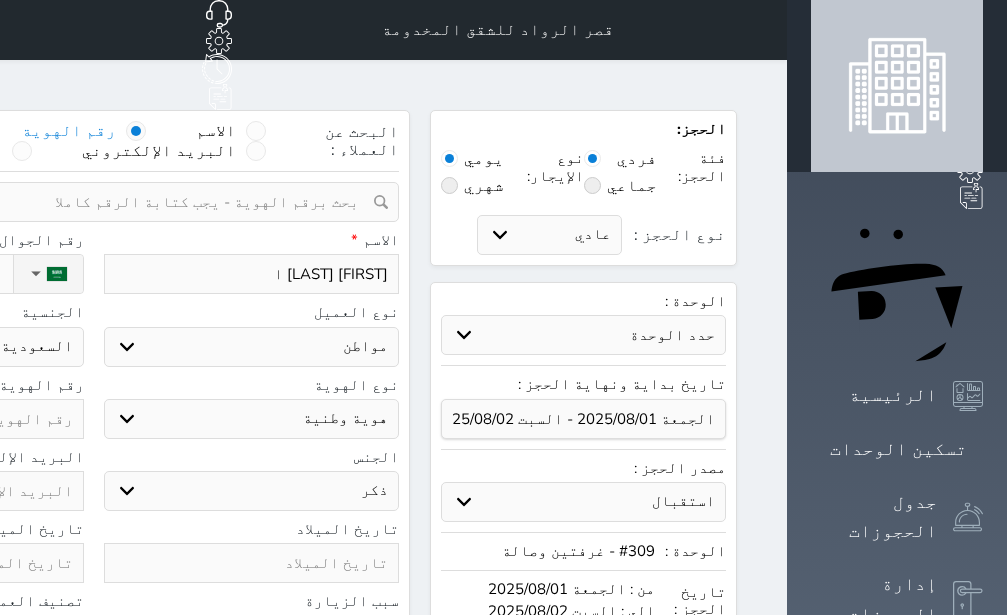 type on "[FIRST] [LAST]" 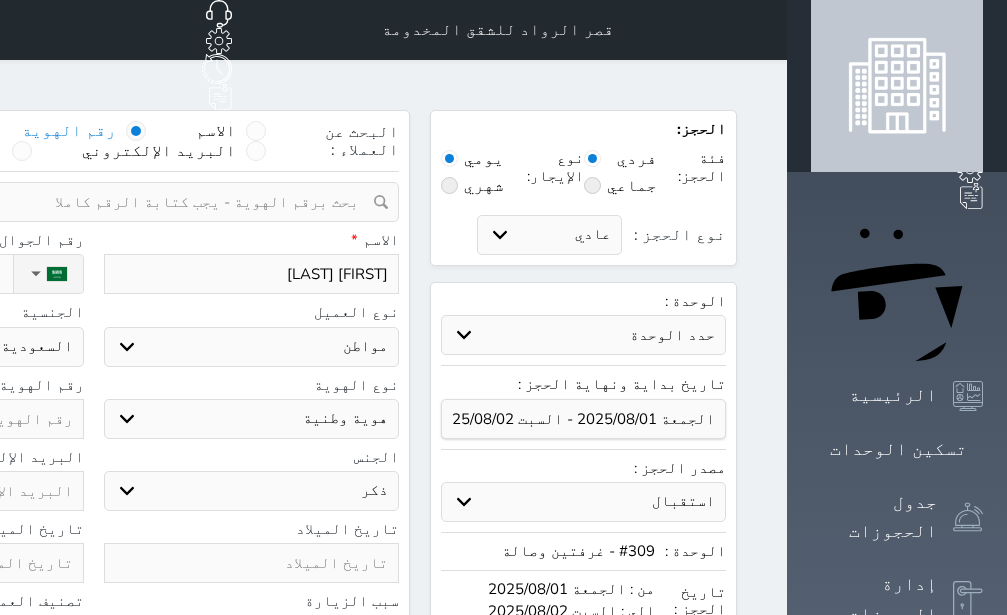 type on "[FIRST] [LAST]" 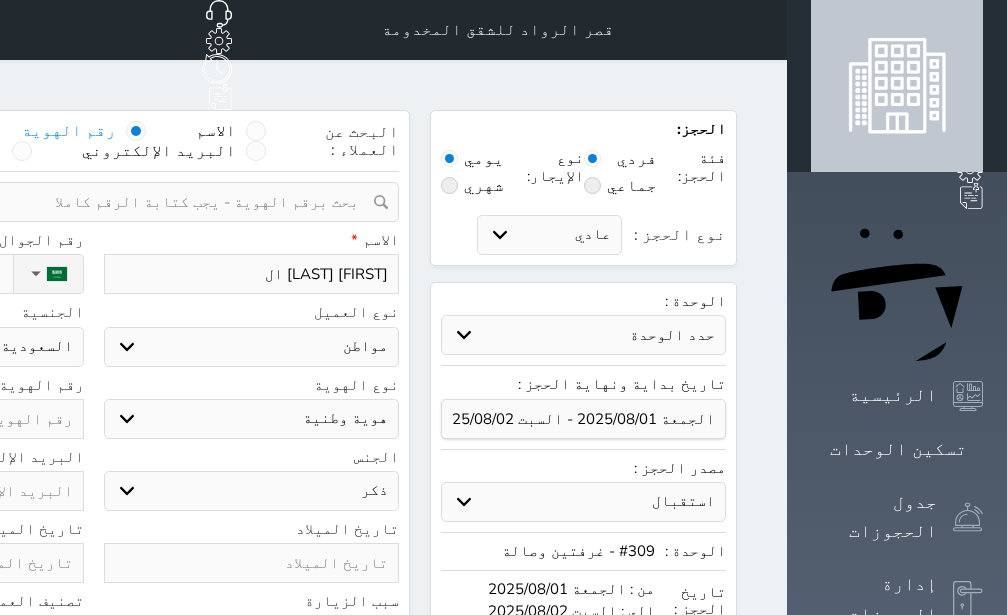 type on "[FIRST] [LAST]" 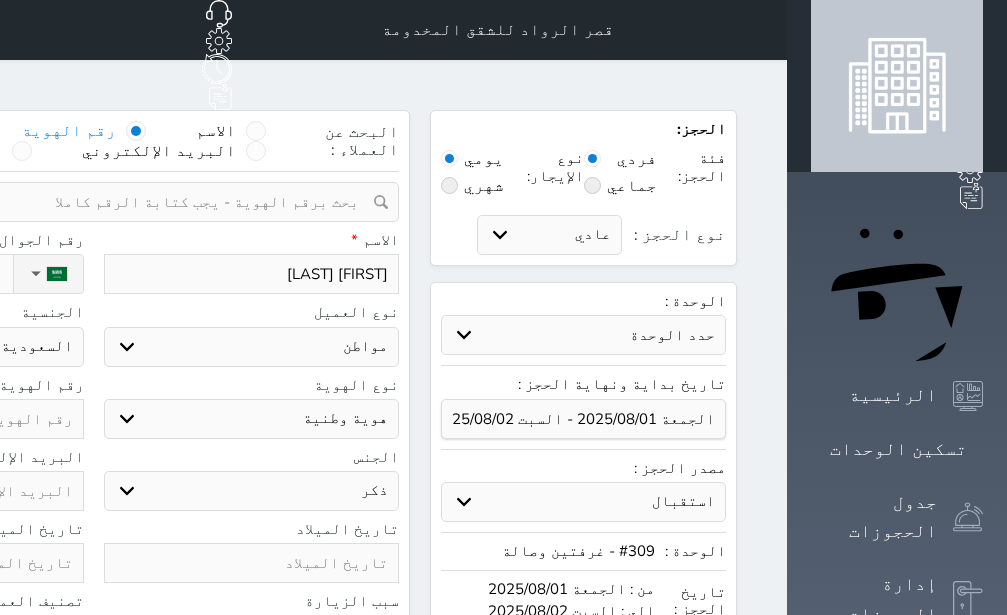 type on "[FIRST] [LAST]" 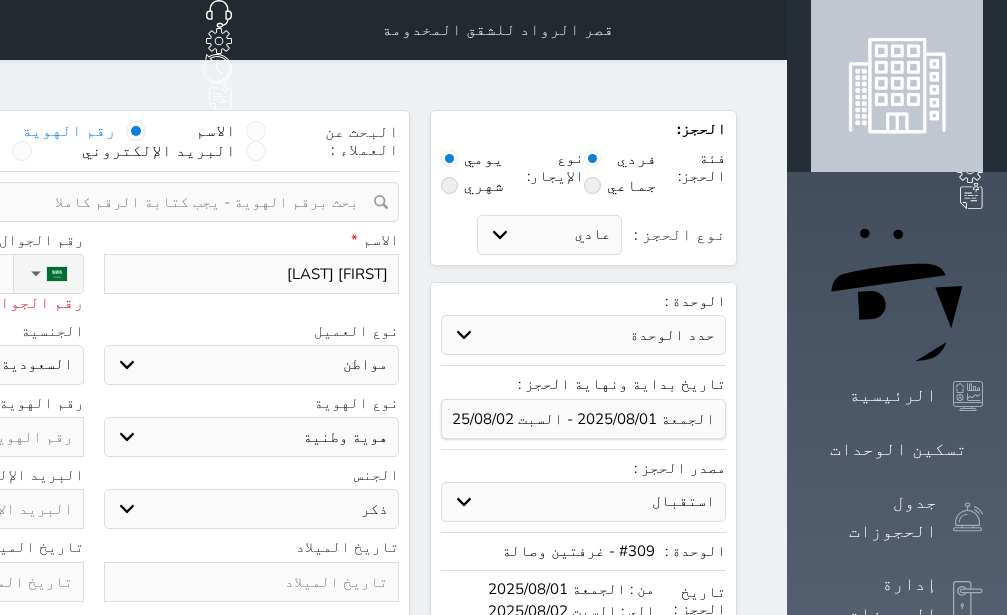 type on "05" 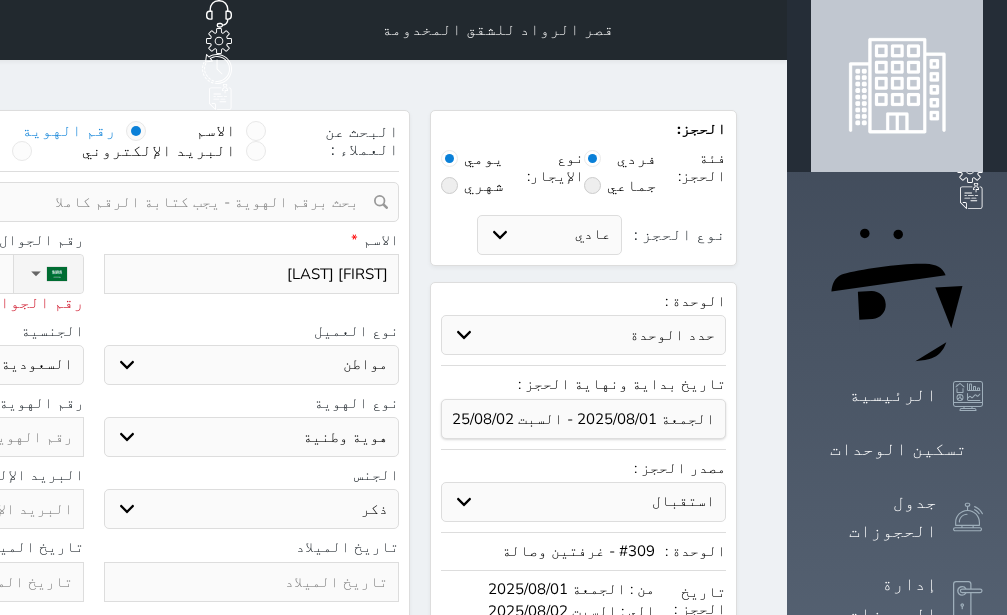 select 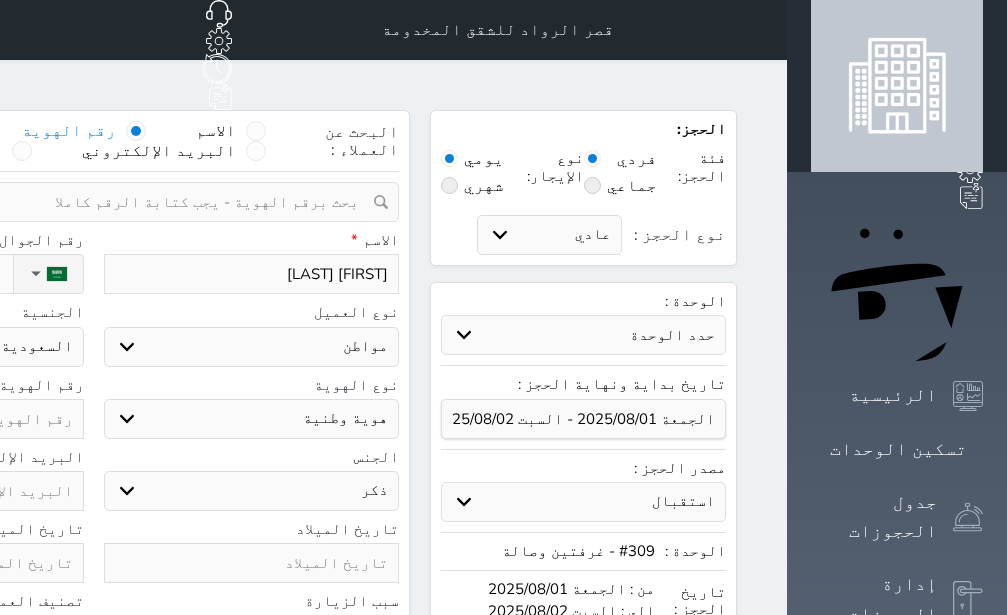 type on "+966 [PHONE]" 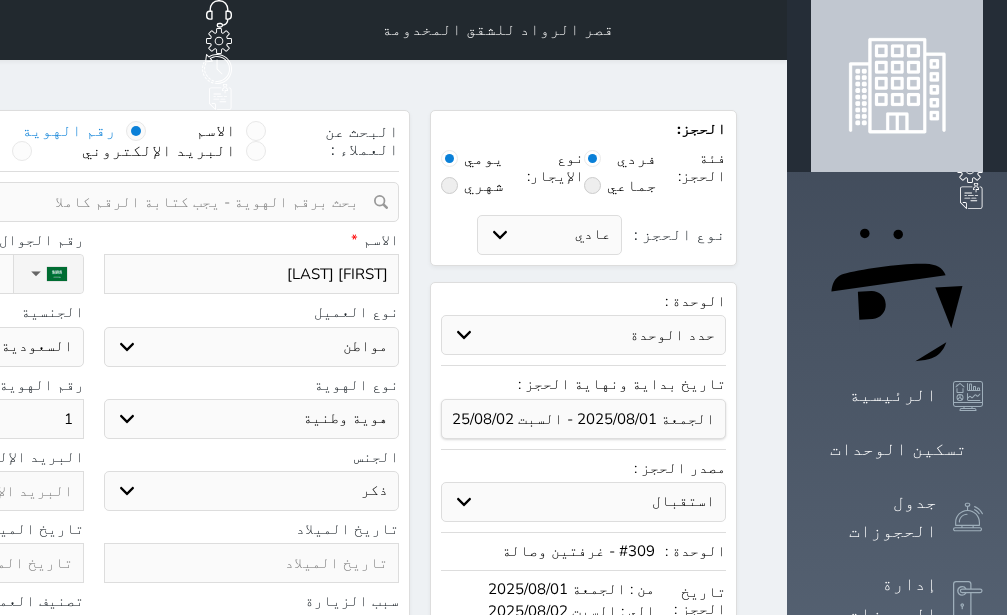 type 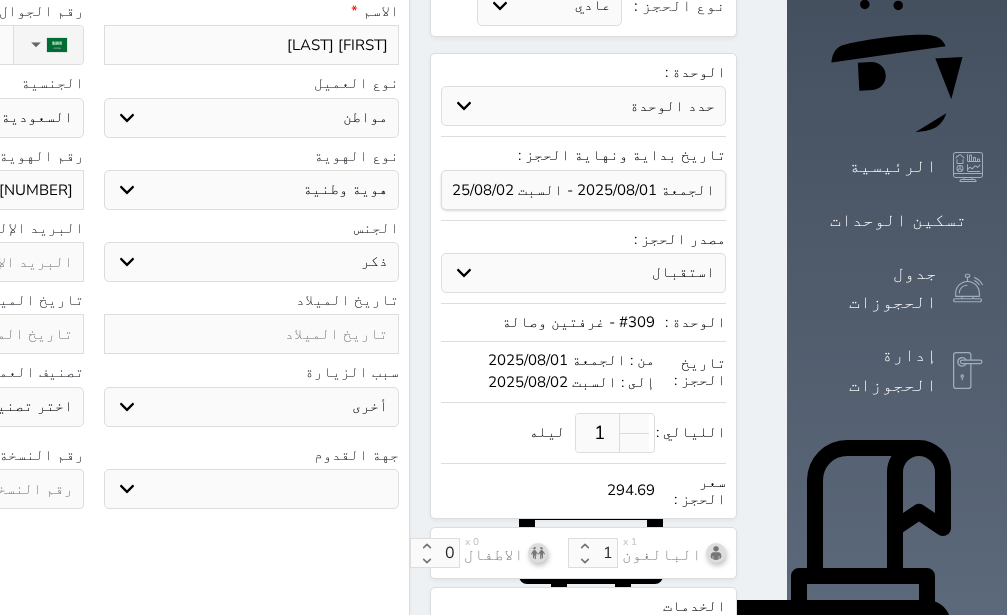 scroll, scrollTop: 252, scrollLeft: 0, axis: vertical 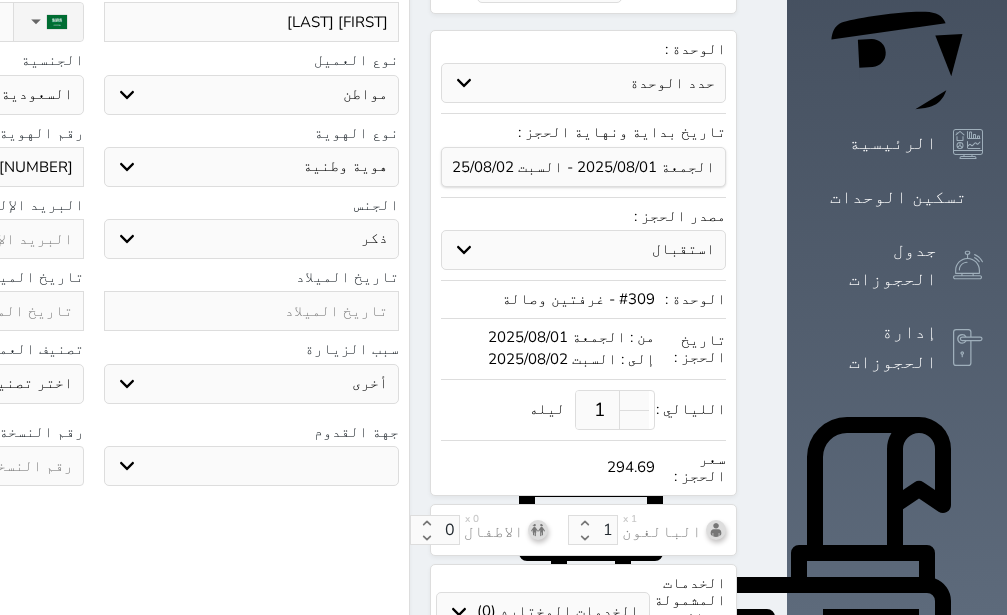 click at bounding box center (-64, 466) 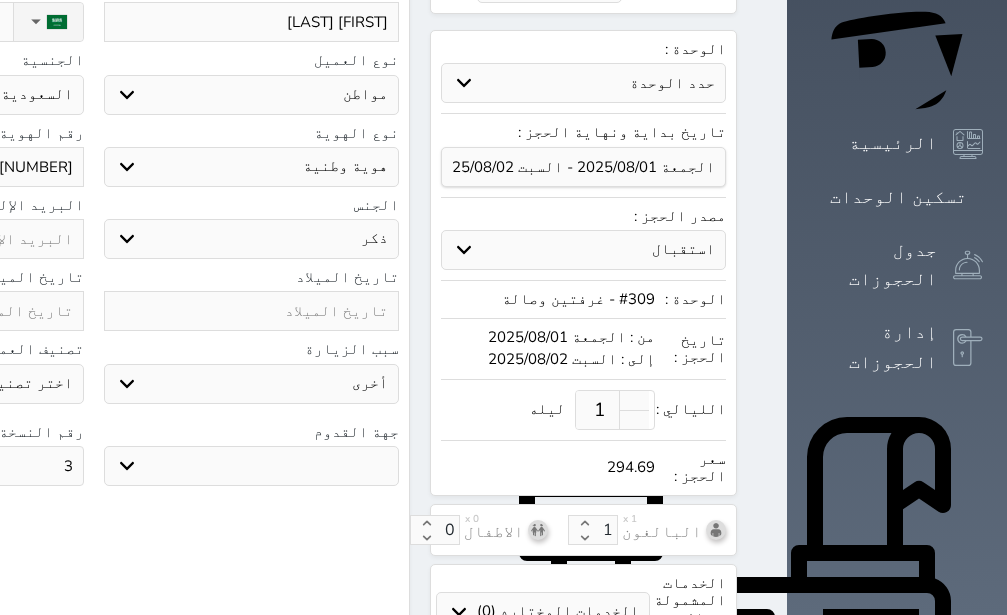 click at bounding box center (-64, 311) 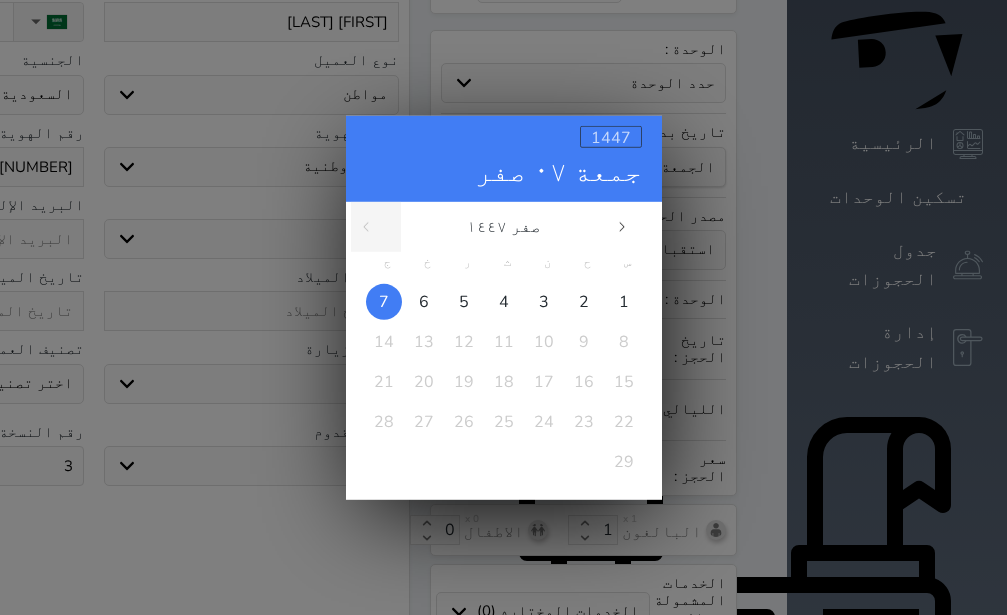 click on "1447" at bounding box center [611, 136] 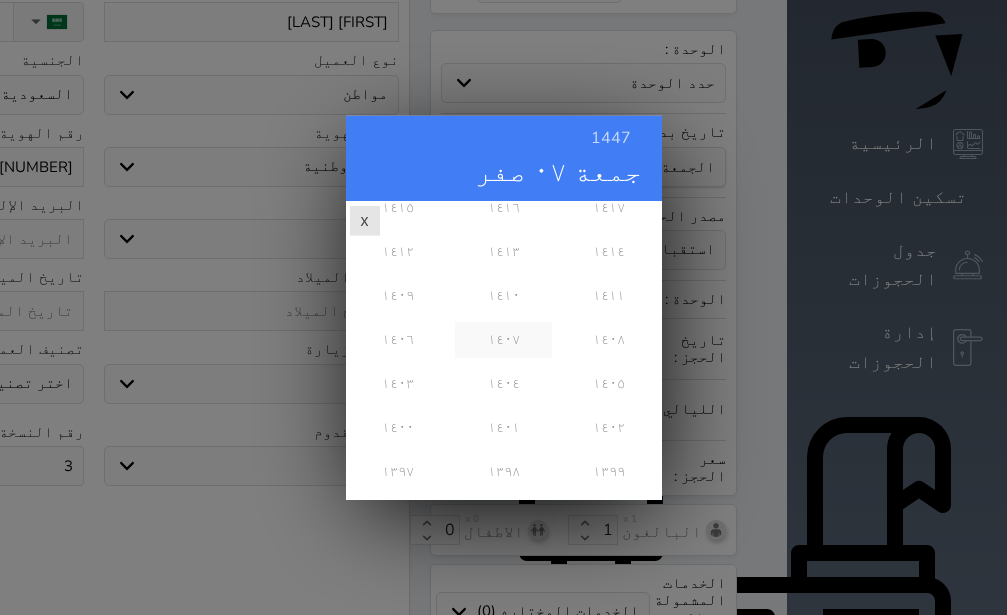 scroll, scrollTop: 648, scrollLeft: 0, axis: vertical 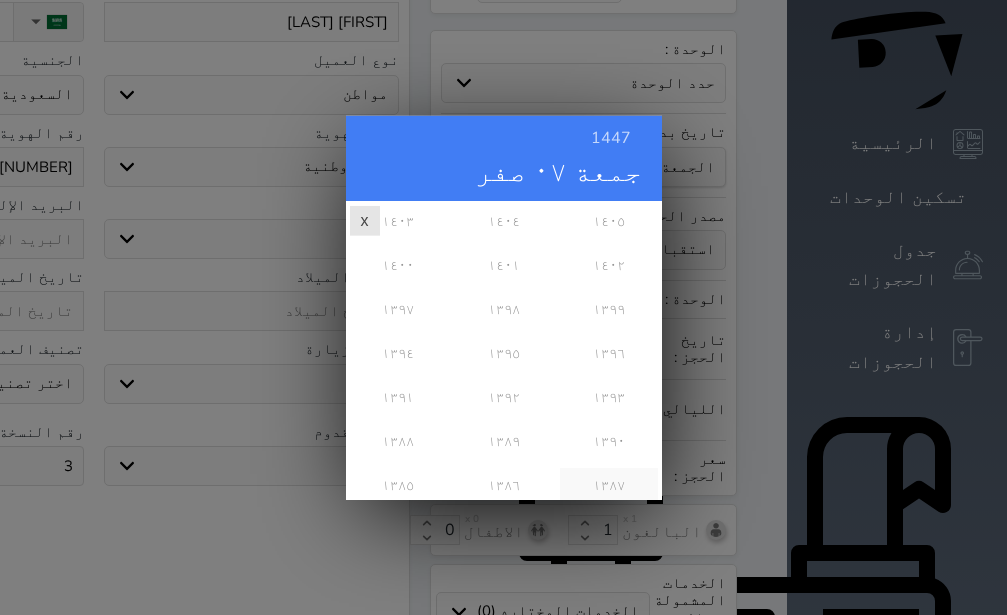 click on "١٣٨٧" at bounding box center (608, 485) 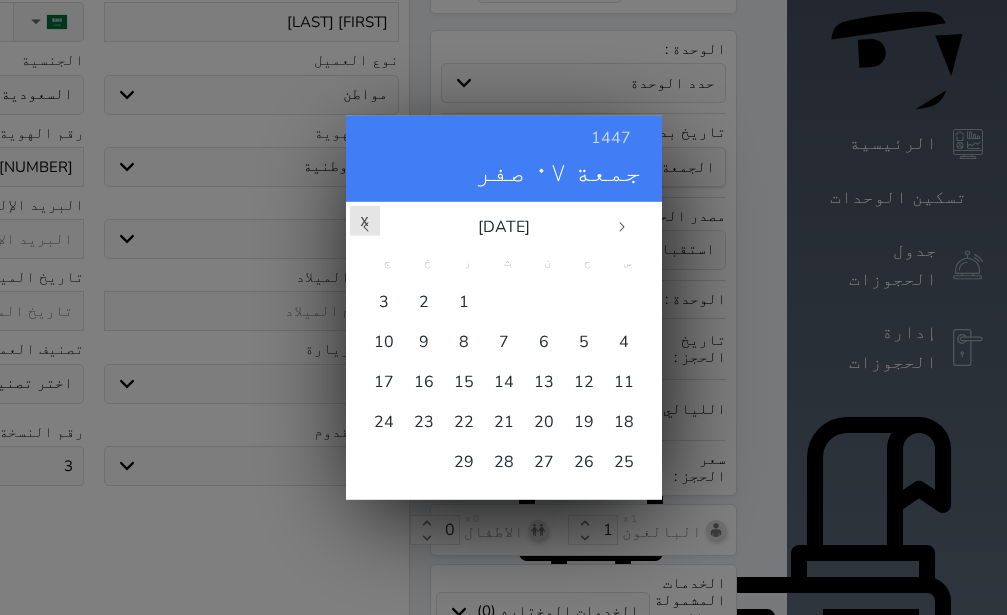 scroll, scrollTop: 0, scrollLeft: 0, axis: both 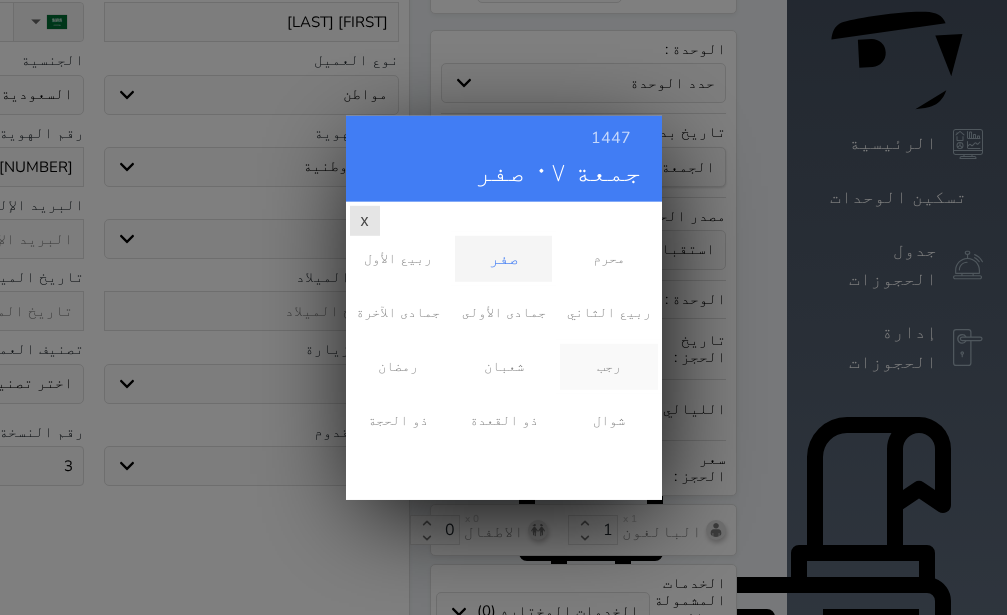 click on "رجب" at bounding box center (608, 366) 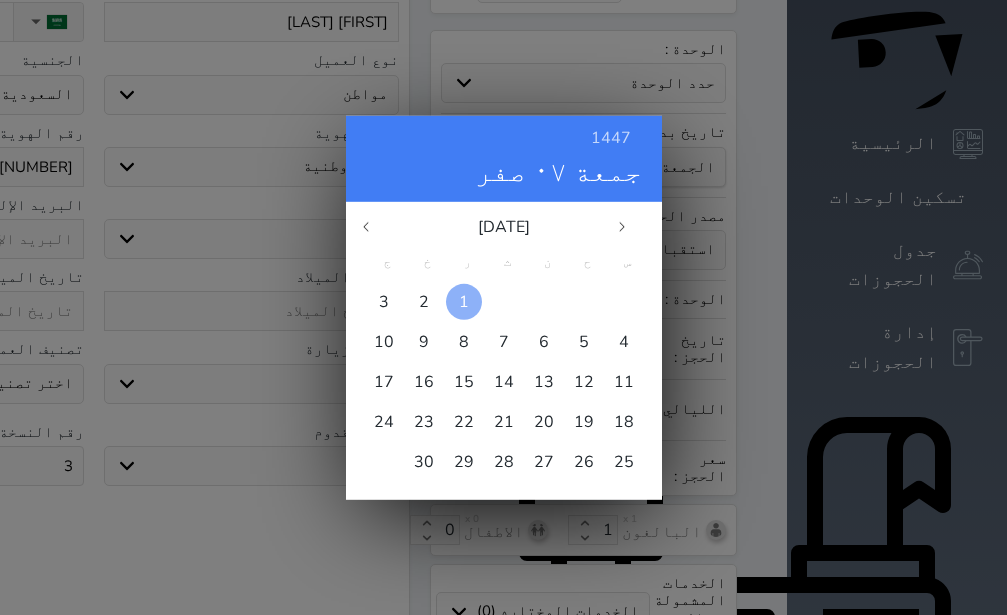 click at bounding box center (464, 301) 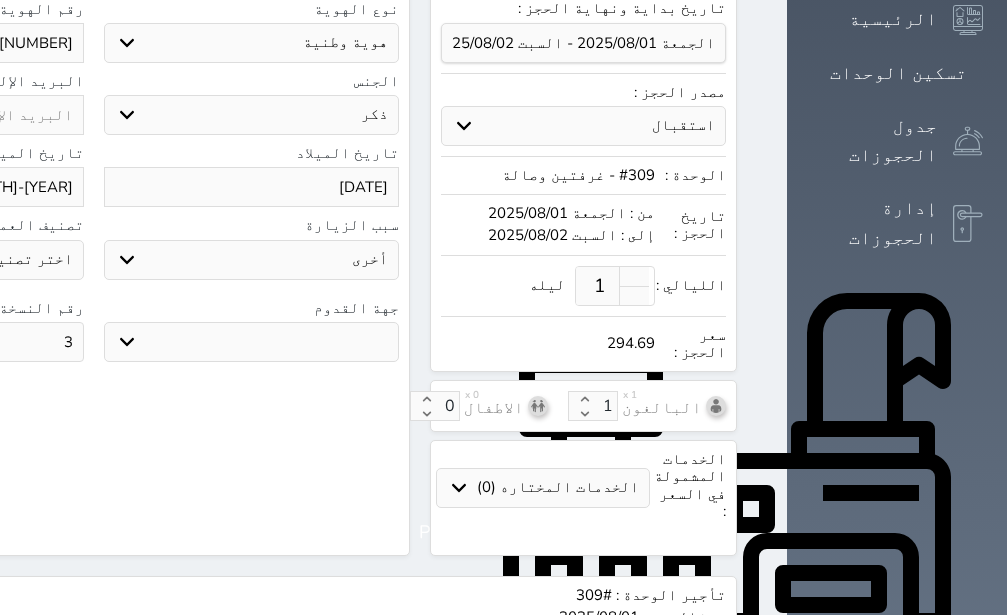 scroll, scrollTop: 378, scrollLeft: 0, axis: vertical 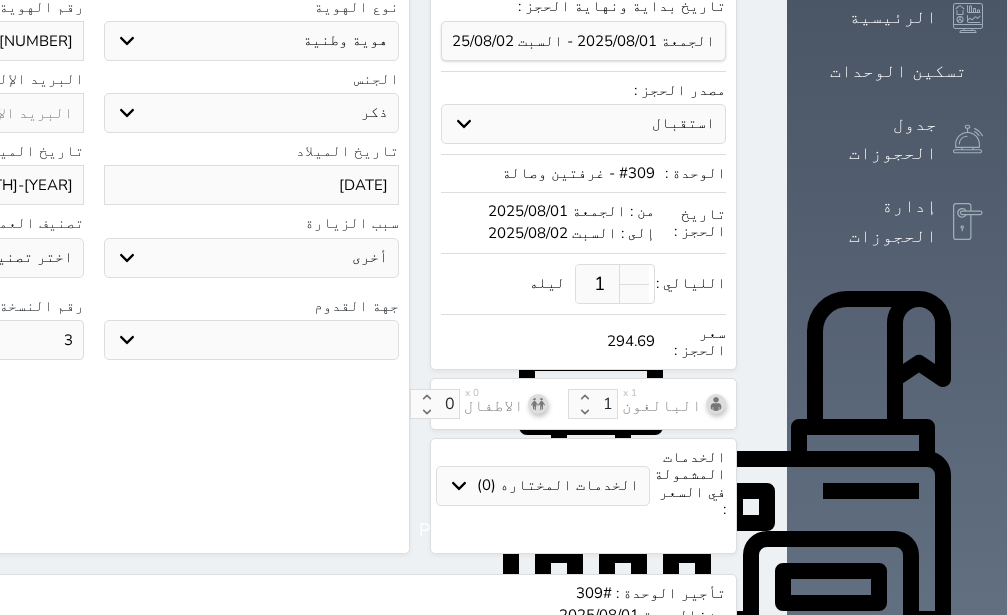 click on "جو بحر ارض" at bounding box center (252, 340) 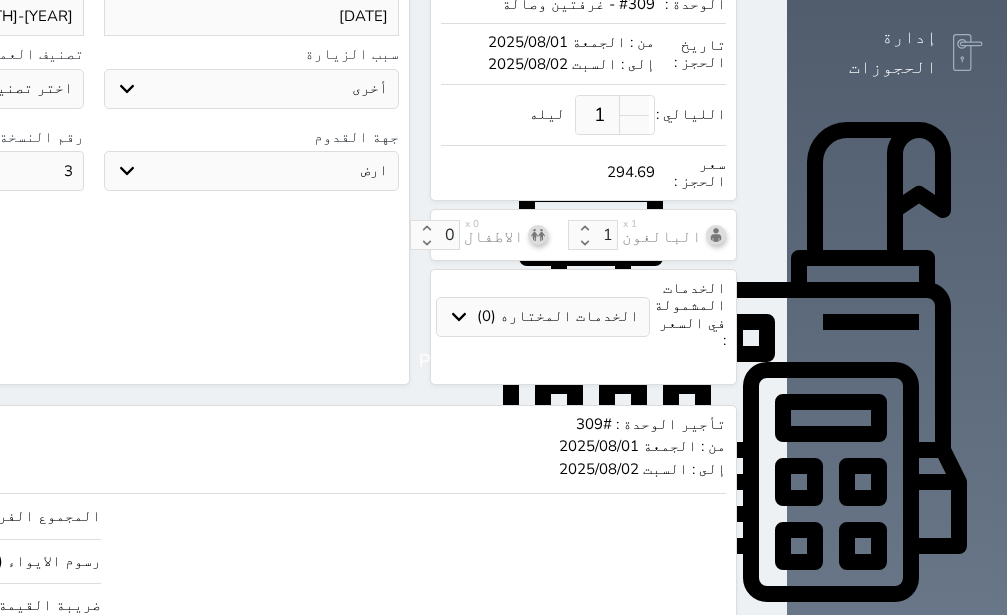 scroll, scrollTop: 767, scrollLeft: 0, axis: vertical 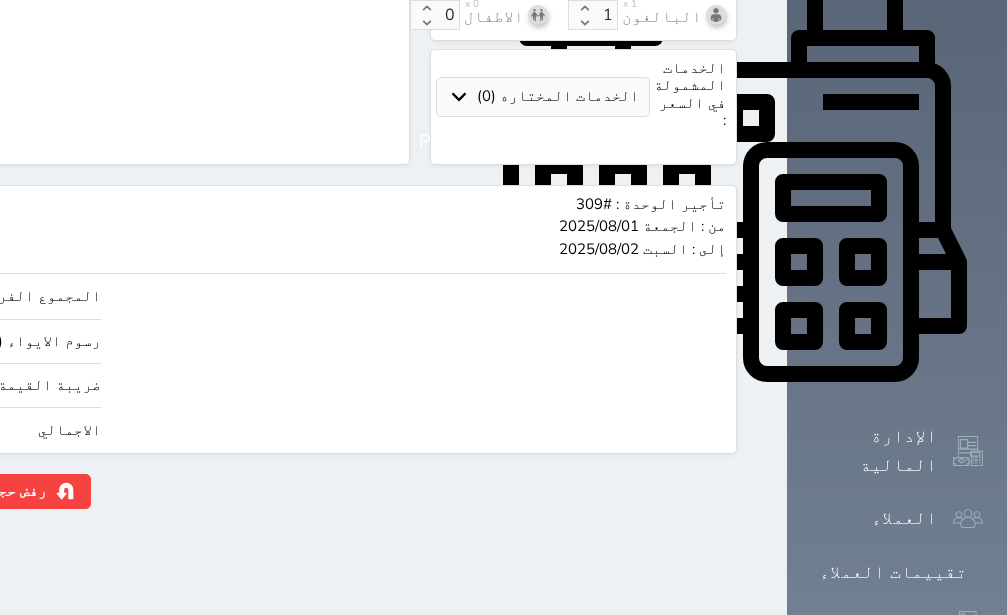 click on "294.69" at bounding box center (-147, 430) 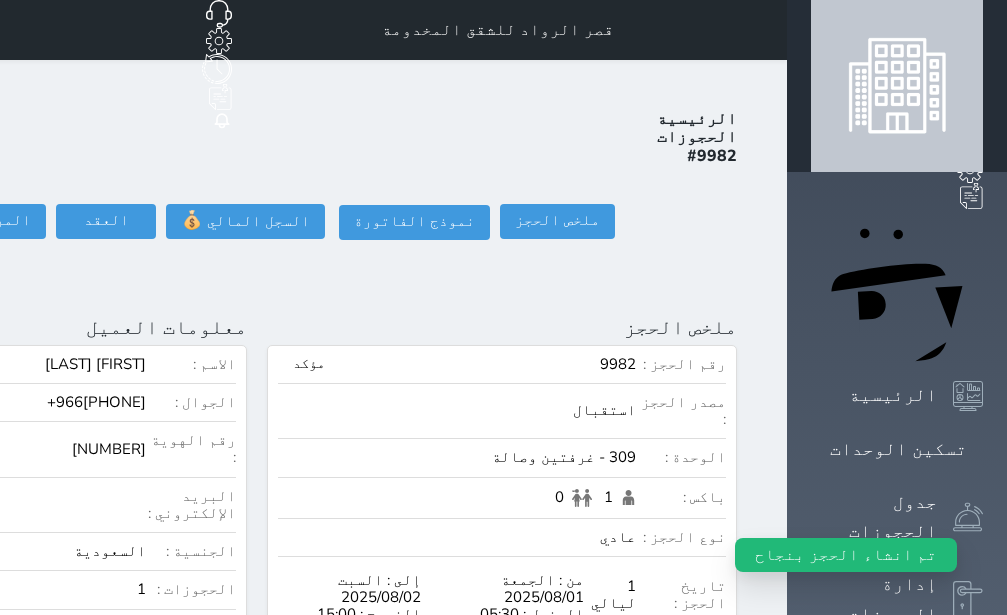scroll, scrollTop: 1122, scrollLeft: 0, axis: vertical 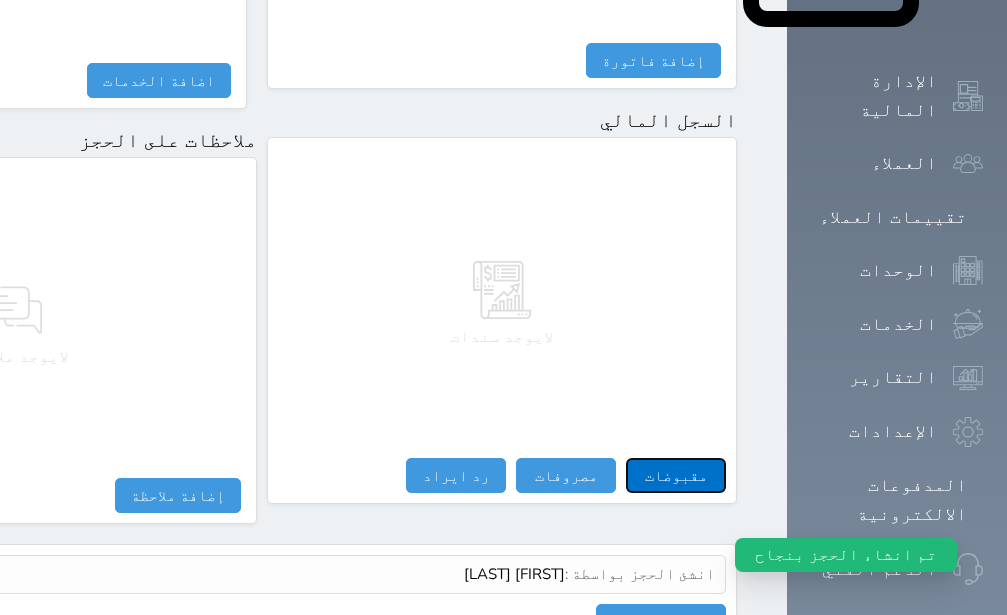 click on "مقبوضات" at bounding box center [676, 475] 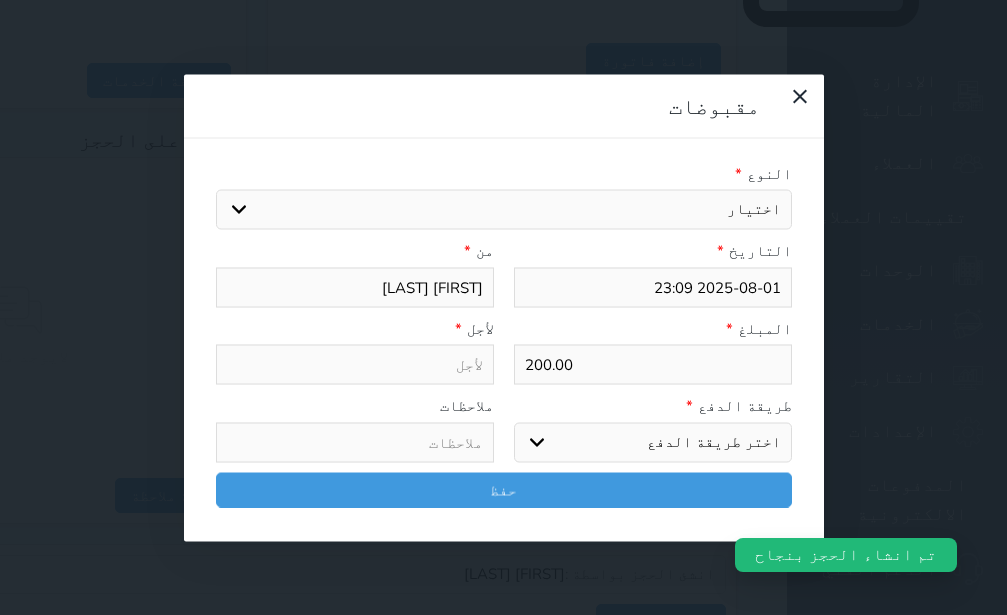 scroll, scrollTop: 1087, scrollLeft: 0, axis: vertical 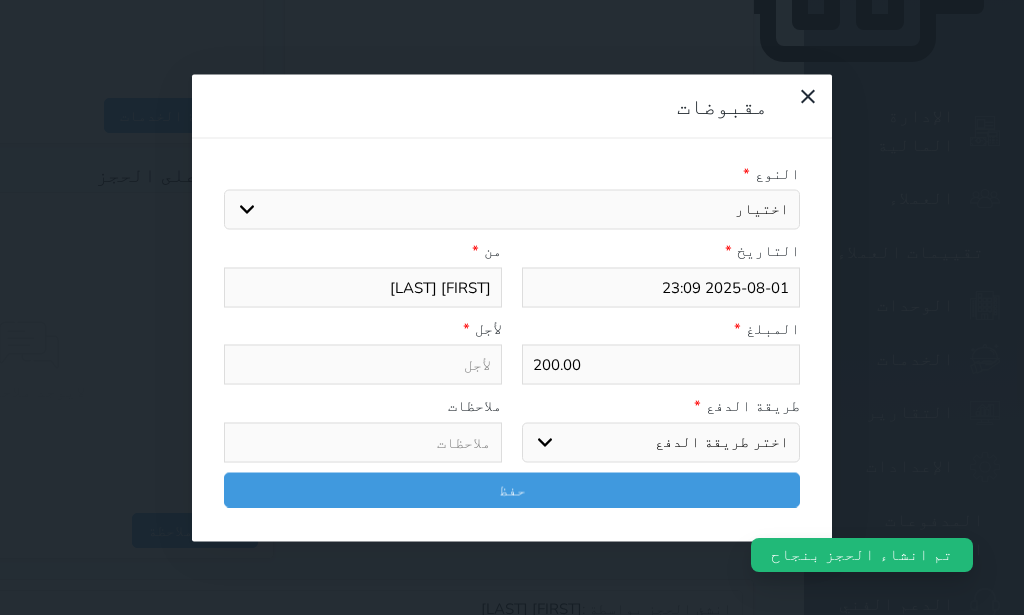 click on "اختيار   مقبوضات عامة قيمة إيجار فواتير تامين عربون لا ينطبق آخر مغسلة واي فاي - الإنترنت مواقف السيارات طعام الأغذية والمشروبات مشروبات المشروبات الباردة المشروبات الساخنة الإفطار غداء عشاء مخبز و كعك حمام سباحة الصالة الرياضية سبا و خدمات الجمال اختيار وإسقاط (خدمات النقل) ميني بار كابل - تلفزيون سرير إضافي تصفيف الشعر التسوق خدمات الجولات السياحية المنظمة خدمات الدليل السياحي" at bounding box center (512, 210) 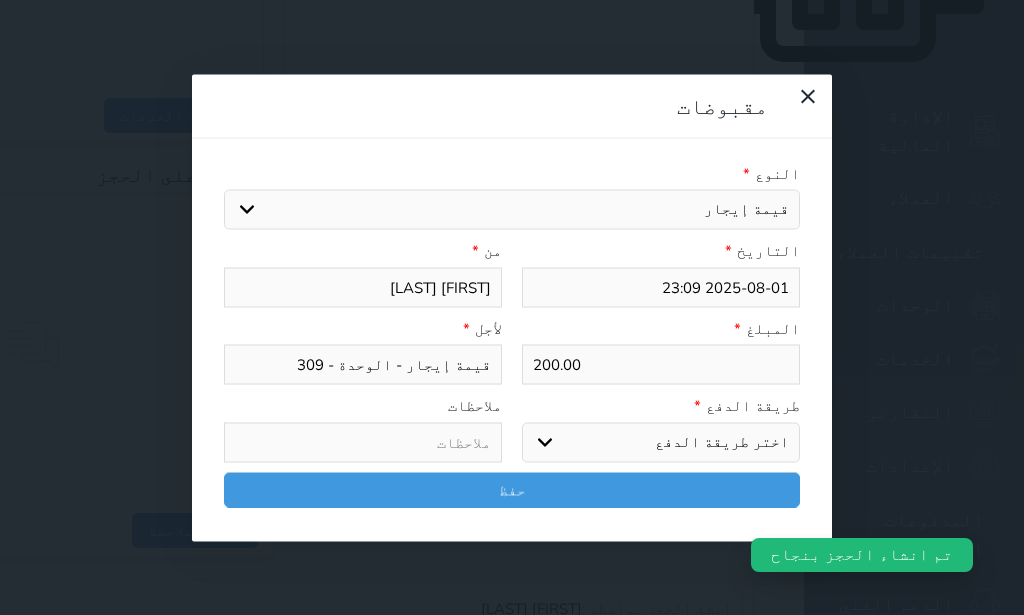 click on "اختر طريقة الدفع   دفع نقدى   تحويل بنكى   مدى   بطاقة ائتمان   آجل" at bounding box center (661, 442) 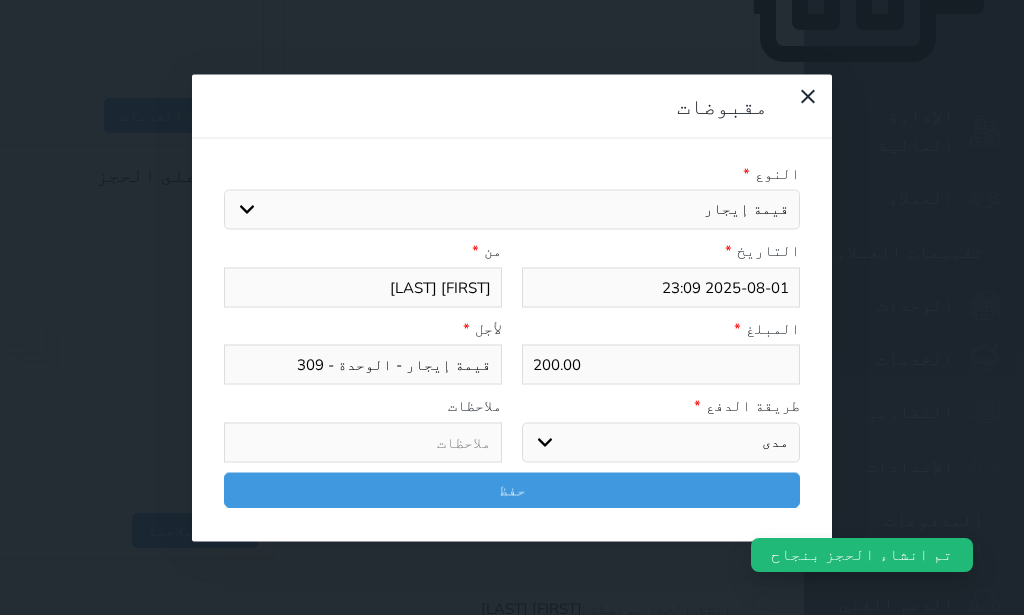click on "مدى" at bounding box center (0, 0) 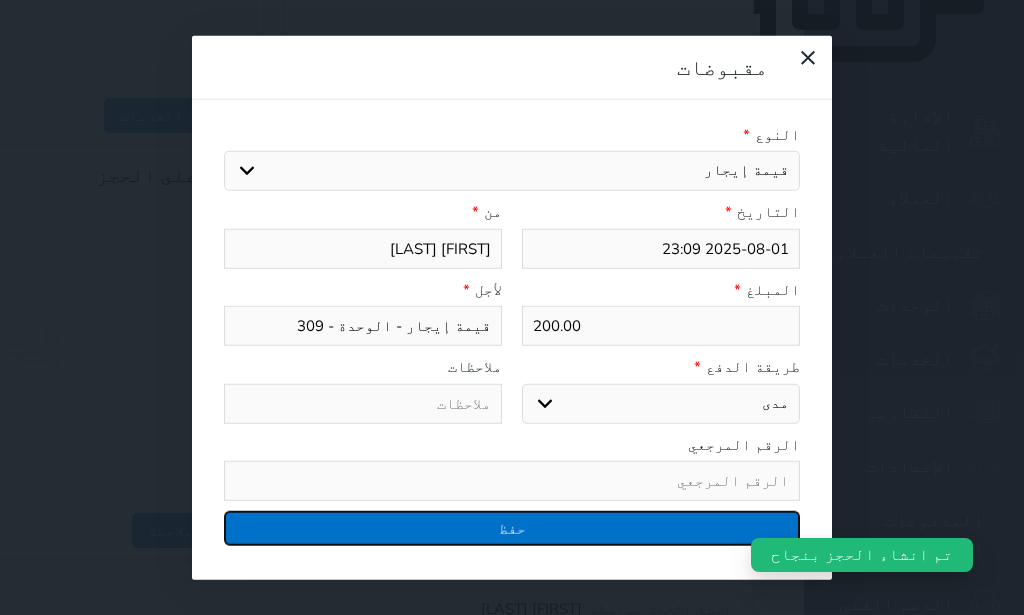 click on "حفظ" at bounding box center [512, 528] 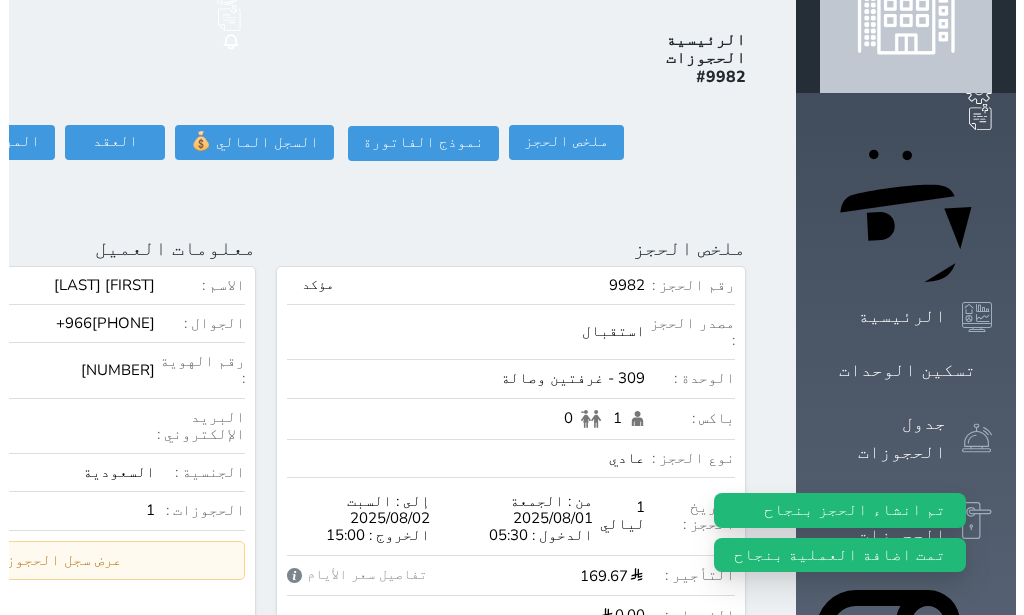 scroll, scrollTop: 0, scrollLeft: 0, axis: both 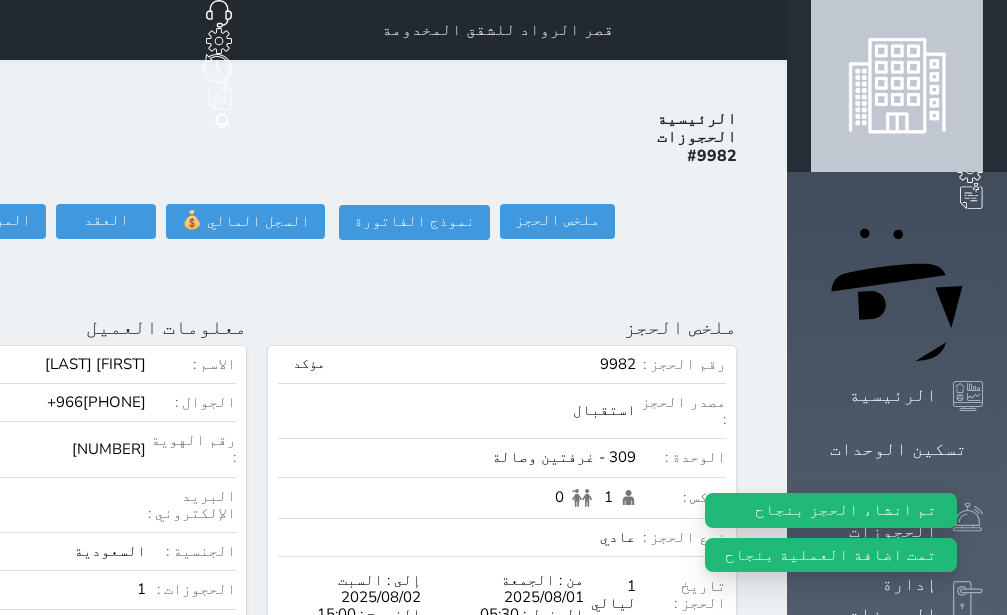 click on "تسجيل دخول" at bounding box center (-156, 221) 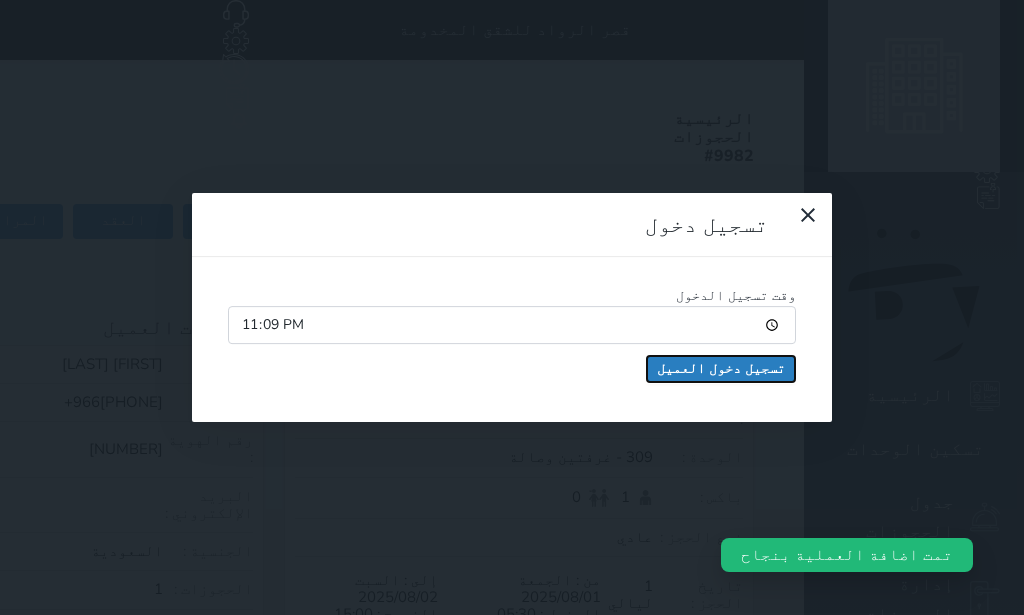 click on "تسجيل دخول العميل" at bounding box center (721, 369) 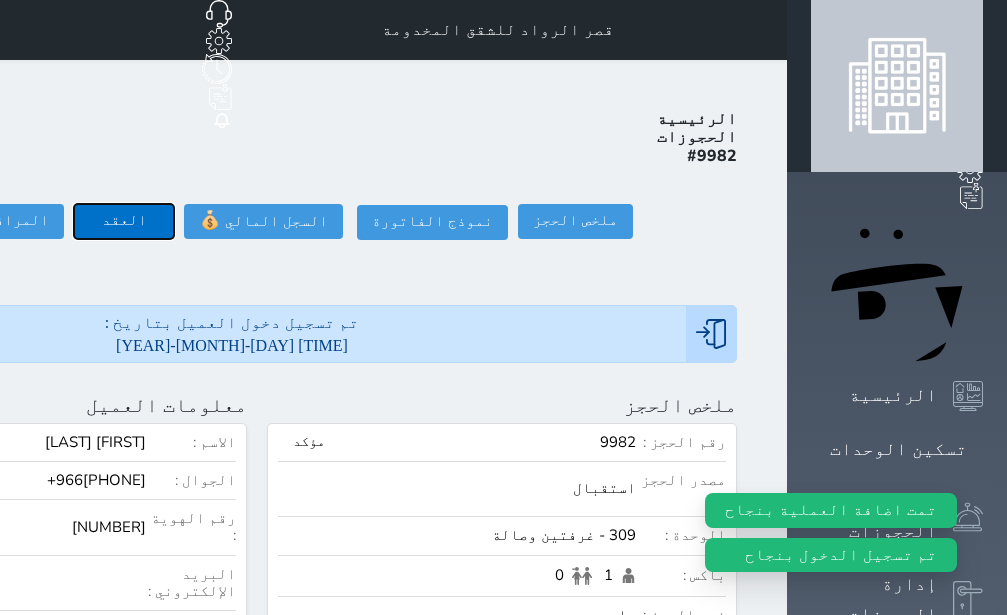 click on "العقد" at bounding box center [124, 221] 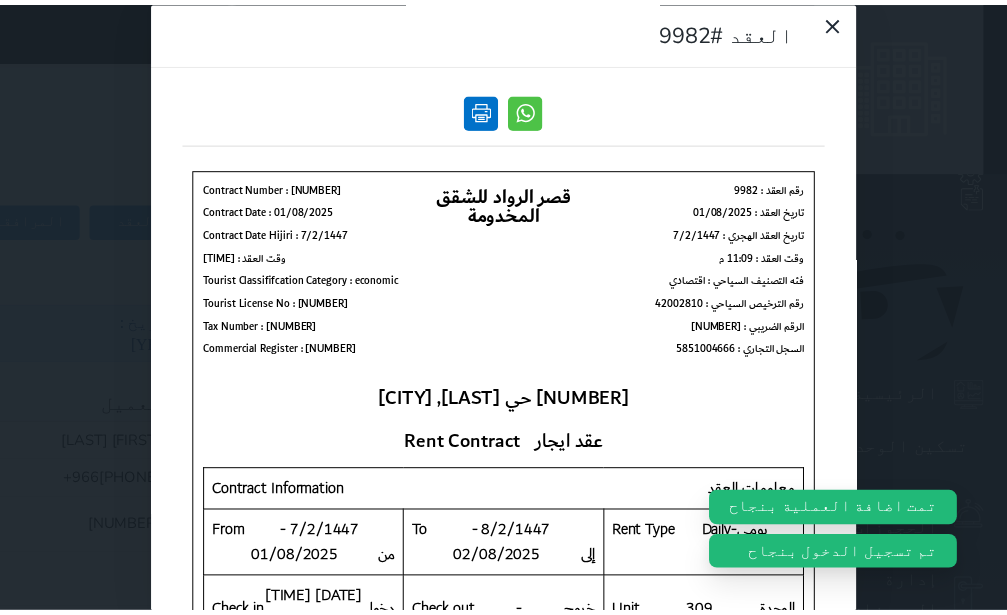 scroll, scrollTop: 0, scrollLeft: 0, axis: both 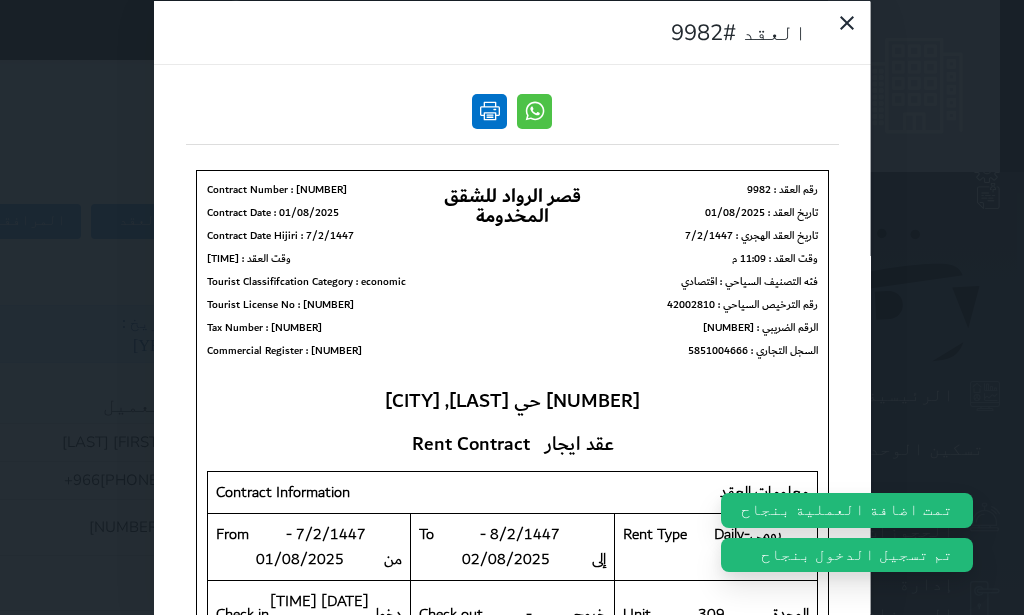 click at bounding box center [489, 110] 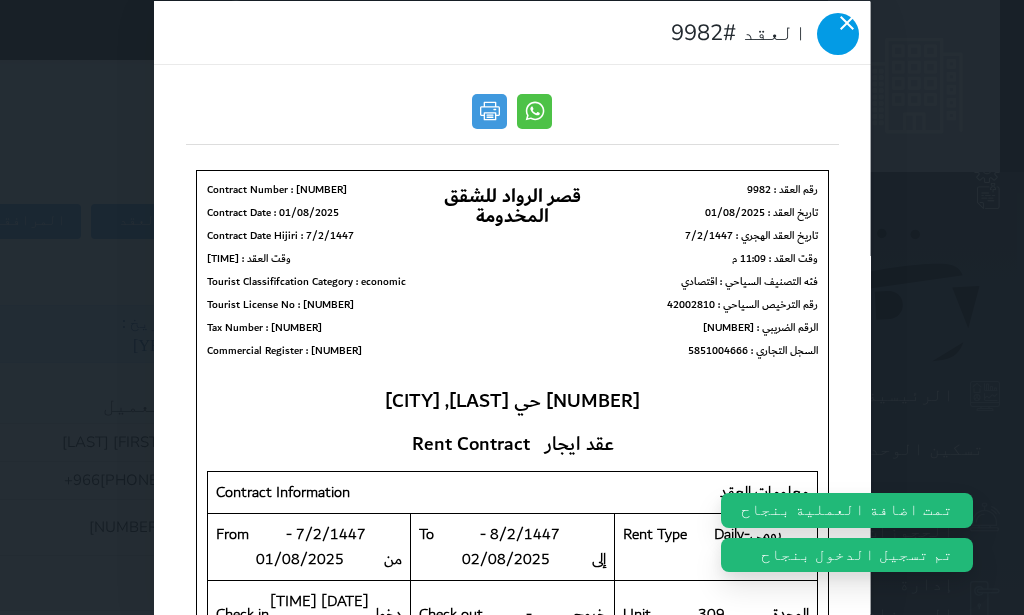 click 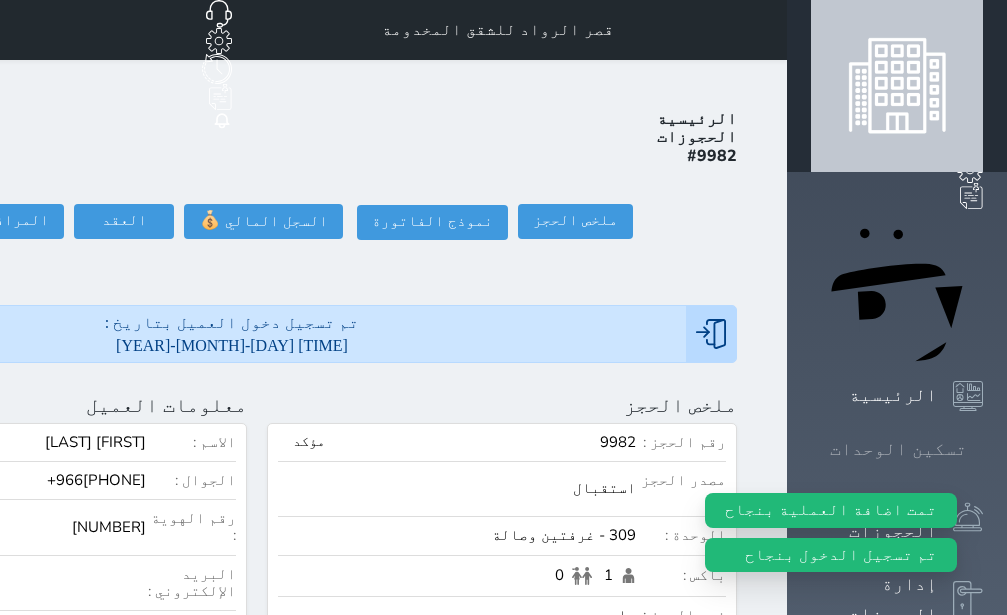 click on "تسكين الوحدات" at bounding box center [898, 449] 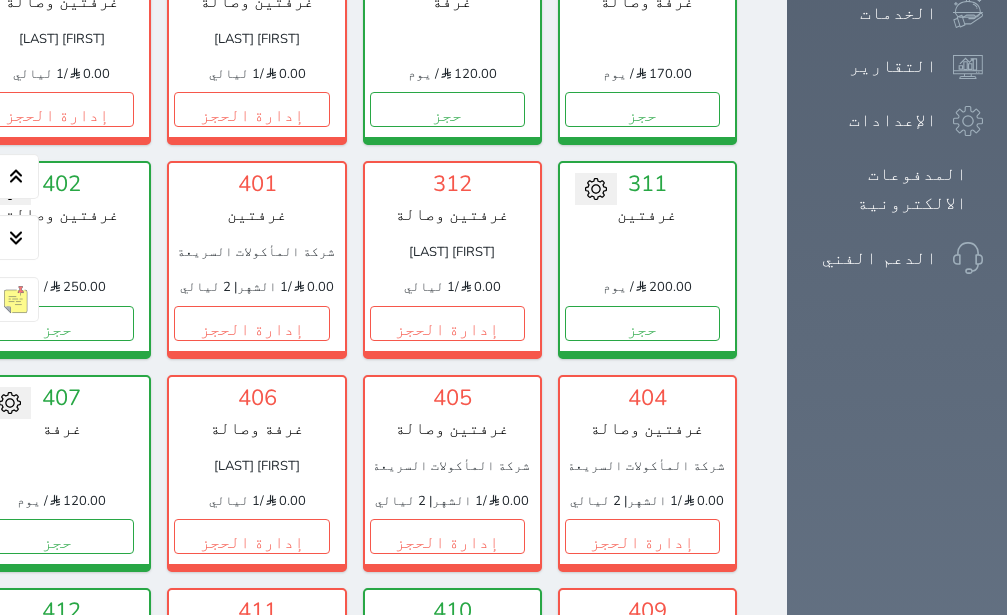 scroll, scrollTop: 1464, scrollLeft: 0, axis: vertical 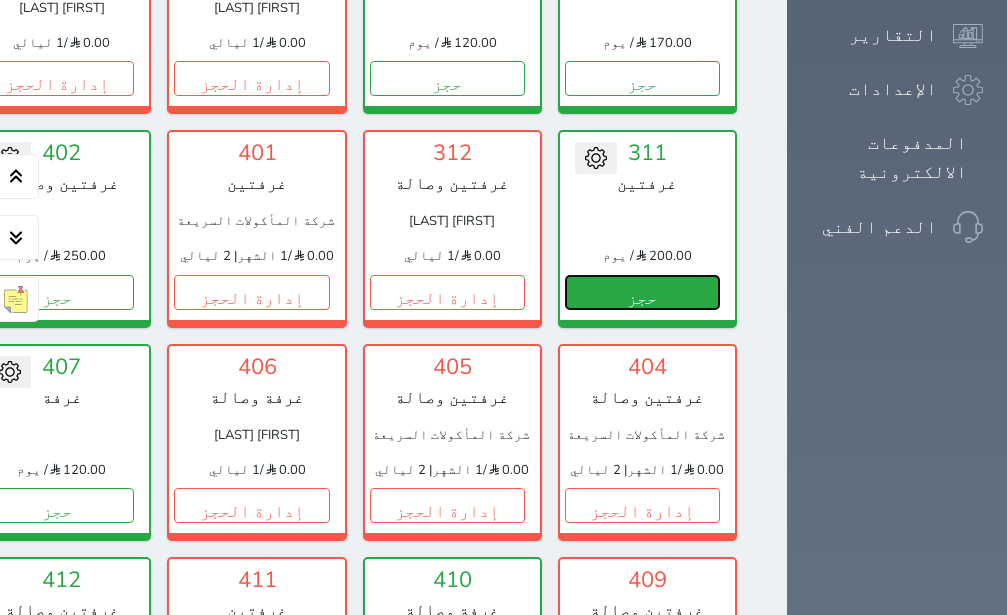click on "حجز" at bounding box center [642, 292] 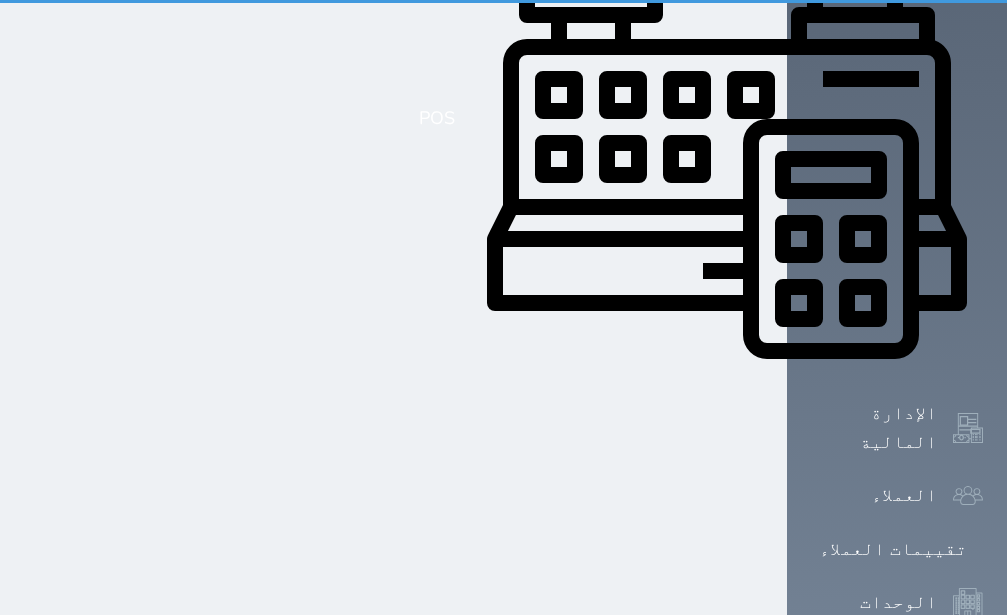 scroll, scrollTop: 0, scrollLeft: 0, axis: both 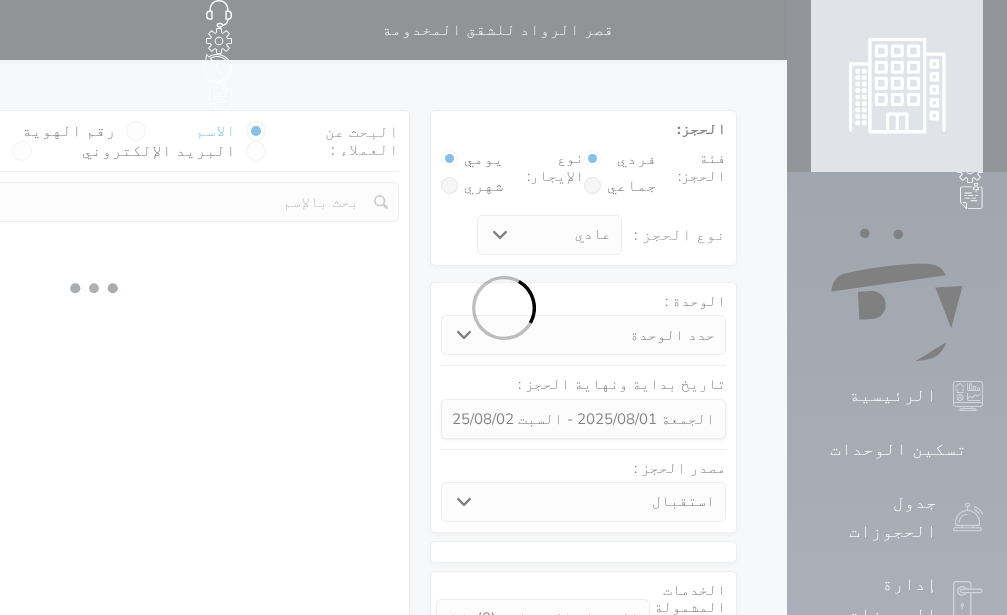 click at bounding box center [503, 307] 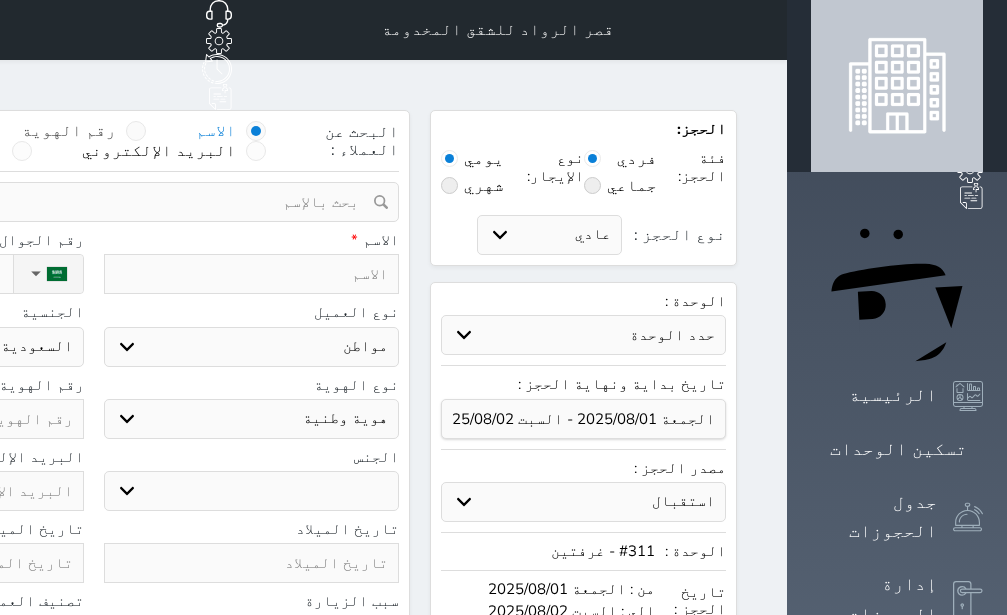 click at bounding box center [136, 131] 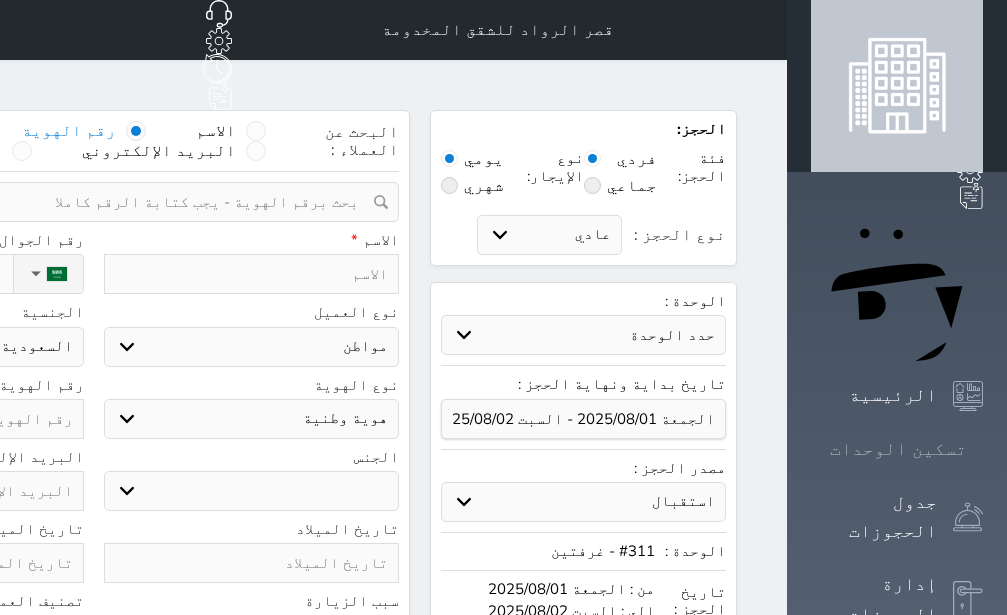 click on "تسكين الوحدات" at bounding box center [897, 449] 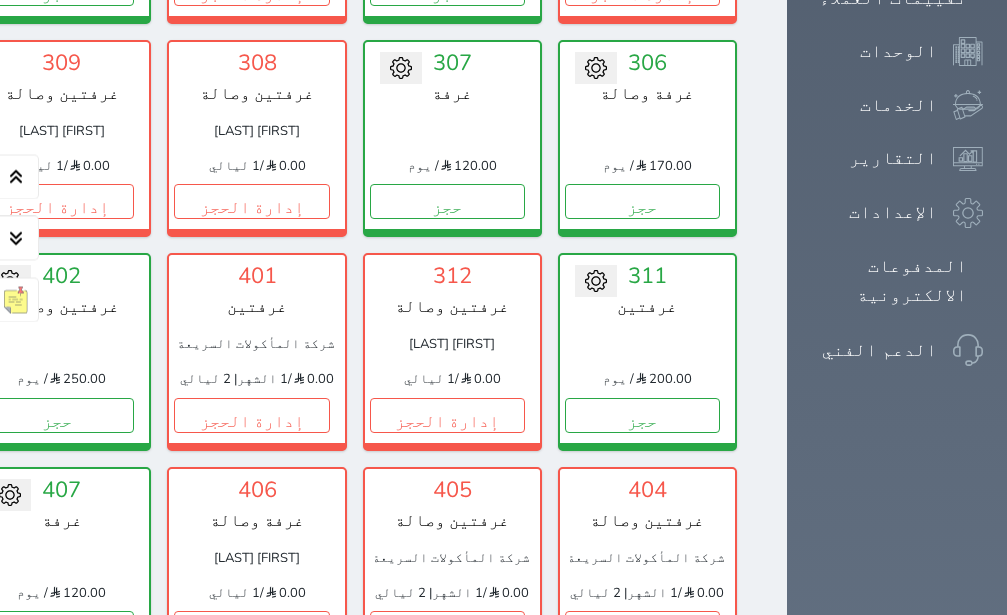 scroll, scrollTop: 1464, scrollLeft: 0, axis: vertical 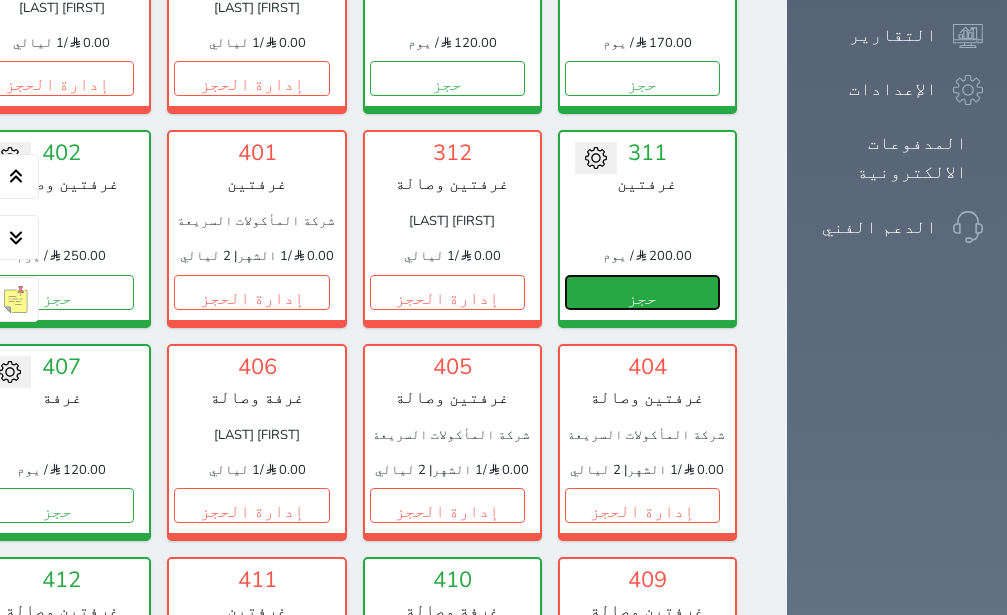 click on "حجز" at bounding box center [642, 292] 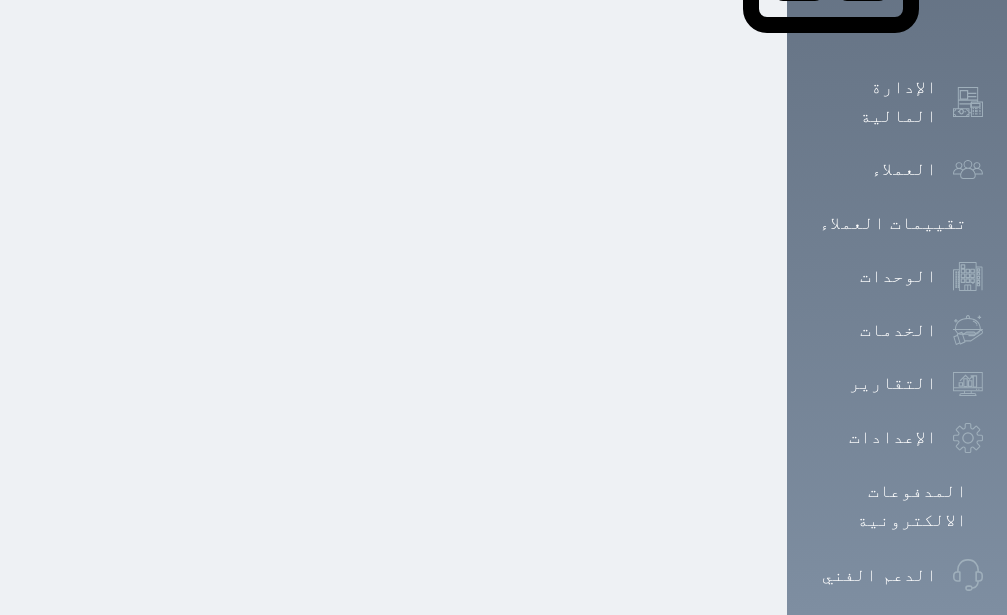 scroll, scrollTop: 0, scrollLeft: 0, axis: both 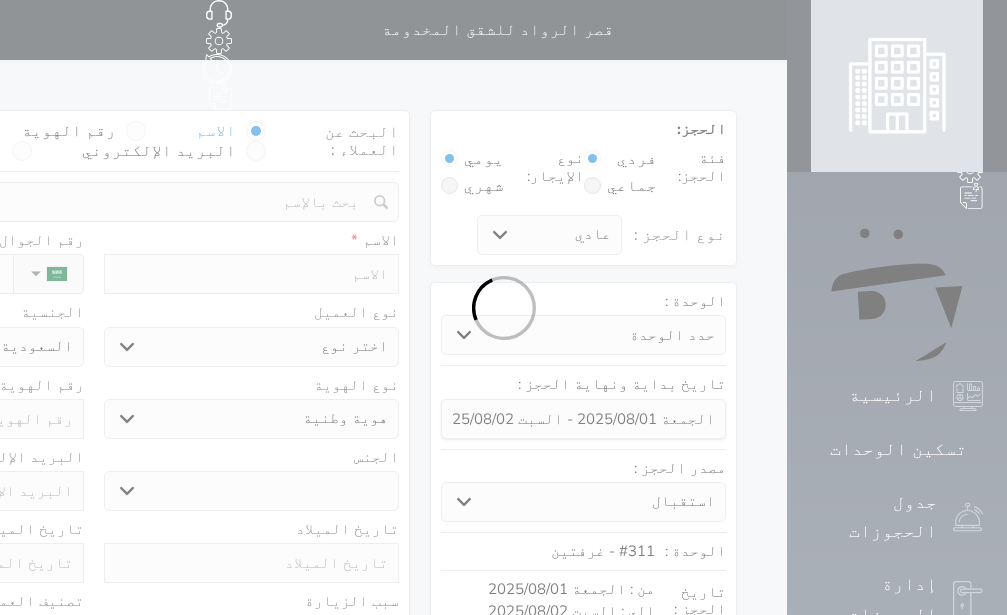 click at bounding box center [136, 131] 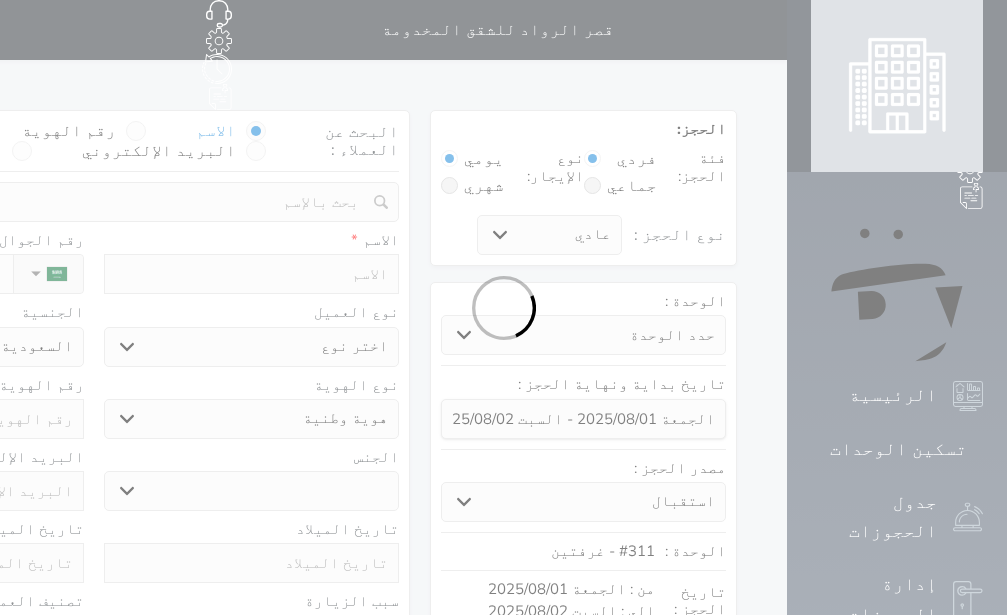 click on "رقم الهوية" at bounding box center (116, 141) 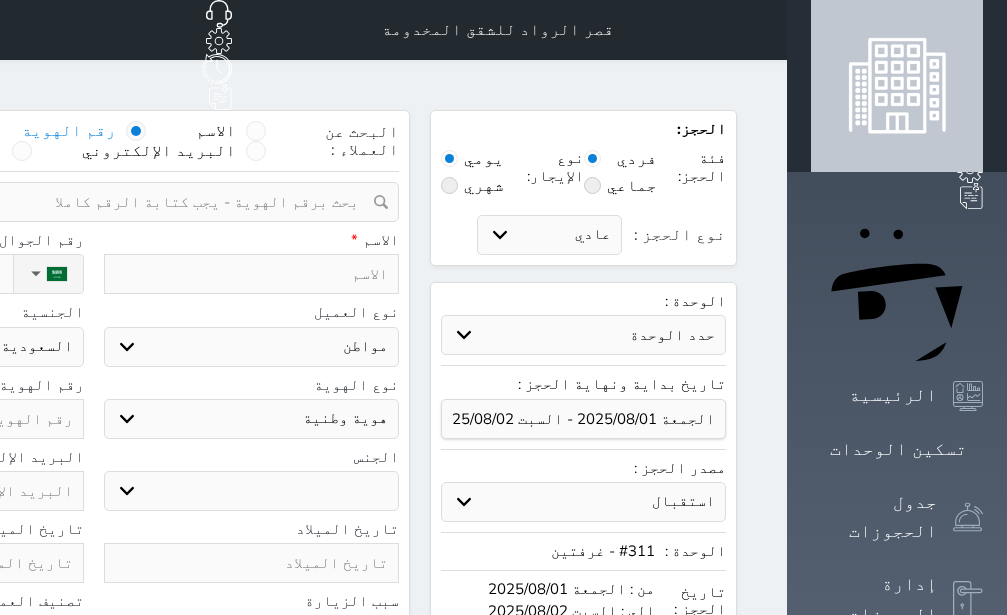 click at bounding box center (86, 202) 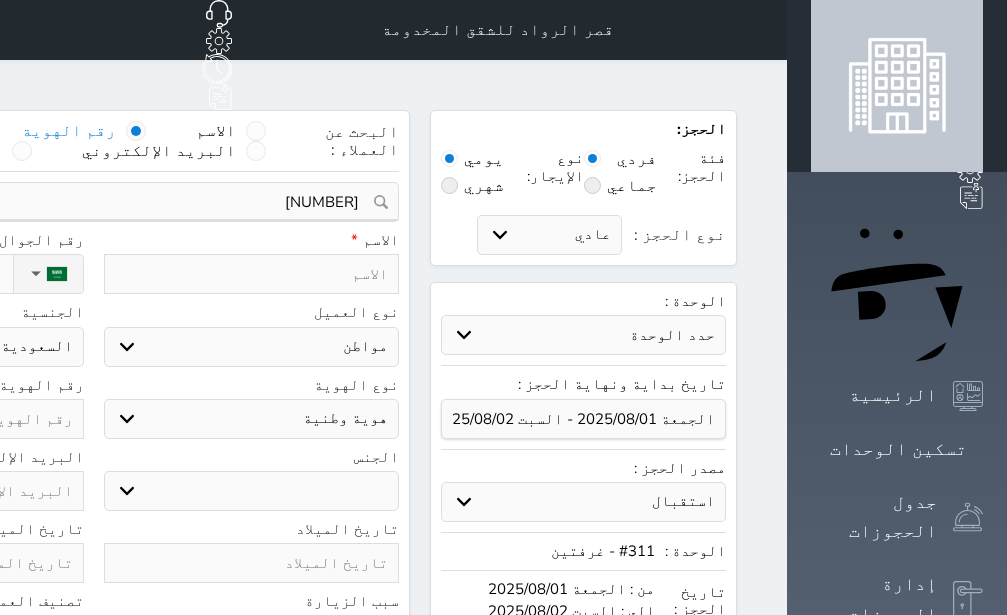 click on "اختر نوع   مواطن مواطن خليجي زائر مقيم" at bounding box center (252, 347) 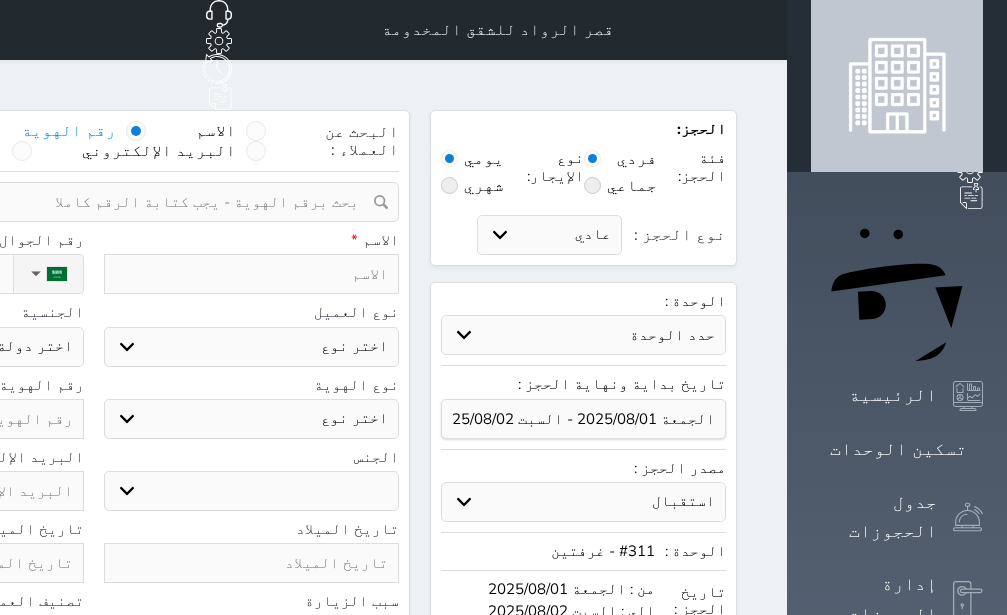 click on "اختر نوع" at bounding box center [0, 0] 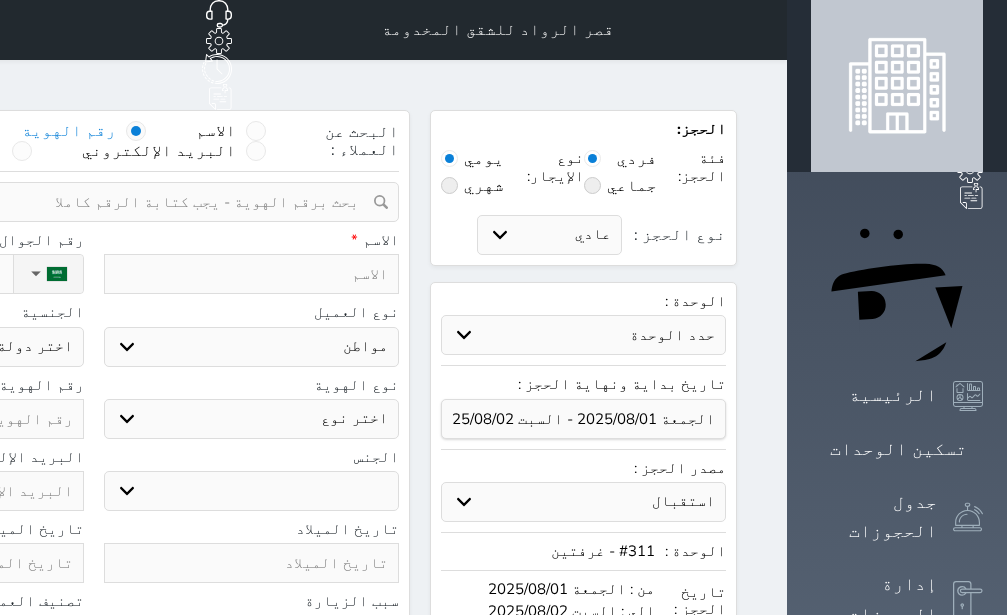 click on "مواطن" at bounding box center [0, 0] 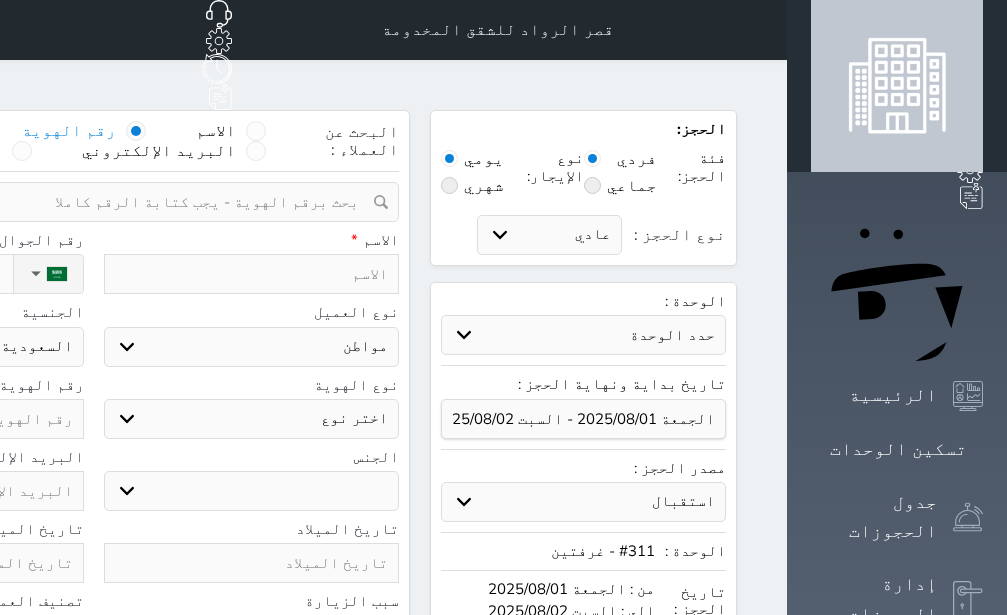 click on "اختر نوع   هوية وطنية هوية عائلية جواز السفر" at bounding box center [252, 419] 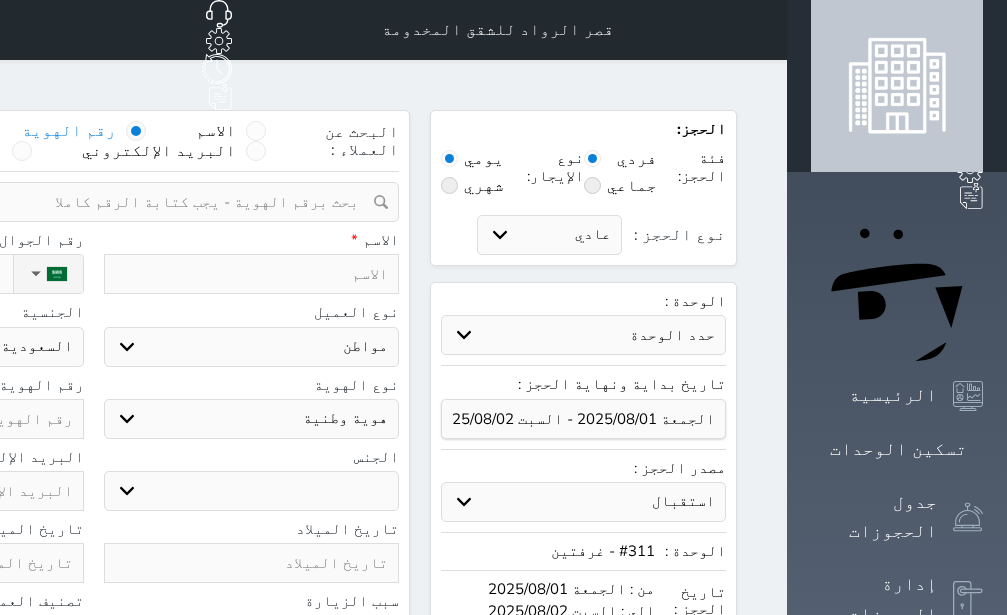 click on "هوية وطنية" at bounding box center [0, 0] 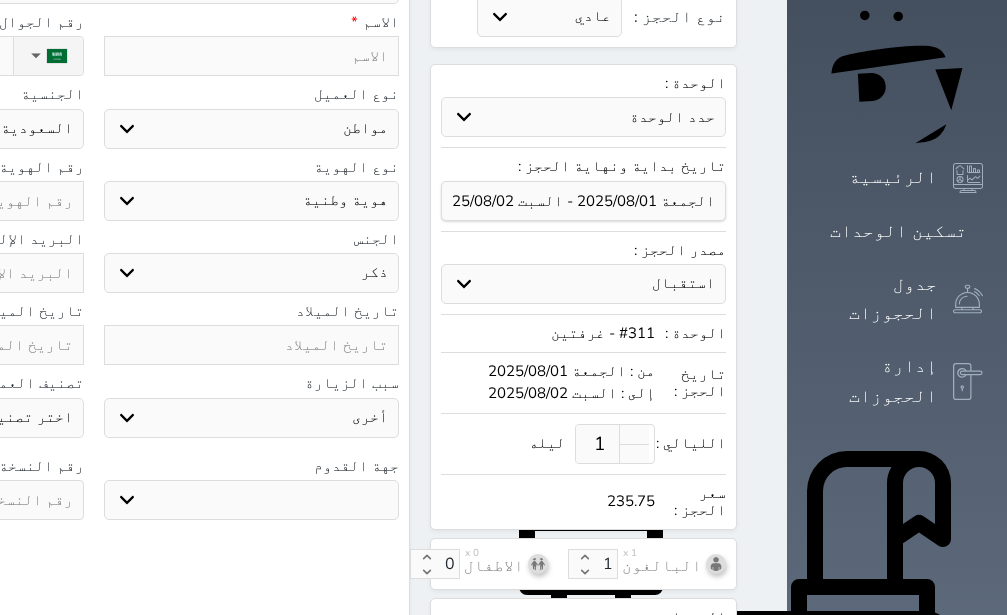scroll, scrollTop: 378, scrollLeft: 0, axis: vertical 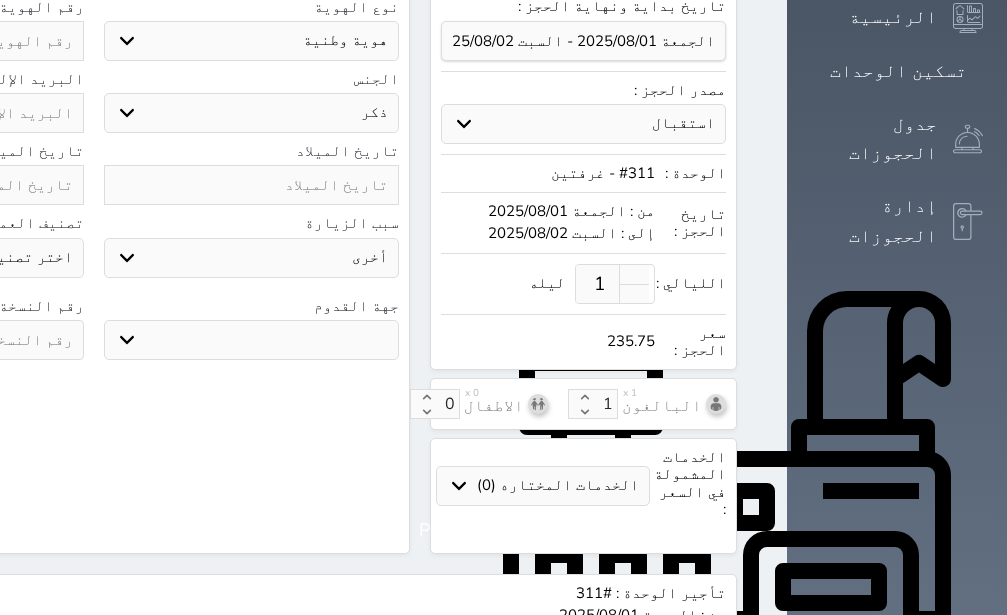 click on "جو بحر ارض" at bounding box center [252, 340] 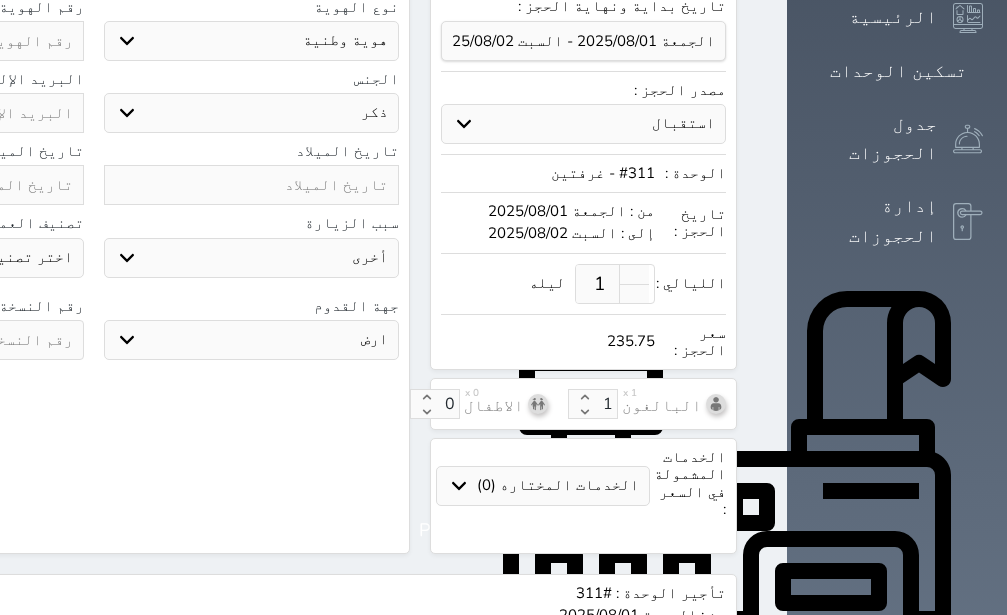 click on "ارض" at bounding box center [0, 0] 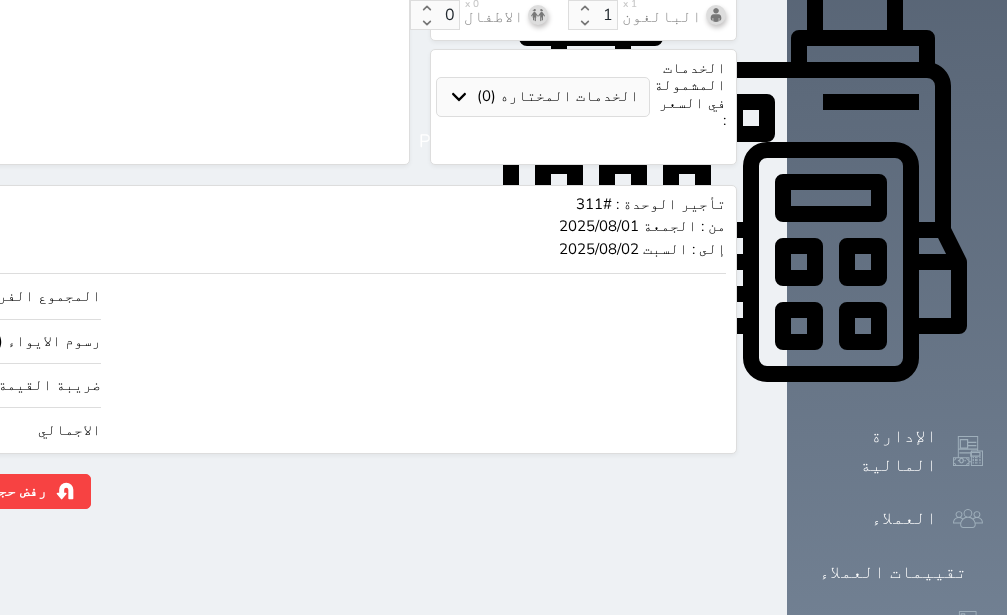 click on "235.75" at bounding box center (-147, 430) 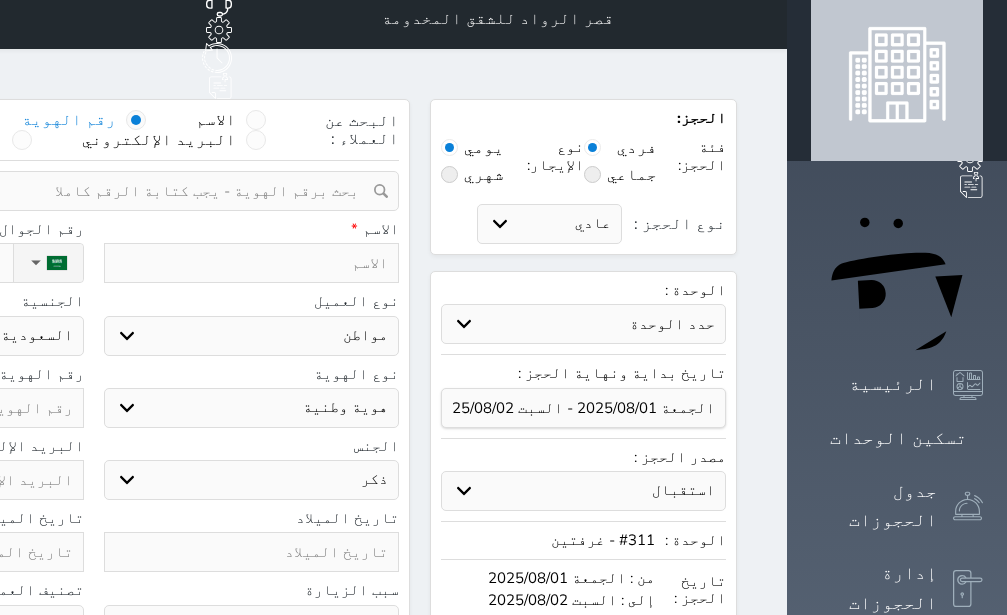 scroll, scrollTop: 0, scrollLeft: 0, axis: both 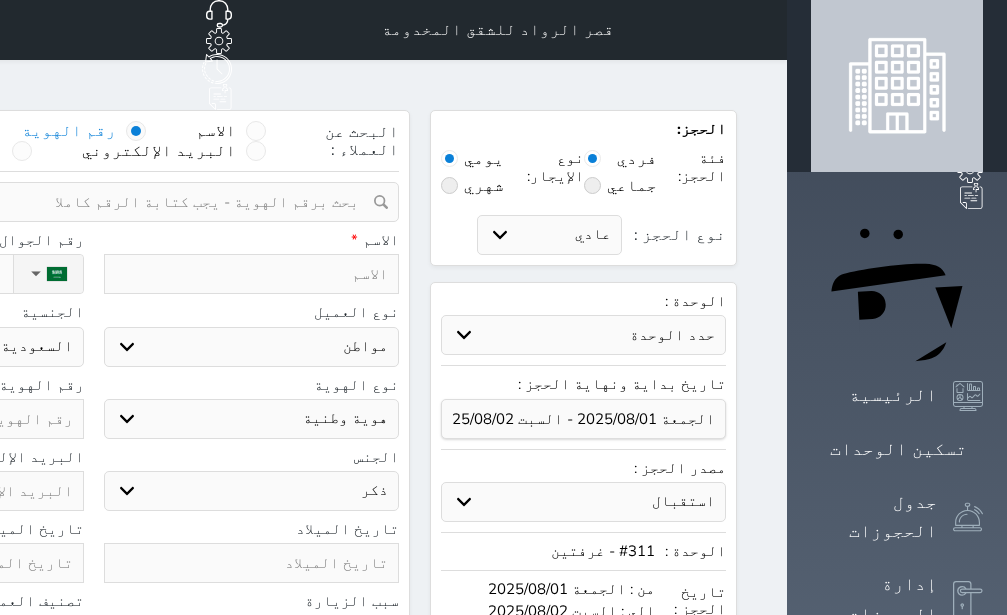 click at bounding box center (252, 274) 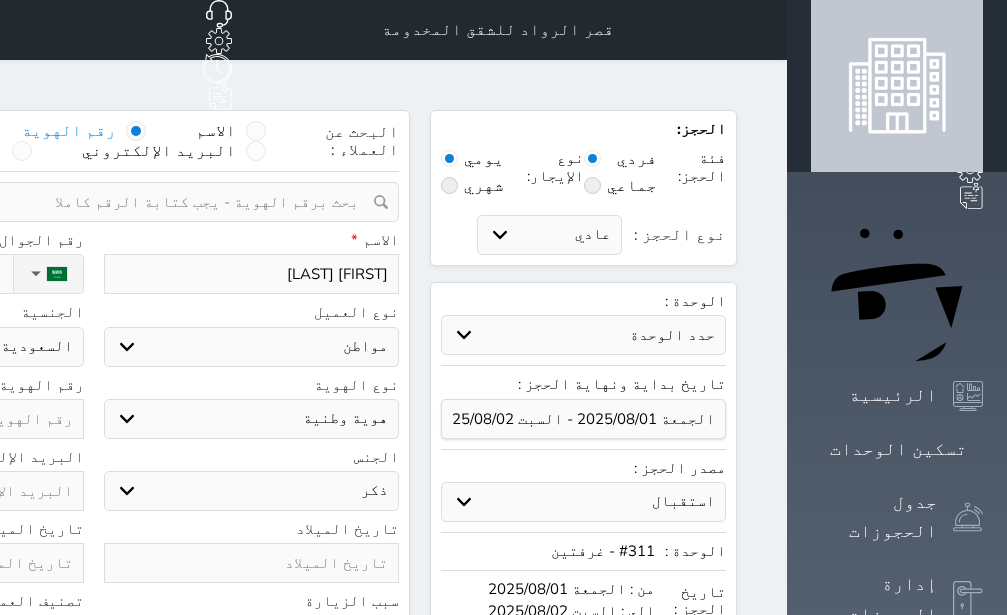 click on "نوع الحجز :" at bounding box center (-100, 274) 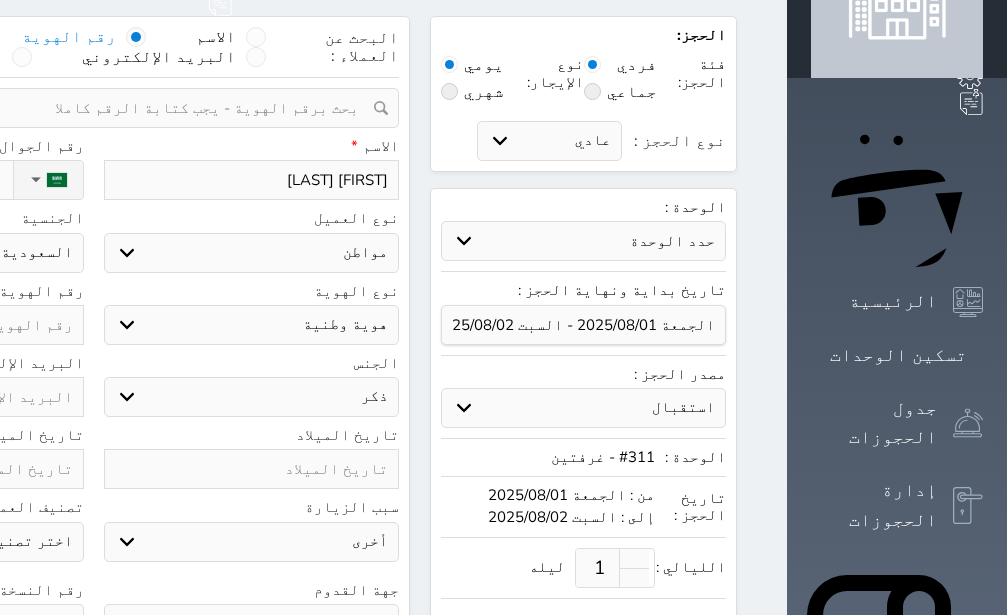 scroll, scrollTop: 126, scrollLeft: 0, axis: vertical 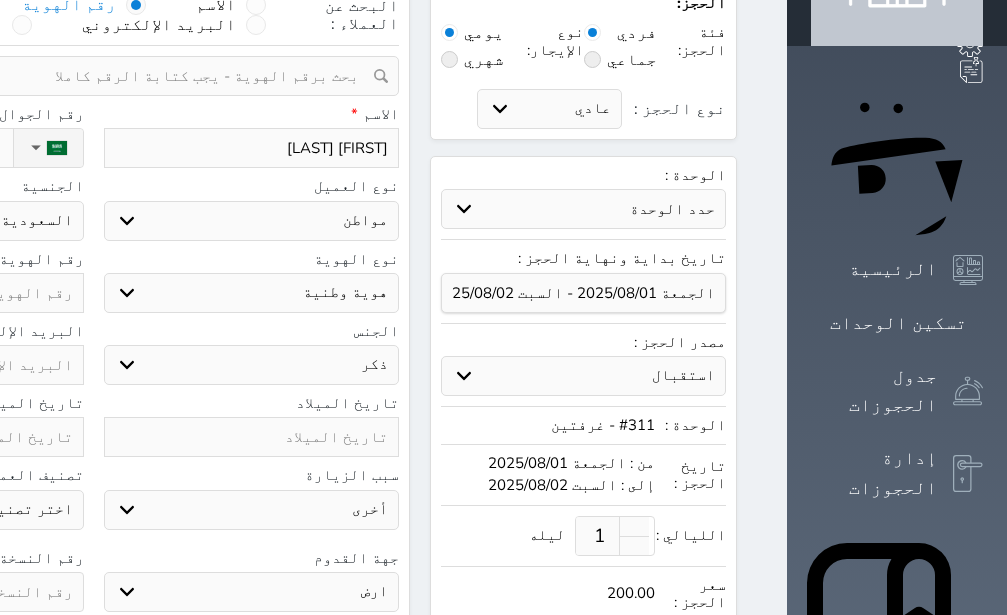 click at bounding box center [-64, 293] 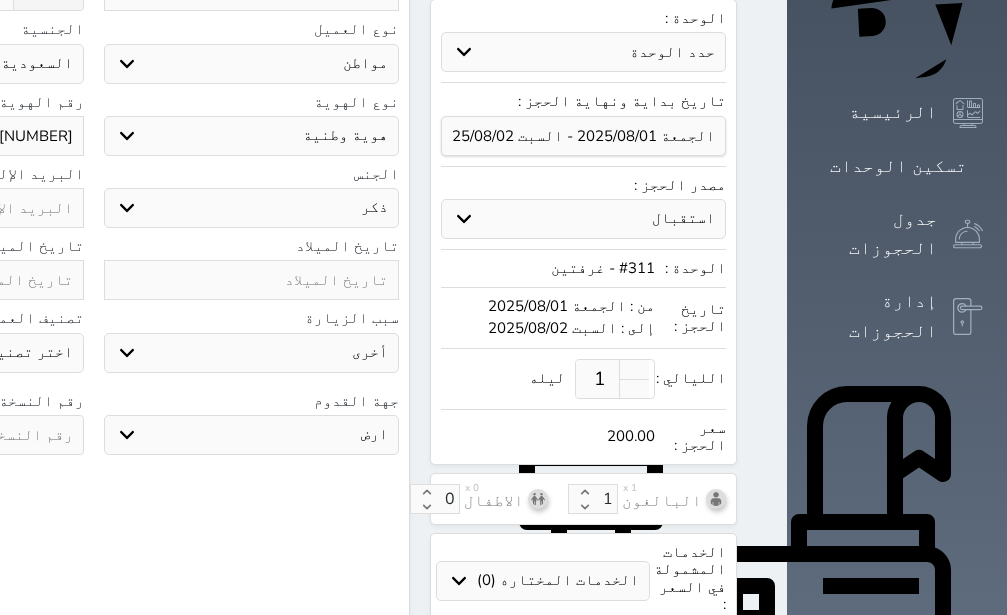 scroll, scrollTop: 378, scrollLeft: 0, axis: vertical 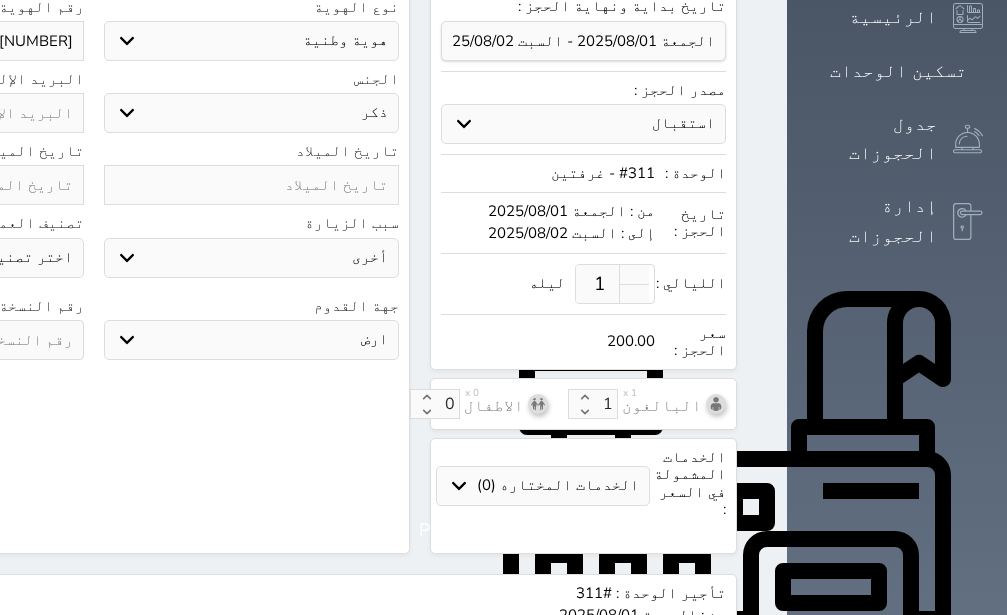 click at bounding box center [-64, 340] 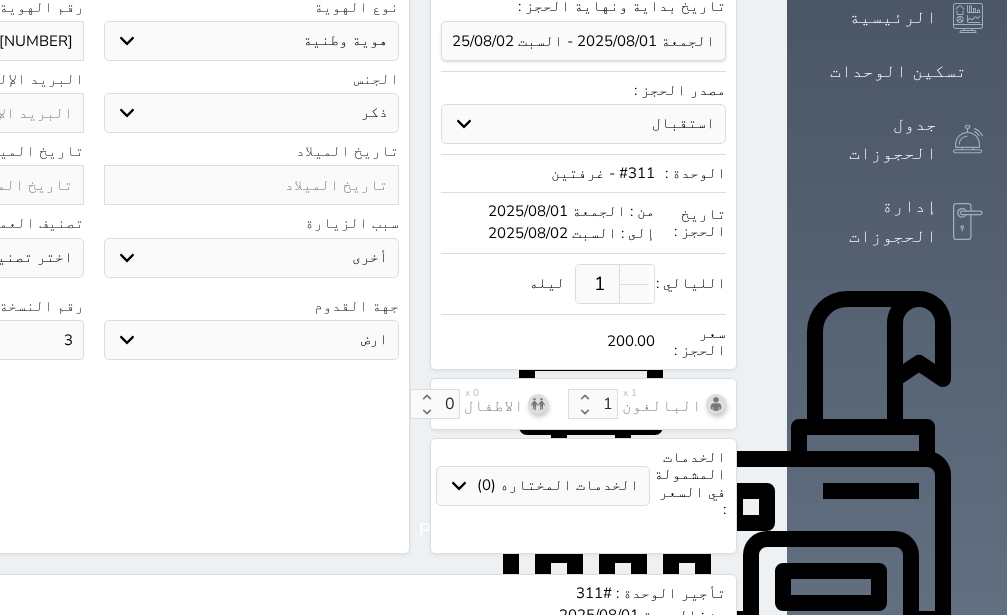 click at bounding box center [-64, 185] 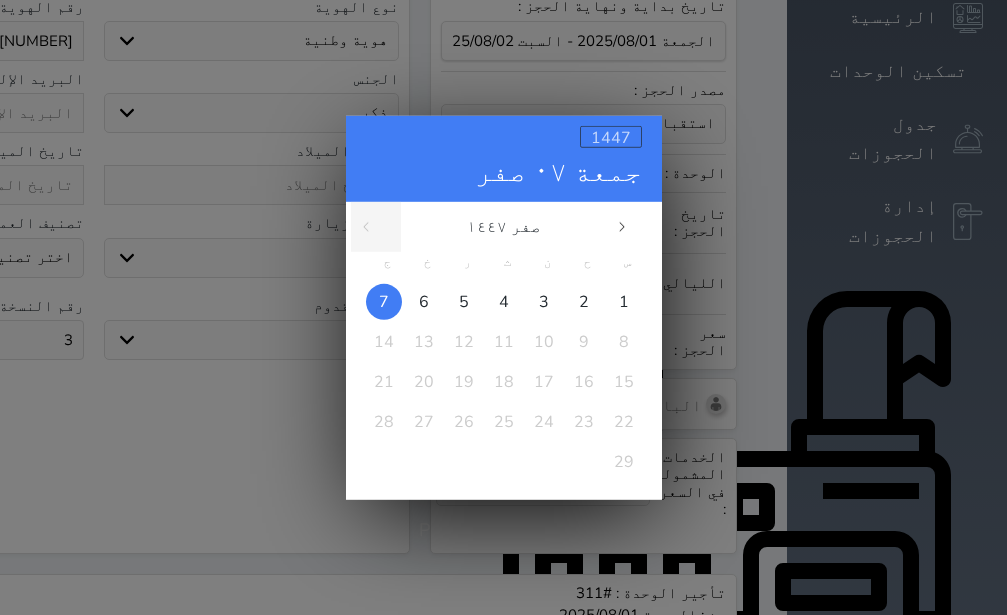 click on "1447" at bounding box center [611, 137] 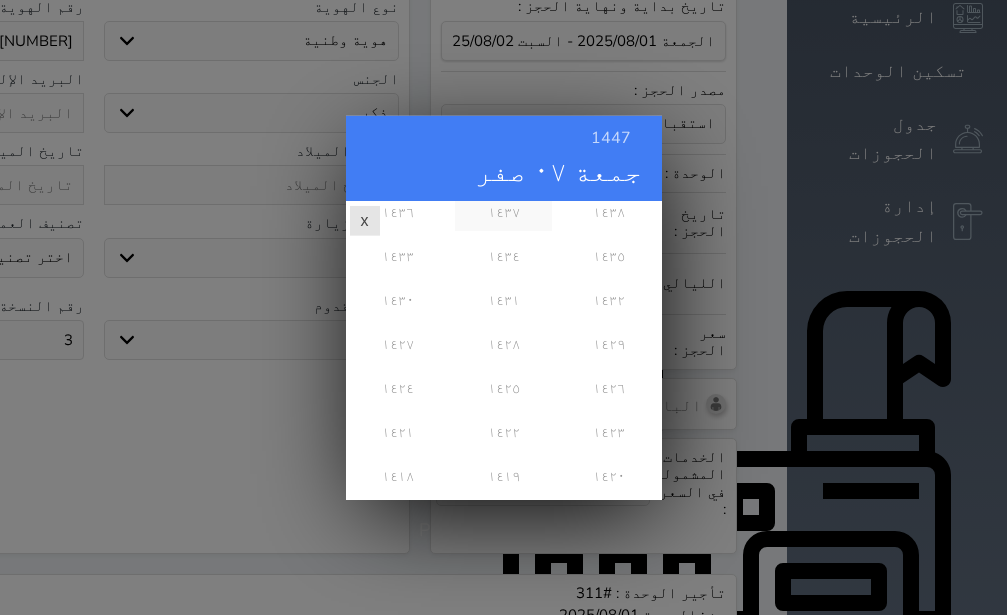 scroll, scrollTop: 486, scrollLeft: 0, axis: vertical 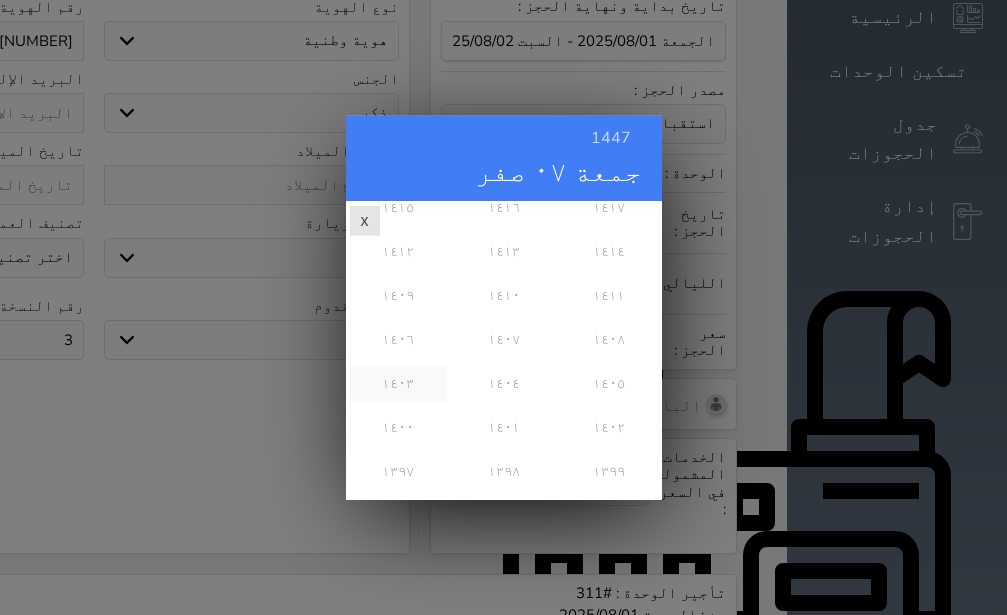 click on "١٤٠٣" at bounding box center [398, 383] 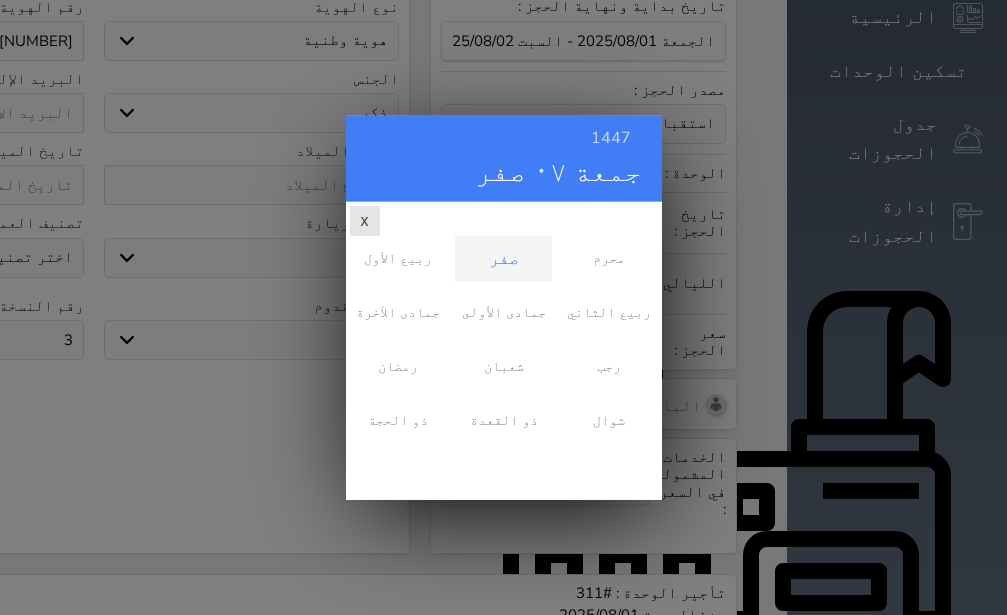 scroll, scrollTop: 0, scrollLeft: 0, axis: both 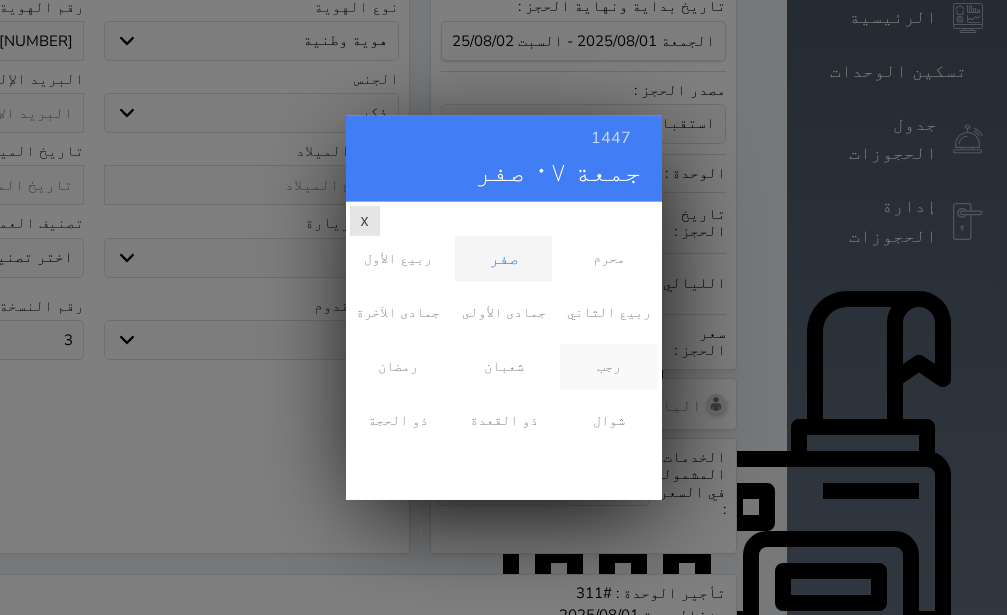 click on "رجب" at bounding box center (608, 366) 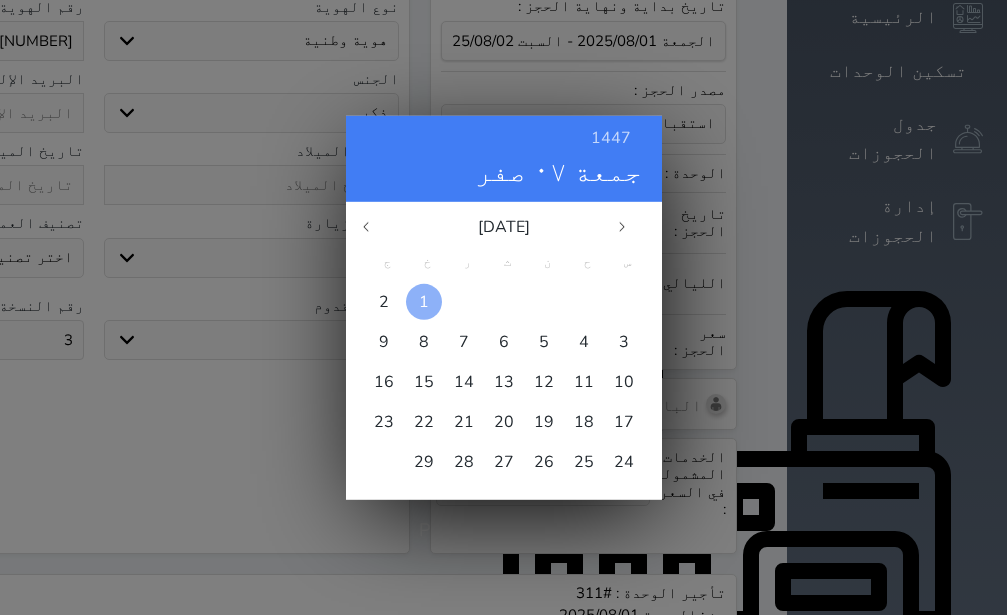 click on "1" at bounding box center (424, 301) 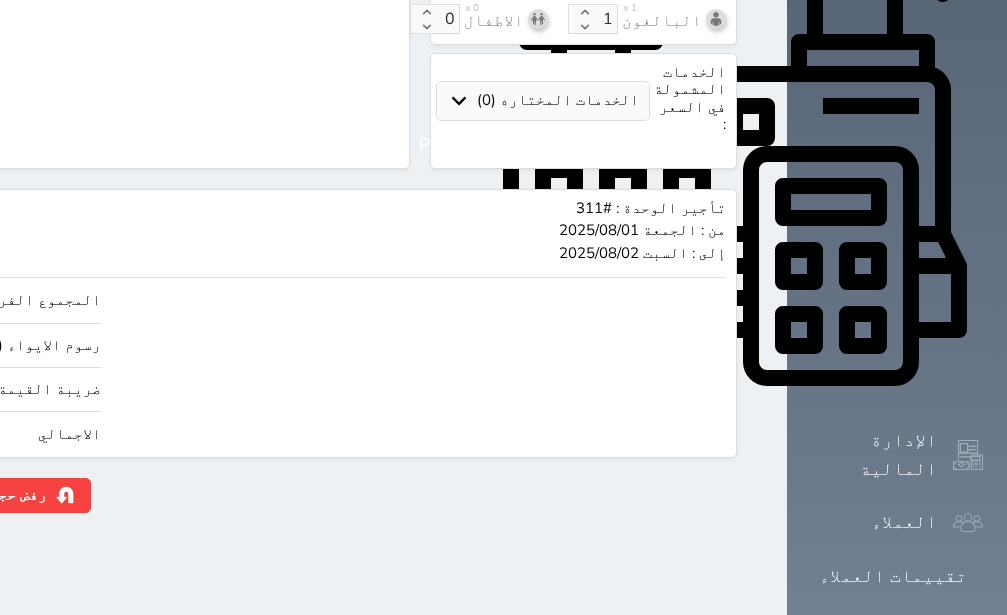 scroll, scrollTop: 767, scrollLeft: 0, axis: vertical 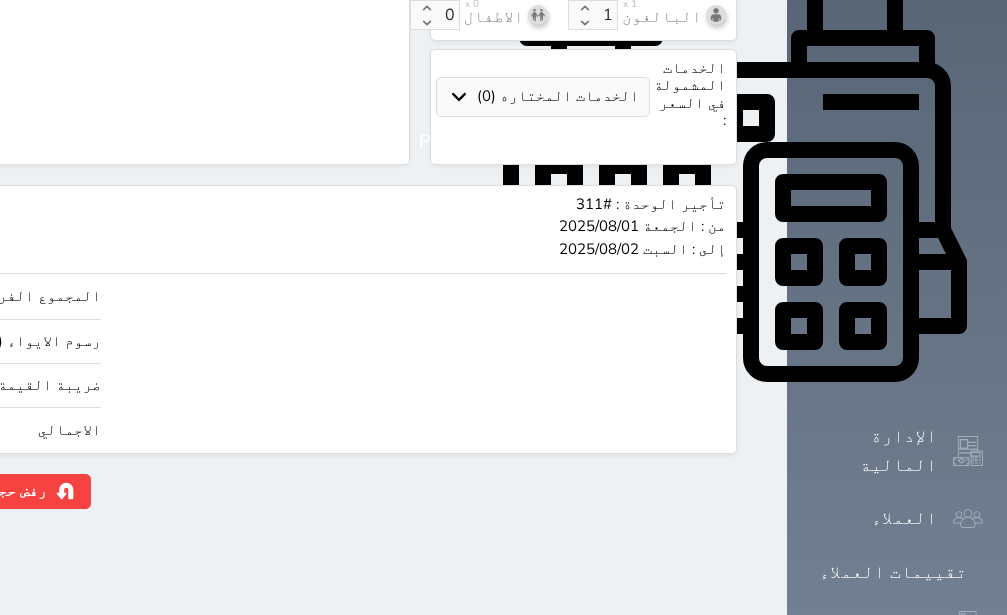 click on "حجز" at bounding box center [-130, 491] 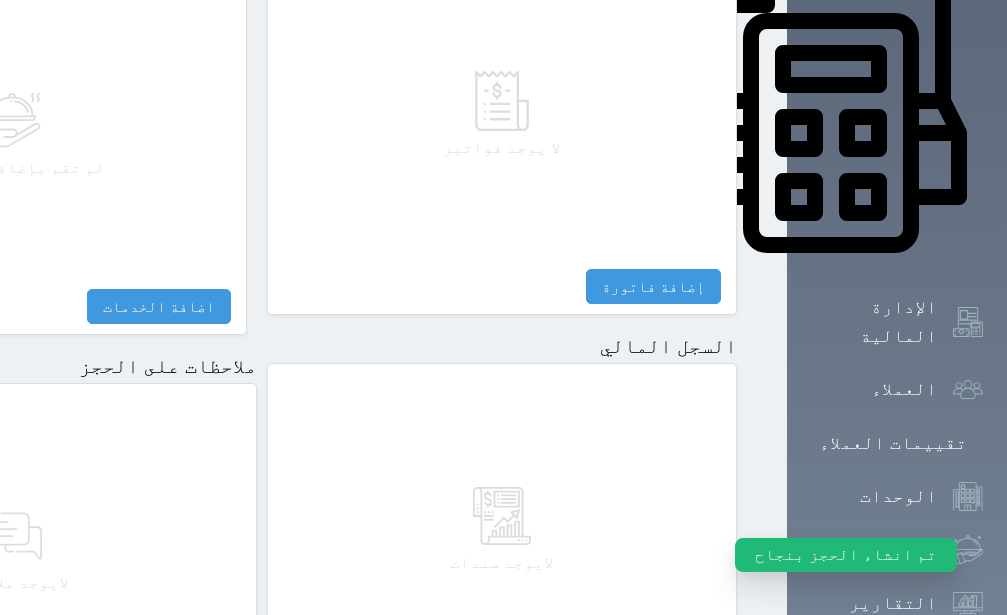 scroll, scrollTop: 1122, scrollLeft: 0, axis: vertical 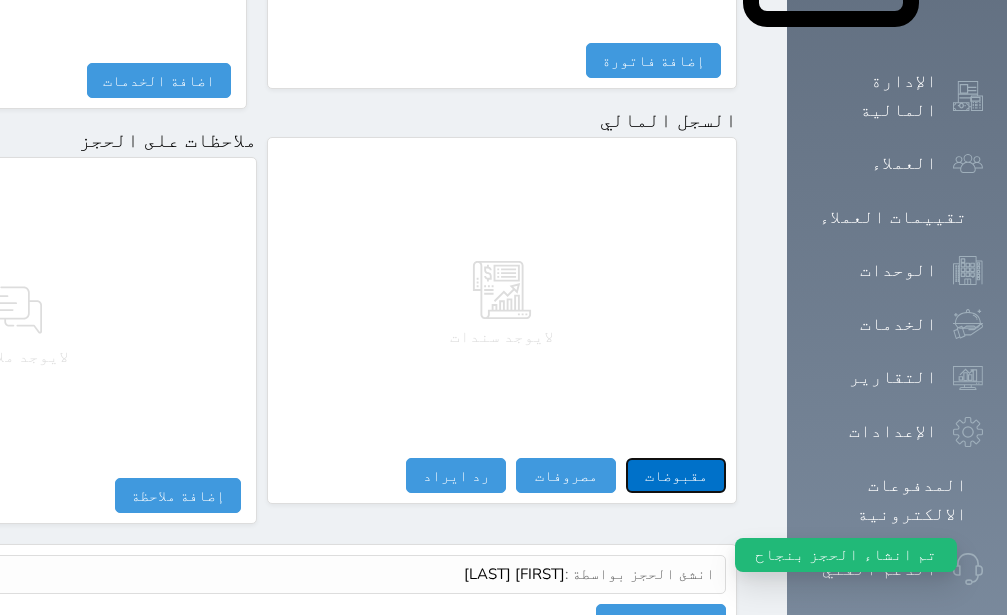 click on "مقبوضات" at bounding box center (676, 475) 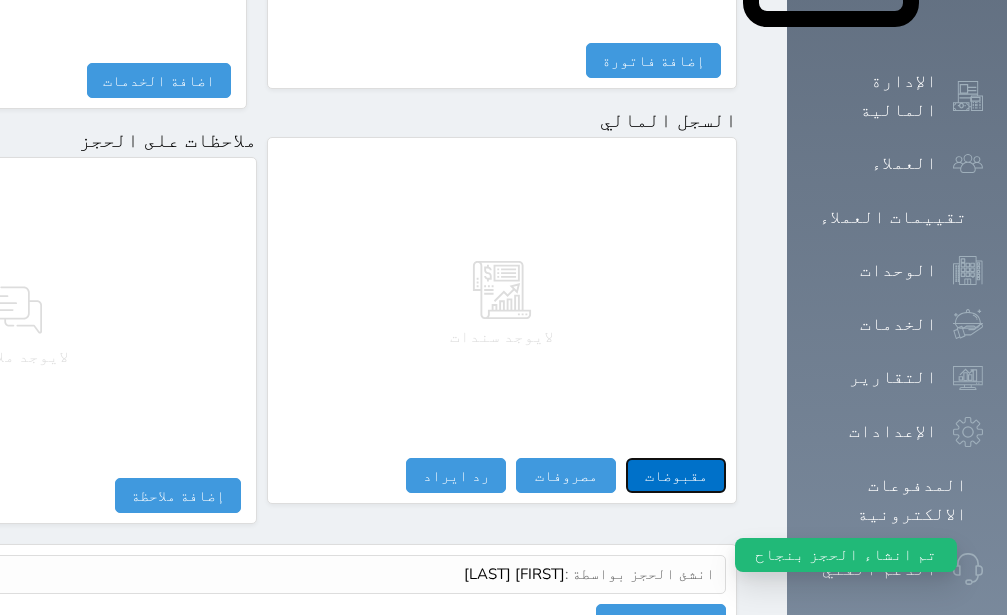 scroll, scrollTop: 1087, scrollLeft: 0, axis: vertical 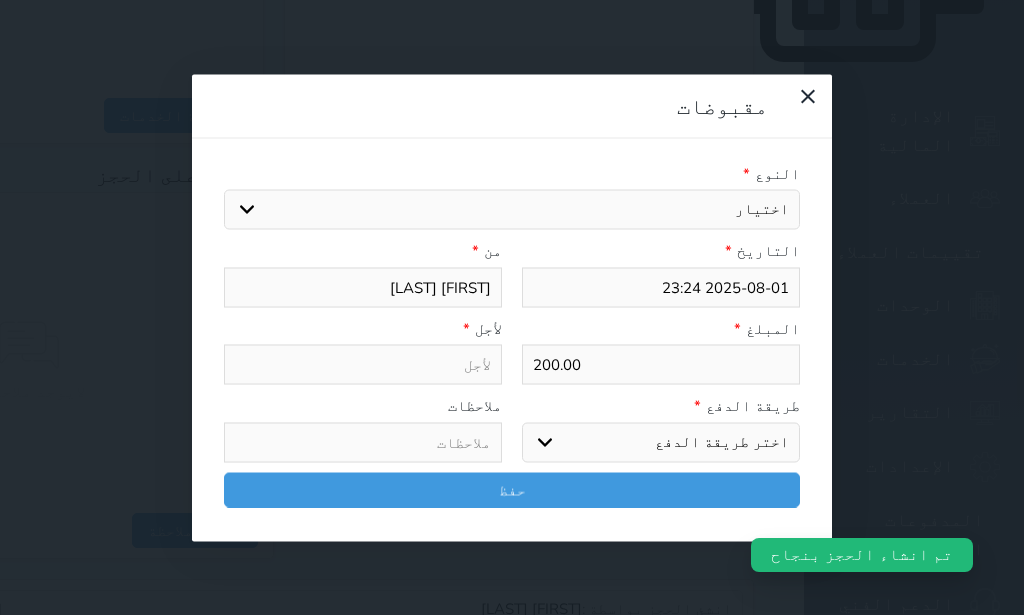 click on "اختيار   مقبوضات عامة قيمة إيجار فواتير تامين عربون لا ينطبق آخر مغسلة واي فاي - الإنترنت مواقف السيارات طعام الأغذية والمشروبات مشروبات المشروبات الباردة المشروبات الساخنة الإفطار غداء عشاء مخبز و كعك حمام سباحة الصالة الرياضية سبا و خدمات الجمال اختيار وإسقاط (خدمات النقل) ميني بار كابل - تلفزيون سرير إضافي تصفيف الشعر التسوق خدمات الجولات السياحية المنظمة خدمات الدليل السياحي" at bounding box center [512, 210] 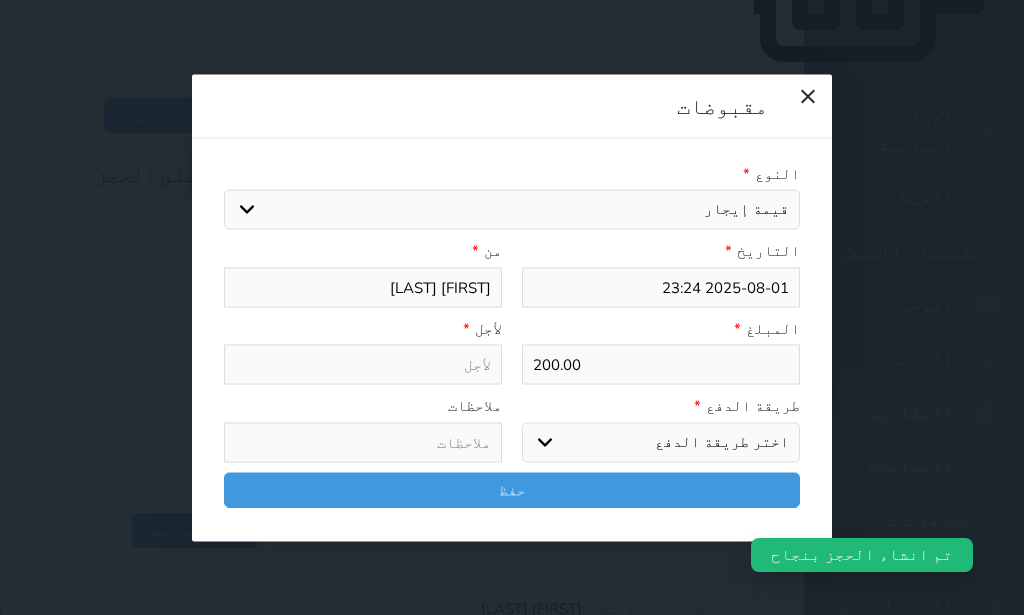 click on "قيمة إيجار" at bounding box center (0, 0) 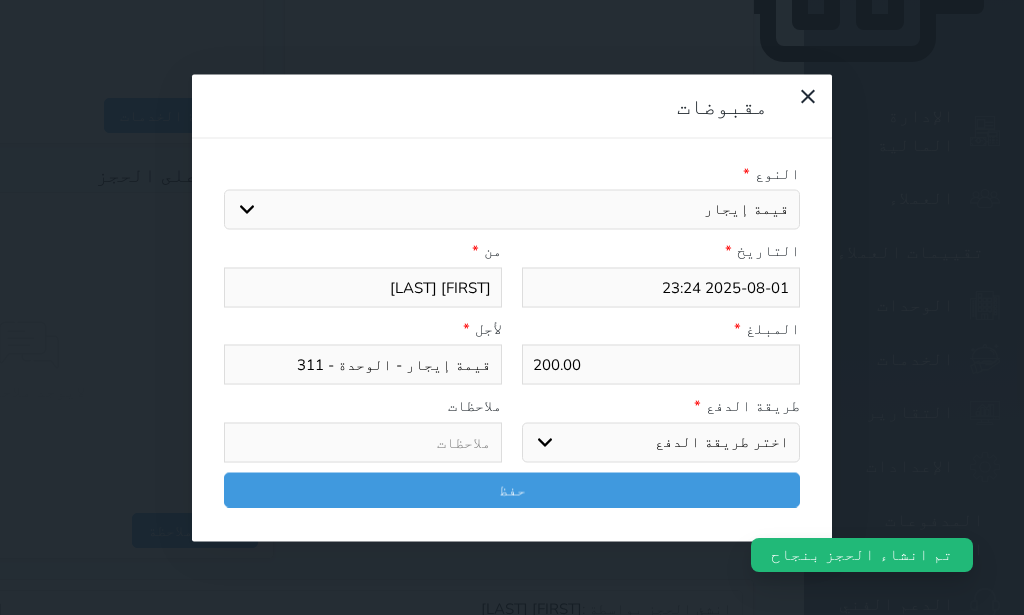 click on "اختر طريقة الدفع   دفع نقدى   تحويل بنكى   مدى   بطاقة ائتمان   آجل" at bounding box center (661, 442) 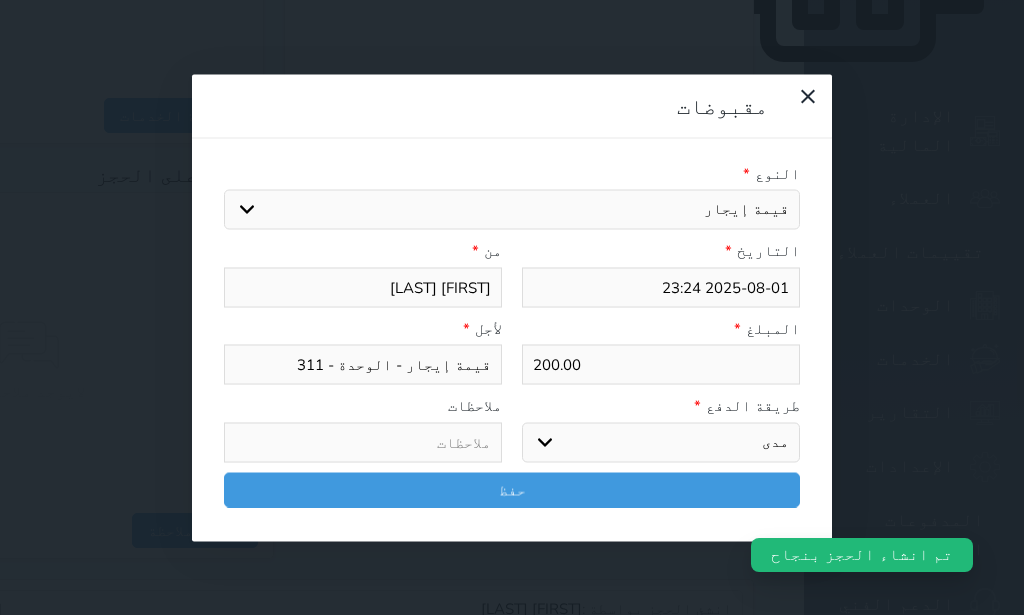 click on "مدى" at bounding box center (0, 0) 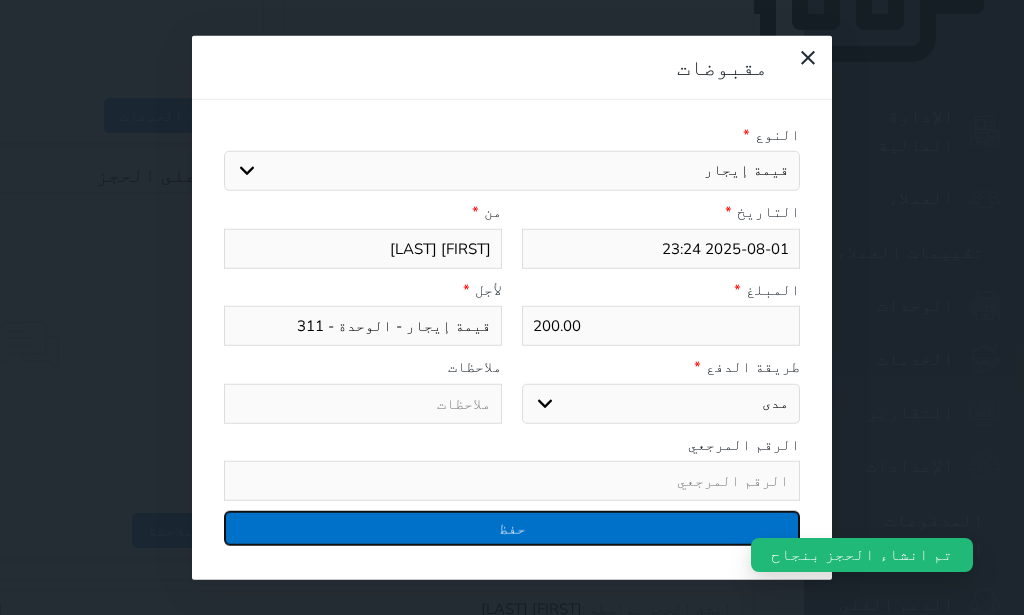 click on "حفظ" at bounding box center (512, 528) 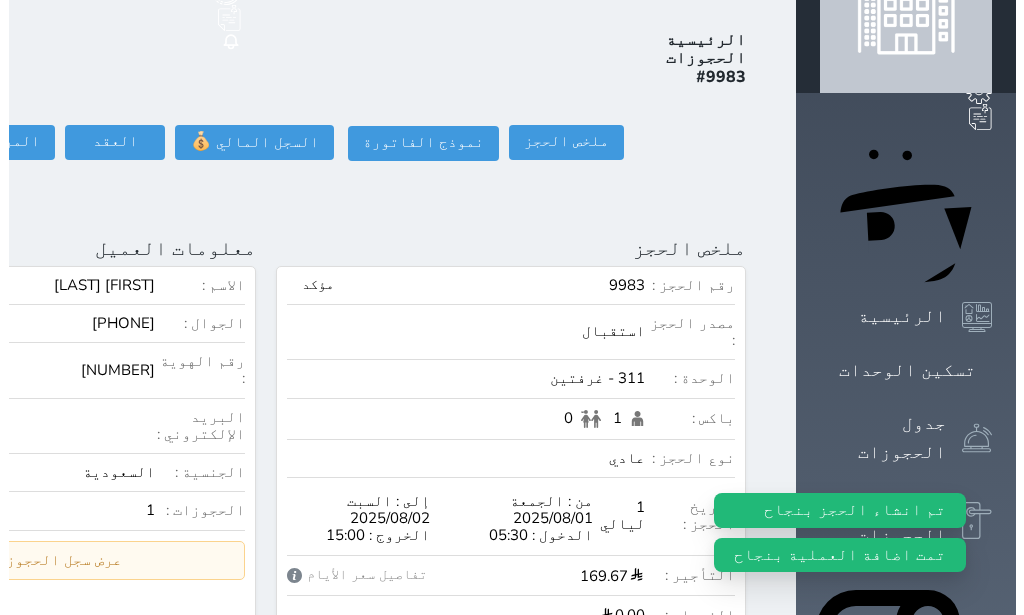 scroll, scrollTop: 0, scrollLeft: 0, axis: both 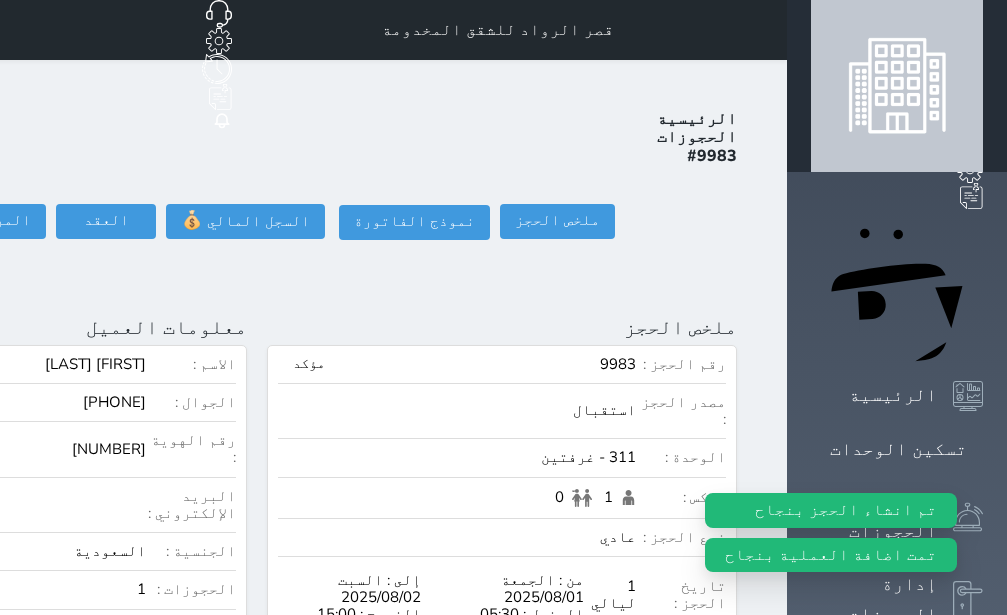 click on "تسجيل دخول" at bounding box center [-156, 221] 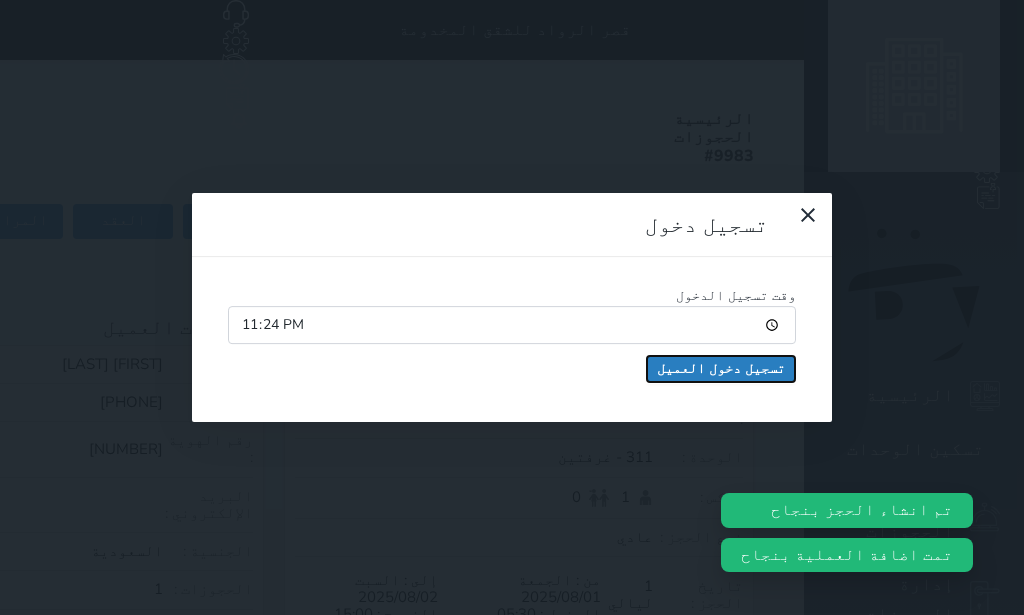 click on "تسجيل دخول العميل" at bounding box center (721, 369) 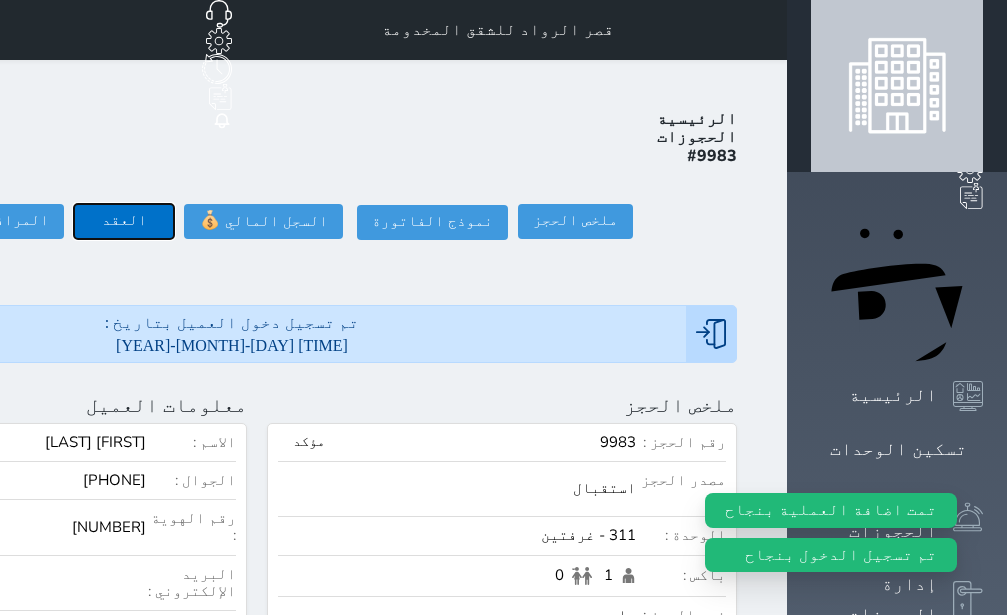 click on "العقد" at bounding box center (124, 221) 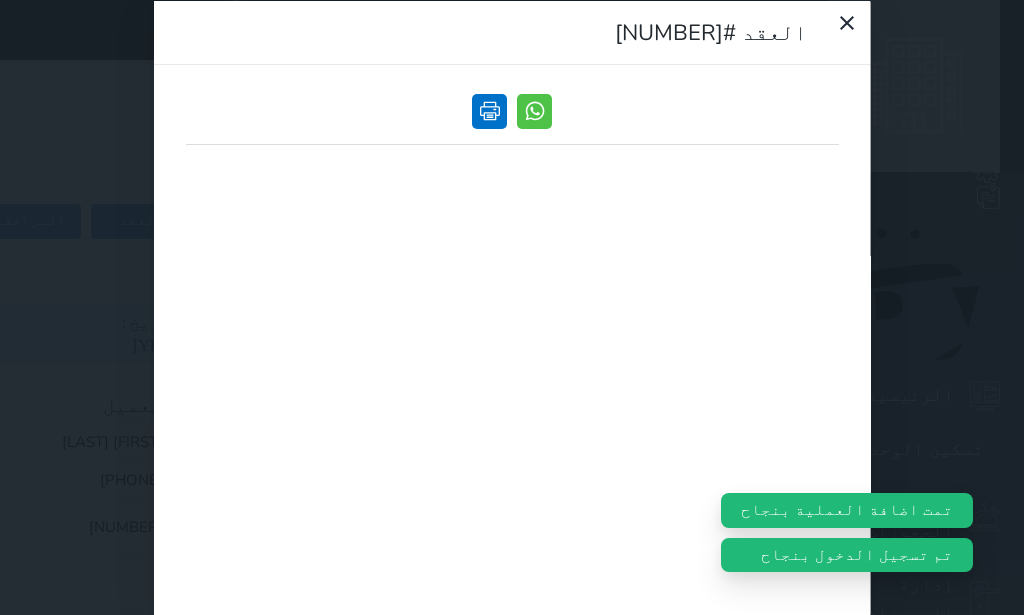 click at bounding box center (489, 110) 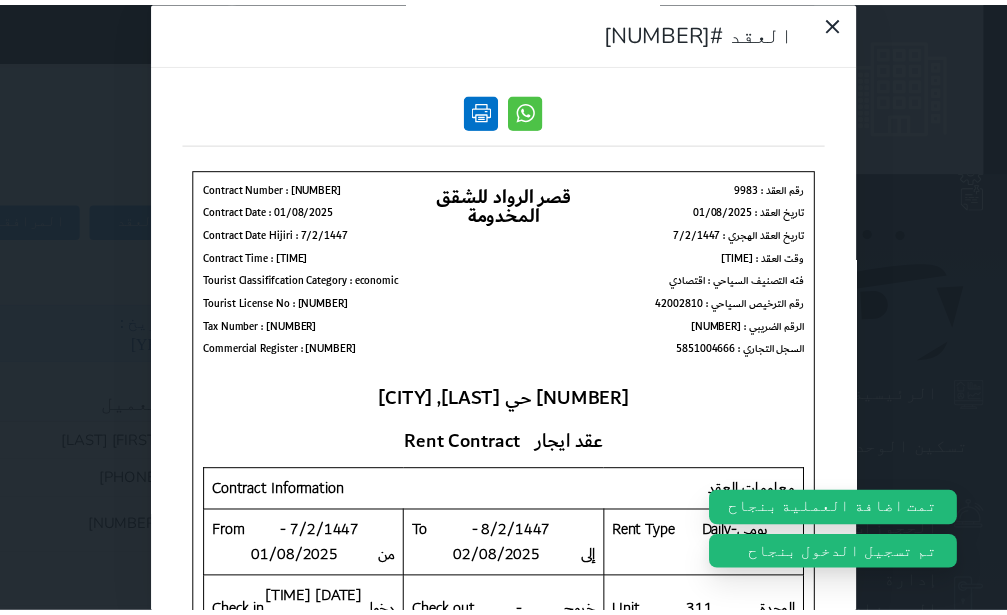 scroll, scrollTop: 0, scrollLeft: 0, axis: both 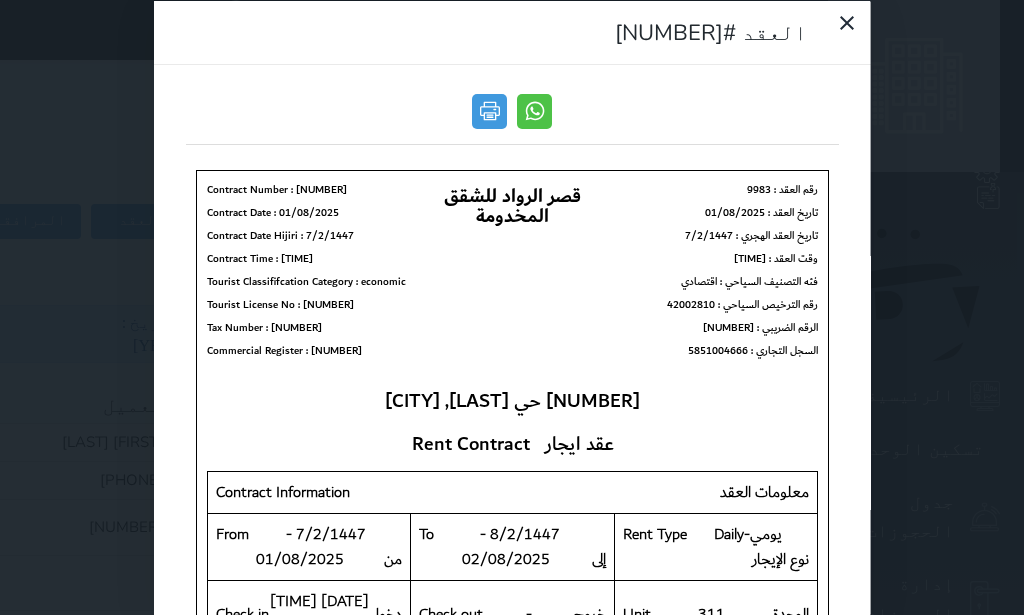 drag, startPoint x: 201, startPoint y: 39, endPoint x: 561, endPoint y: 123, distance: 369.67014 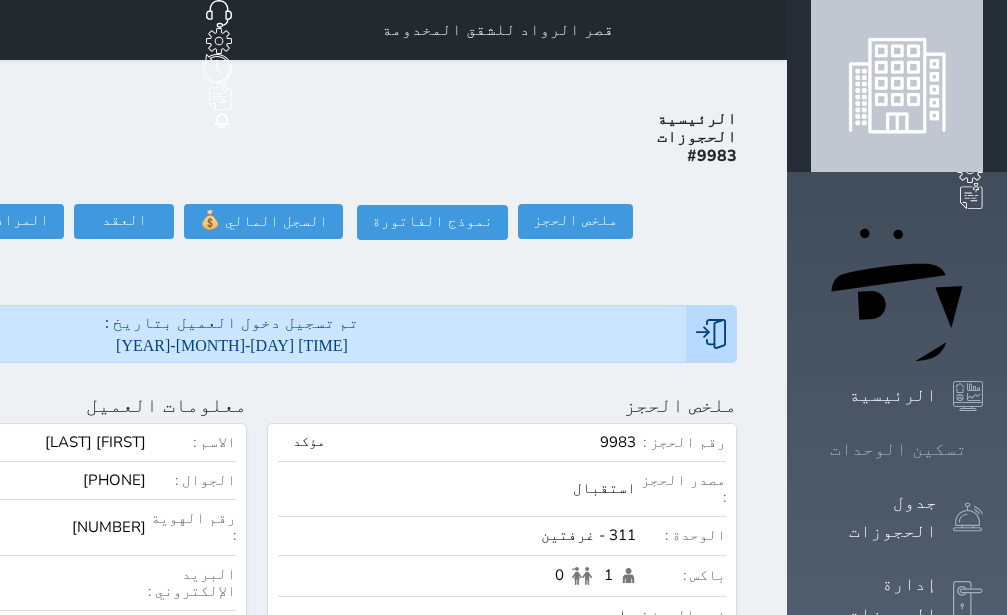 click on "تسكين الوحدات" at bounding box center [898, 449] 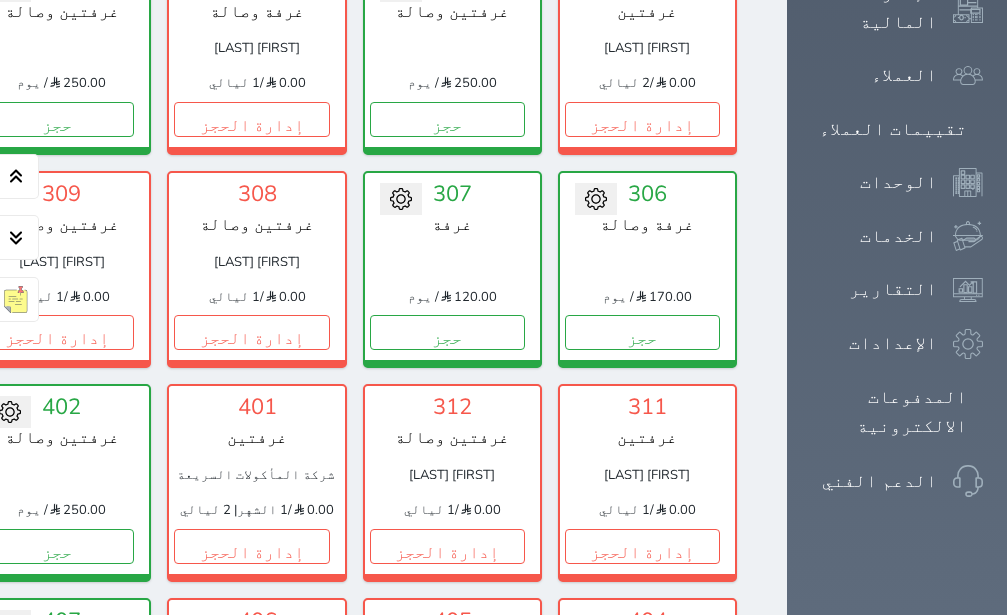 scroll, scrollTop: 1212, scrollLeft: 0, axis: vertical 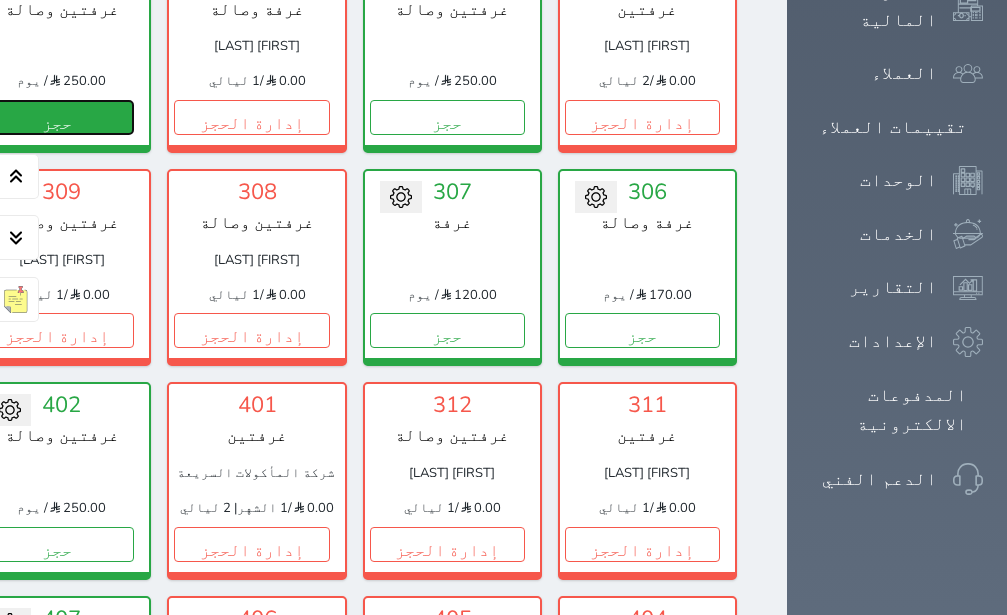 click on "حجز" at bounding box center (56, 117) 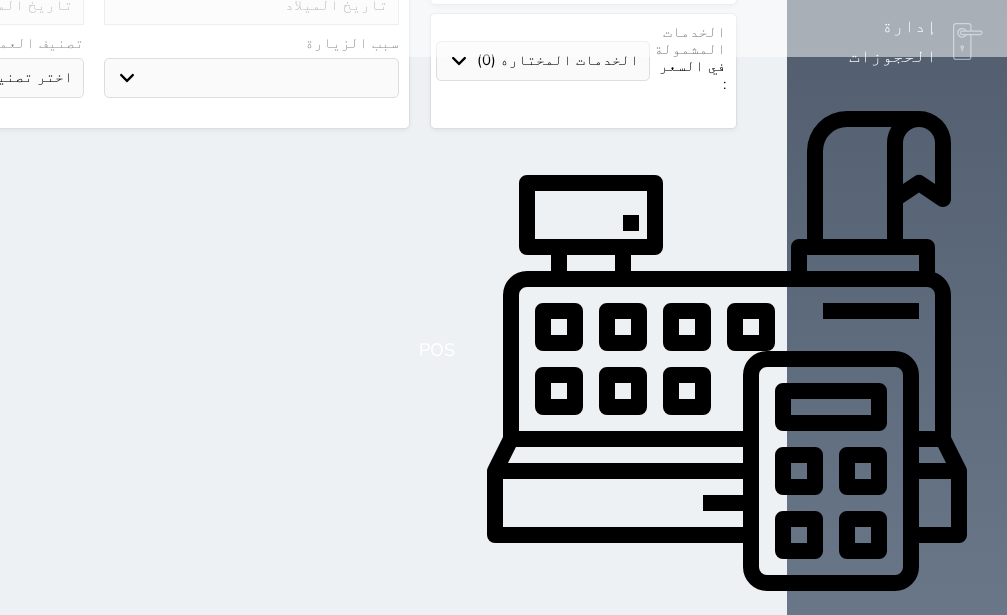 scroll, scrollTop: 0, scrollLeft: 0, axis: both 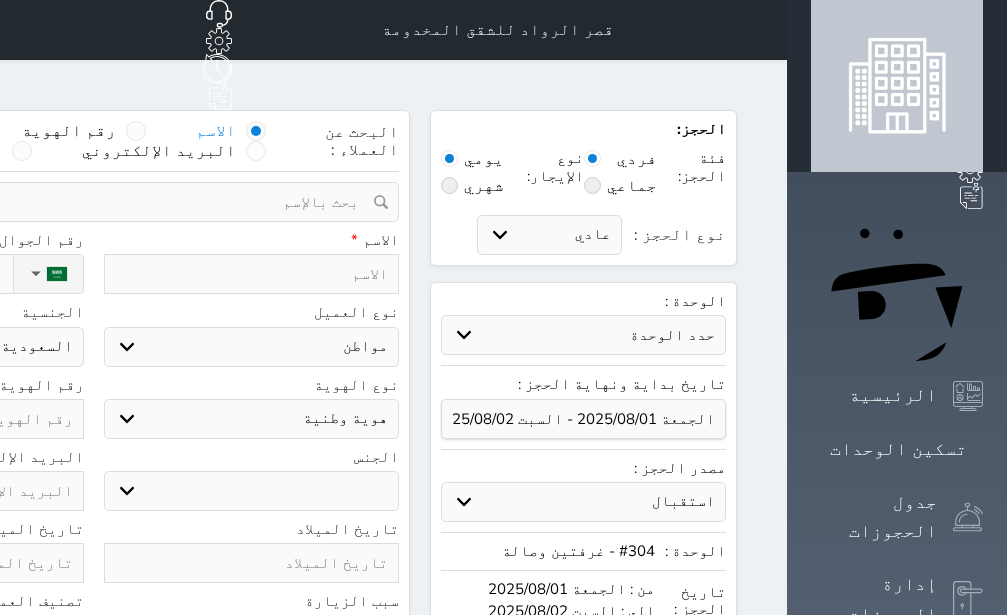 click at bounding box center [136, 131] 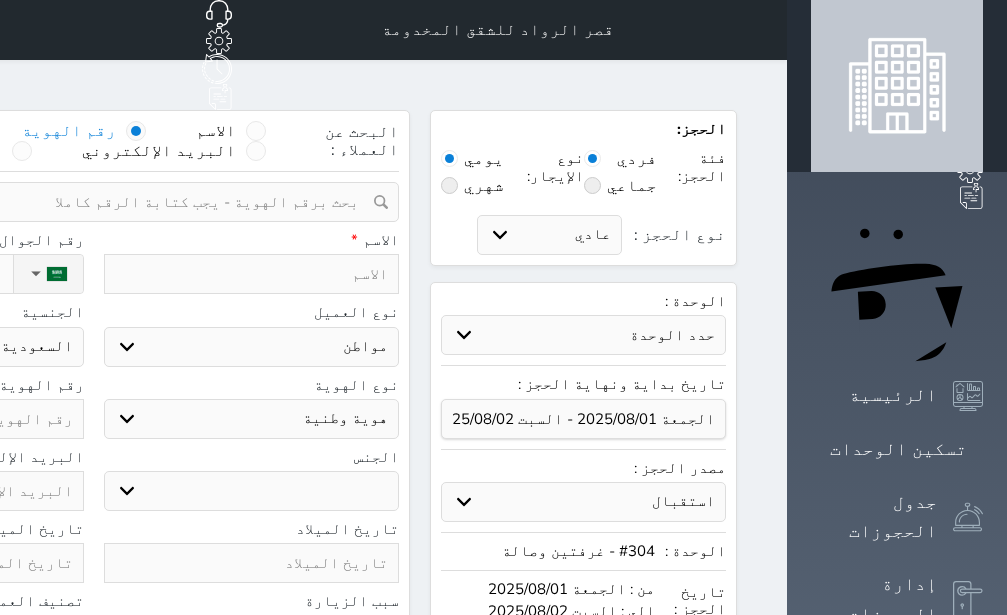 click at bounding box center (86, 202) 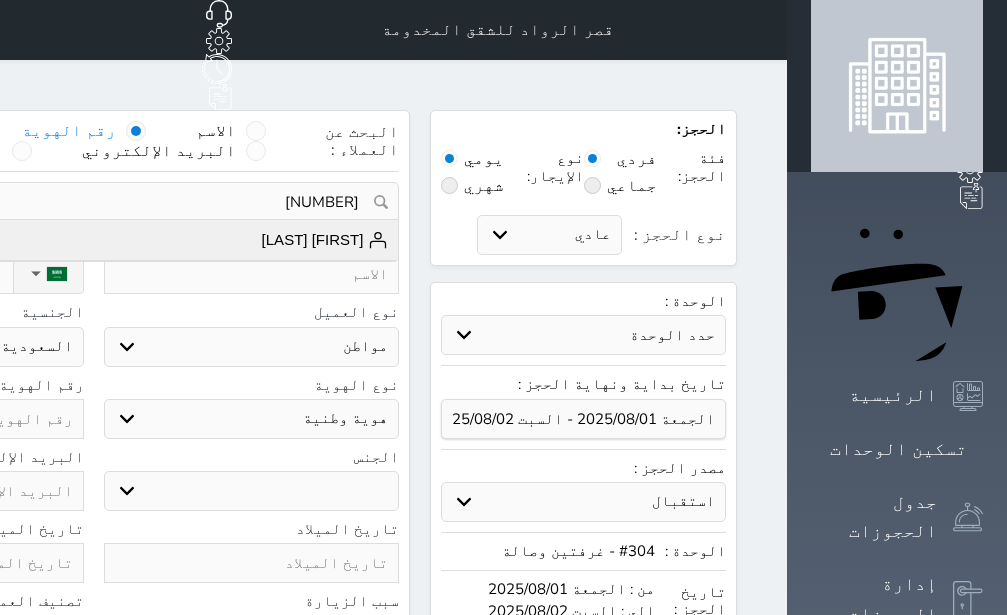 click on "[FIRST] [LAST]" at bounding box center (325, 240) 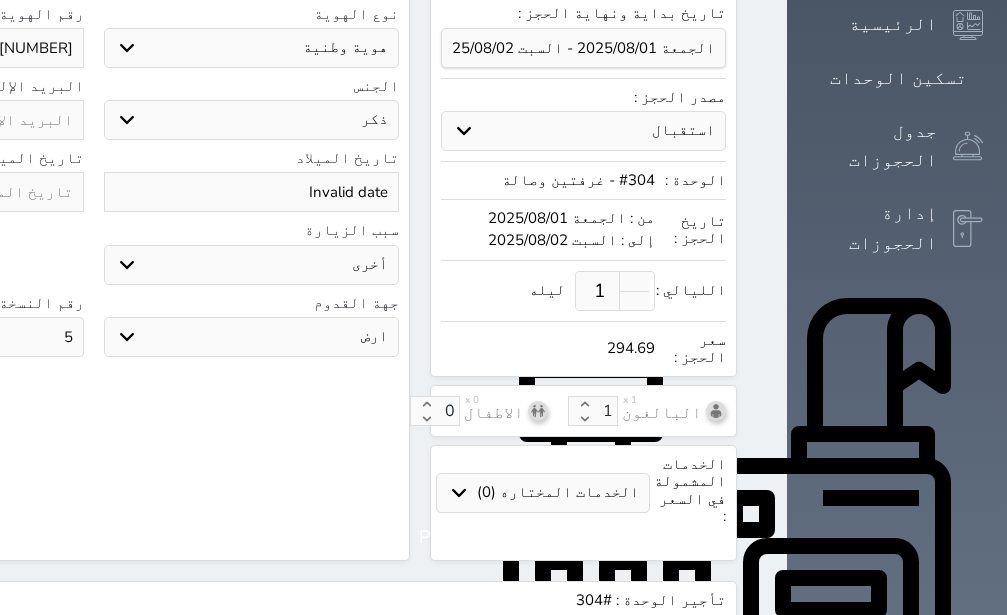scroll, scrollTop: 378, scrollLeft: 0, axis: vertical 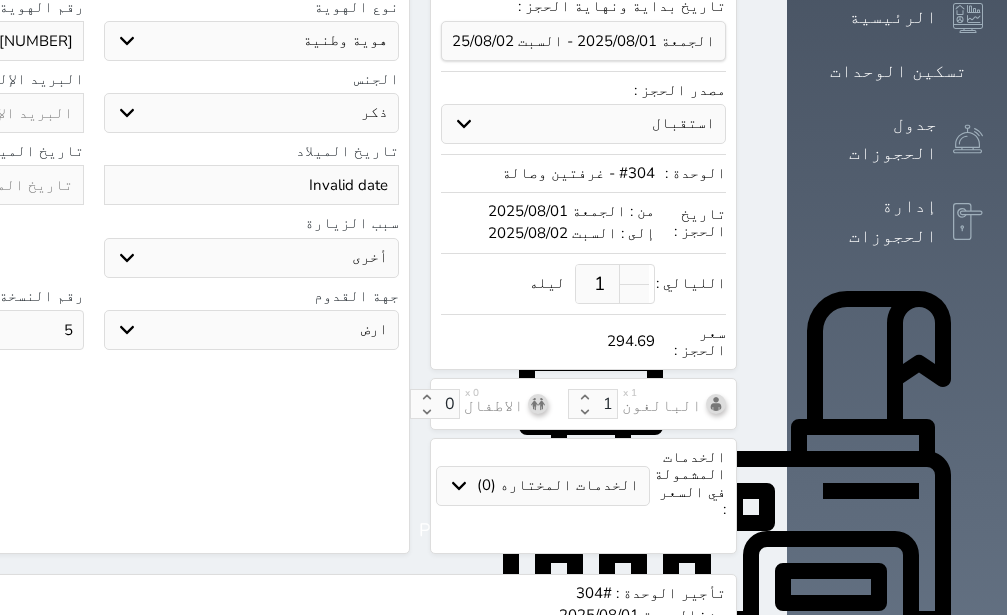 click at bounding box center [-64, 185] 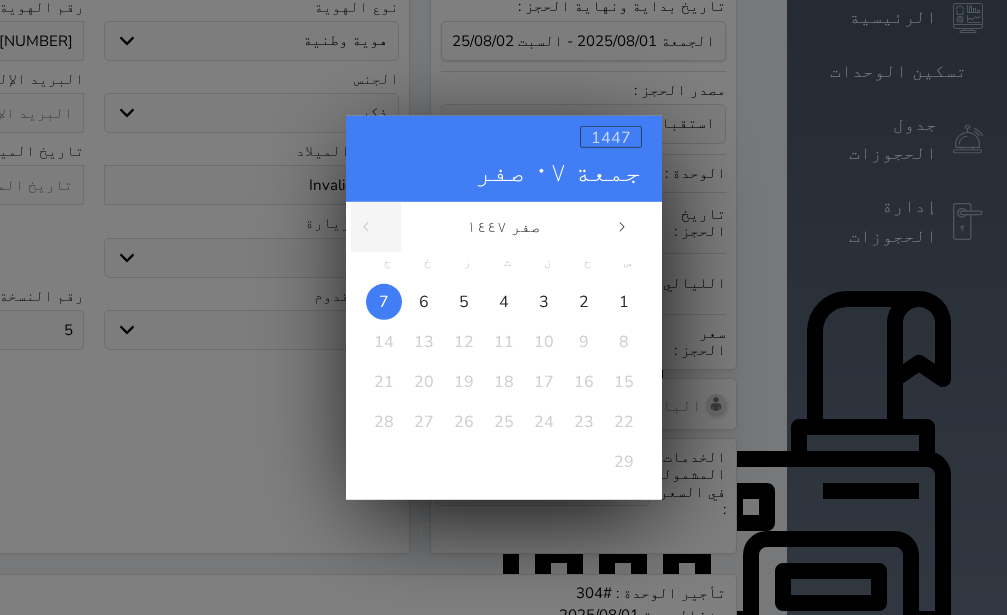 click on "1447" at bounding box center (611, 137) 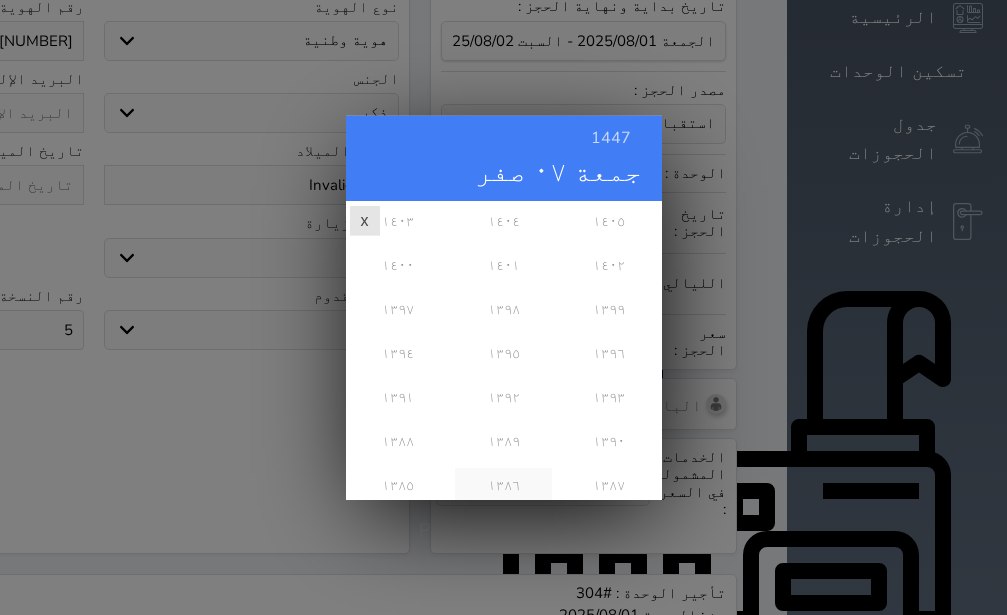 scroll, scrollTop: 486, scrollLeft: 0, axis: vertical 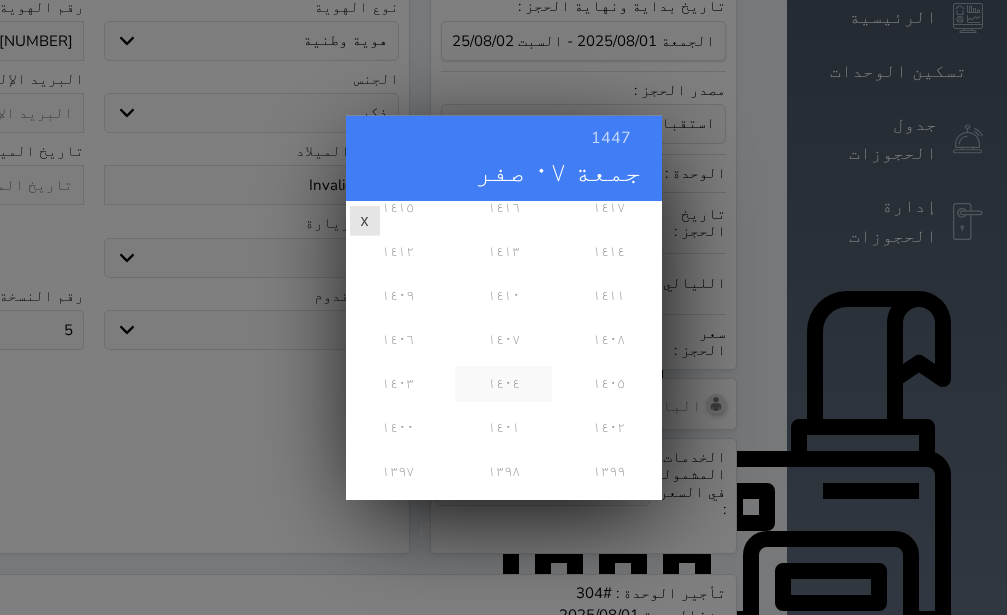 click on "١٤٠٤" at bounding box center [503, 383] 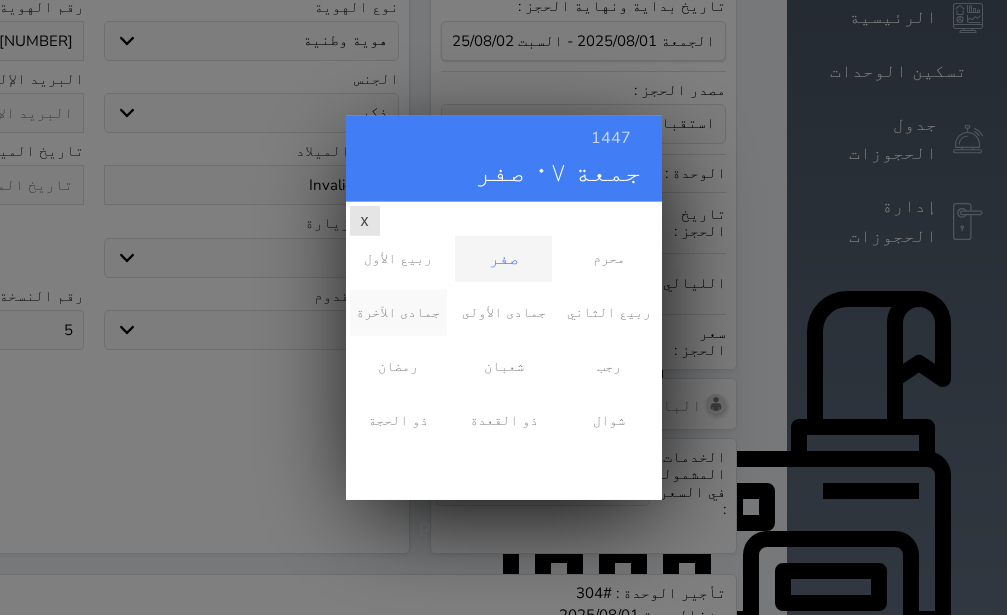 click on "جمادى الآخرة" at bounding box center (398, 312) 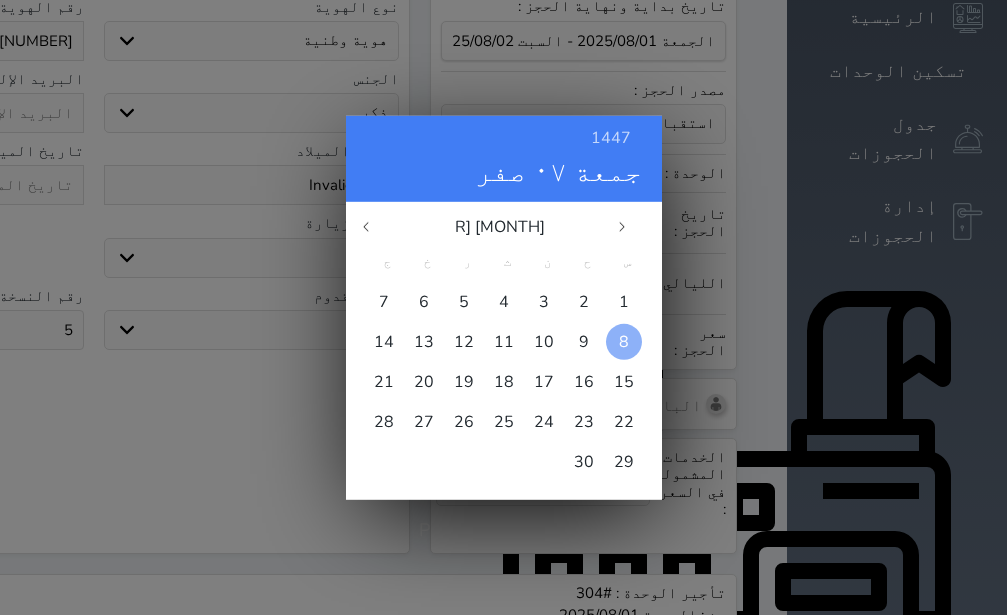 click on "8" at bounding box center [624, 341] 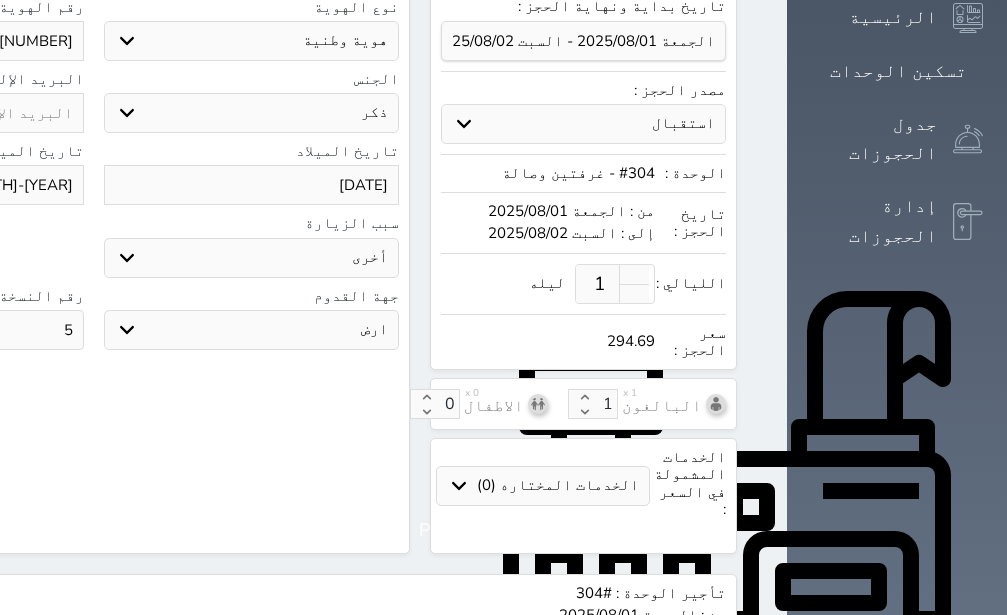 scroll, scrollTop: 767, scrollLeft: 0, axis: vertical 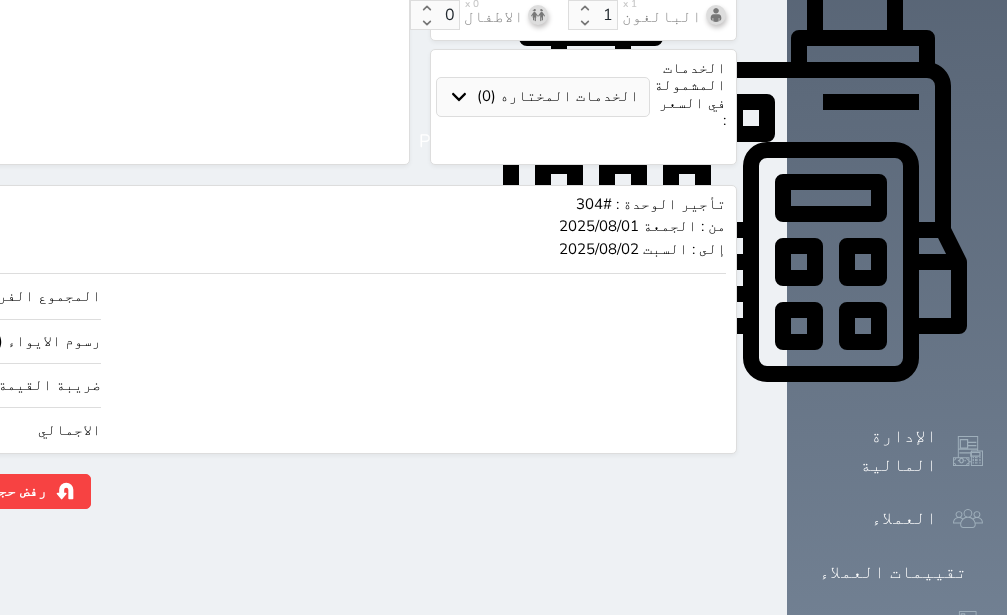 click on "294.69" at bounding box center (-147, 430) 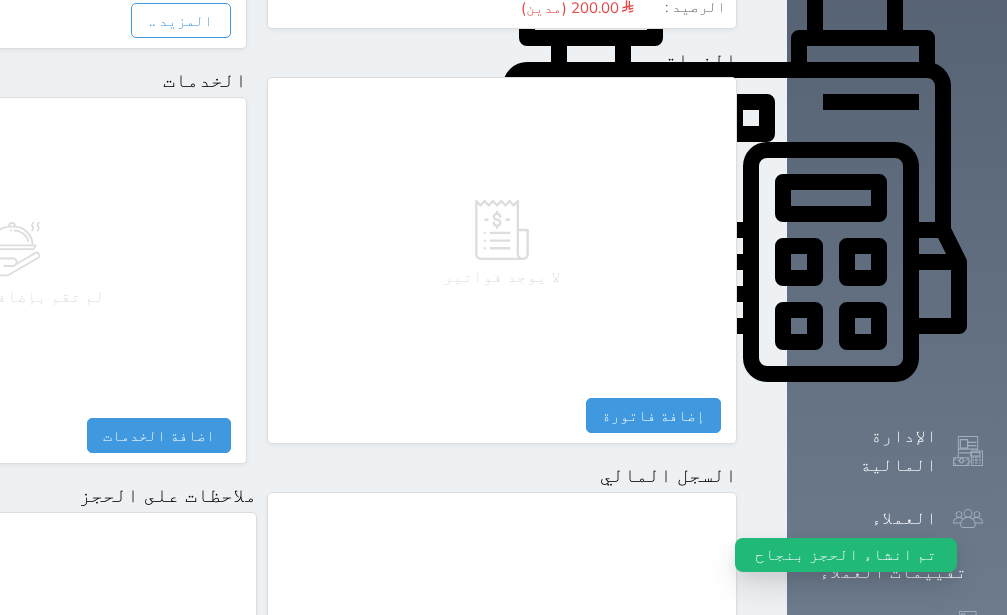 scroll, scrollTop: 1122, scrollLeft: 0, axis: vertical 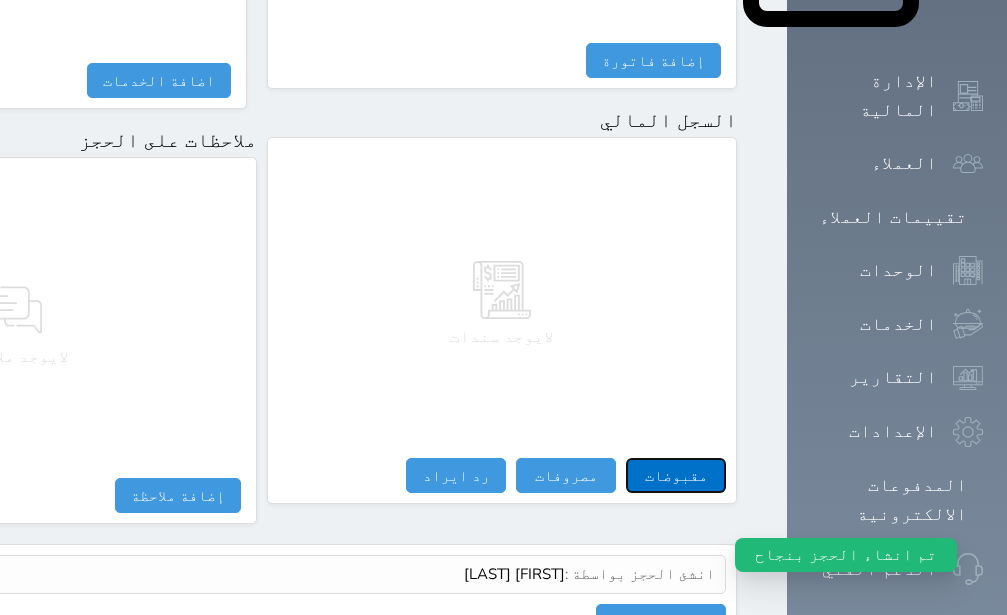 click on "مقبوضات" at bounding box center (676, 475) 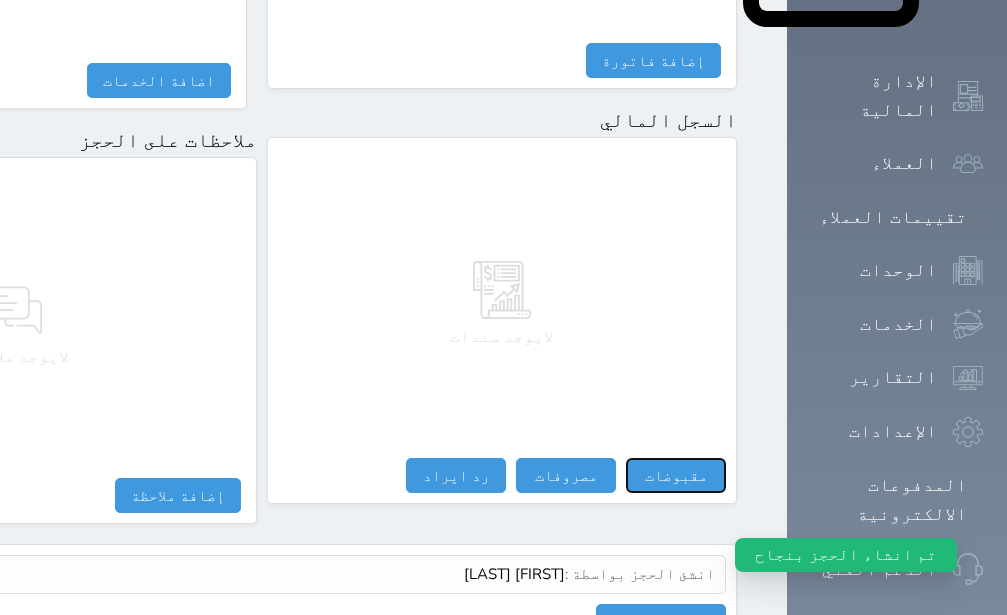 scroll, scrollTop: 1087, scrollLeft: 0, axis: vertical 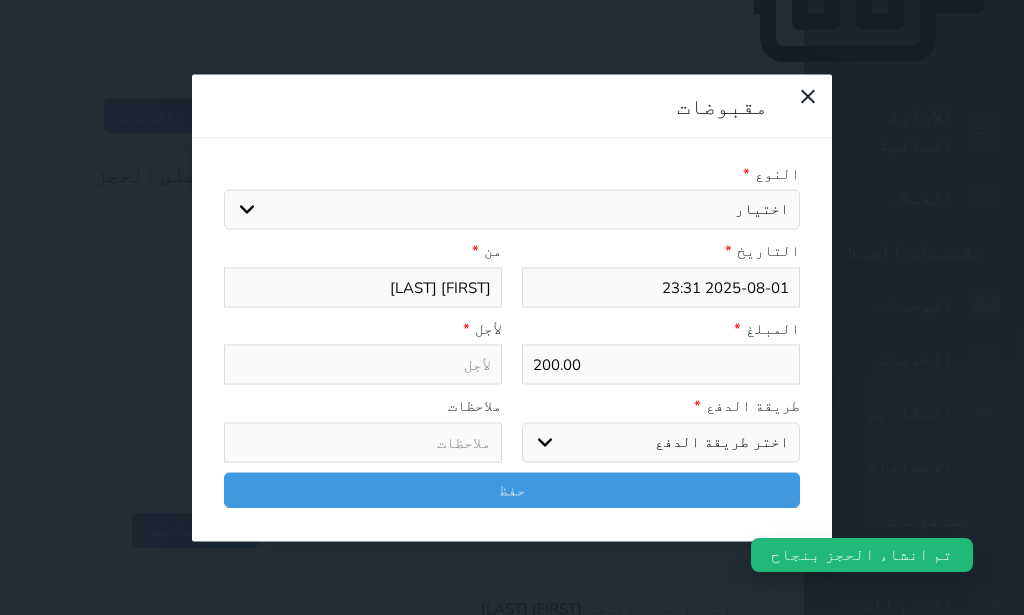 click on "اختيار   مقبوضات عامة قيمة إيجار فواتير تامين عربون لا ينطبق آخر مغسلة واي فاي - الإنترنت مواقف السيارات طعام الأغذية والمشروبات مشروبات المشروبات الباردة المشروبات الساخنة الإفطار غداء عشاء مخبز و كعك حمام سباحة الصالة الرياضية سبا و خدمات الجمال اختيار وإسقاط (خدمات النقل) ميني بار كابل - تلفزيون سرير إضافي تصفيف الشعر التسوق خدمات الجولات السياحية المنظمة خدمات الدليل السياحي" at bounding box center [512, 210] 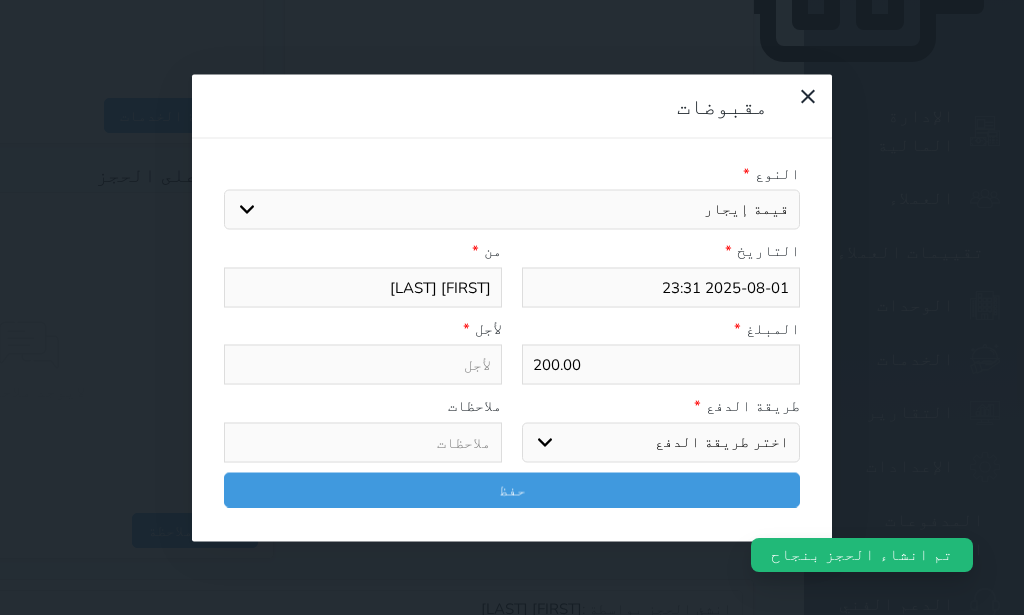 click on "قيمة إيجار" at bounding box center [0, 0] 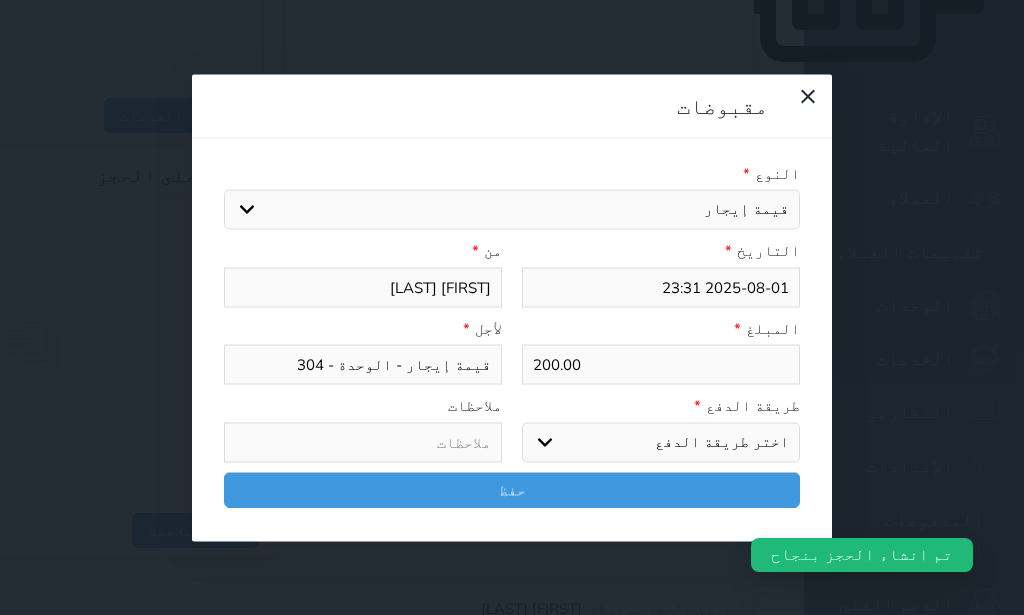 click on "اختر طريقة الدفع   دفع نقدى   تحويل بنكى   مدى   بطاقة ائتمان   آجل" at bounding box center (661, 442) 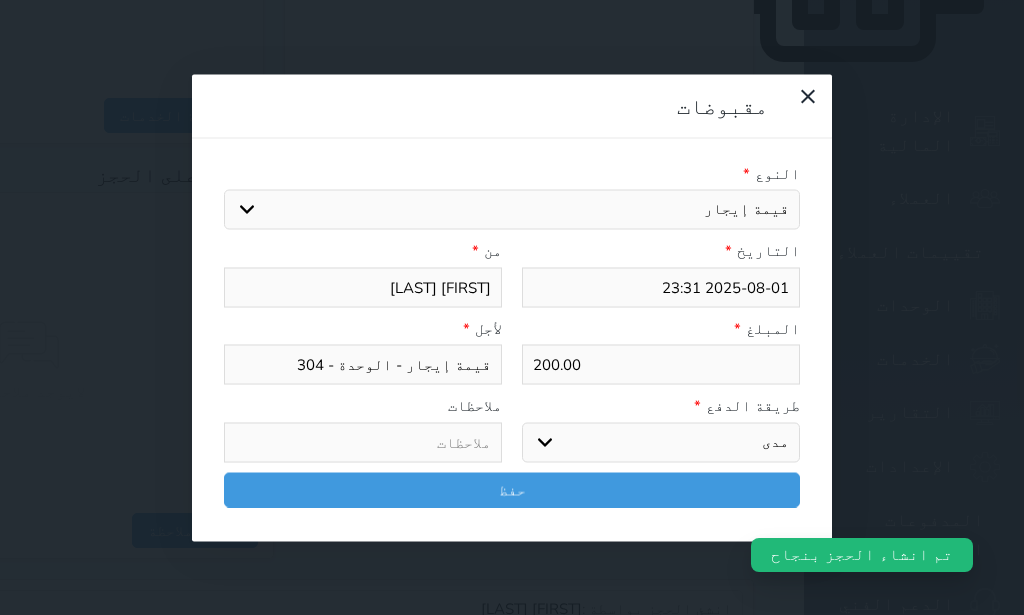 click on "مدى" at bounding box center (0, 0) 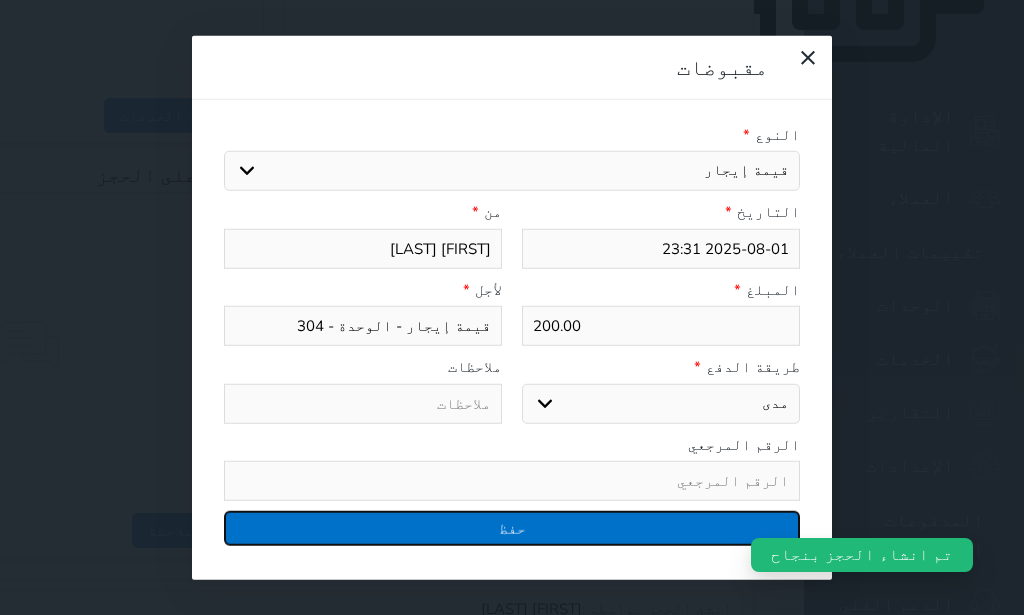 click on "حفظ" at bounding box center [512, 528] 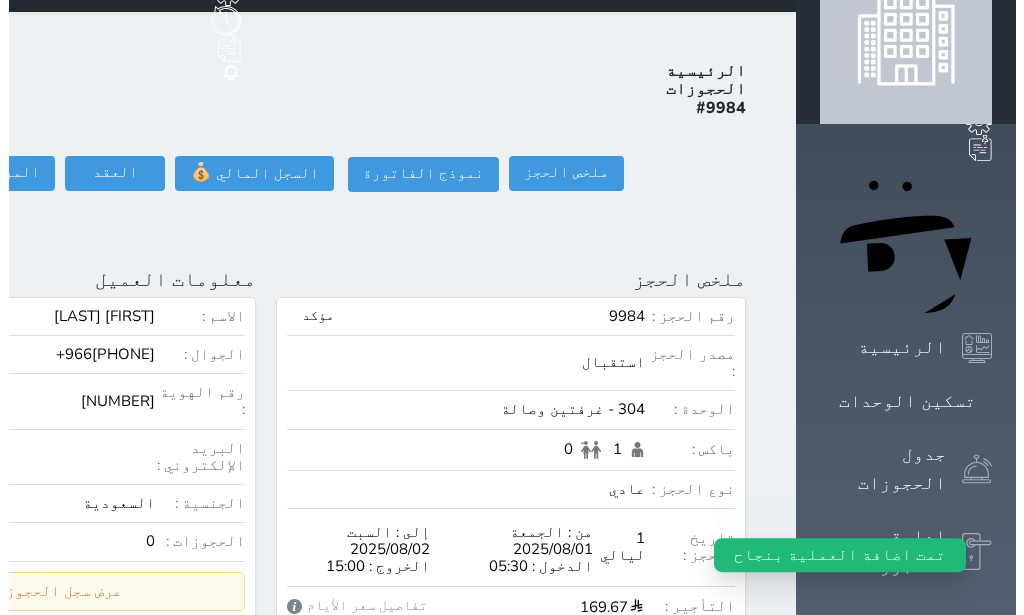 scroll, scrollTop: 0, scrollLeft: 0, axis: both 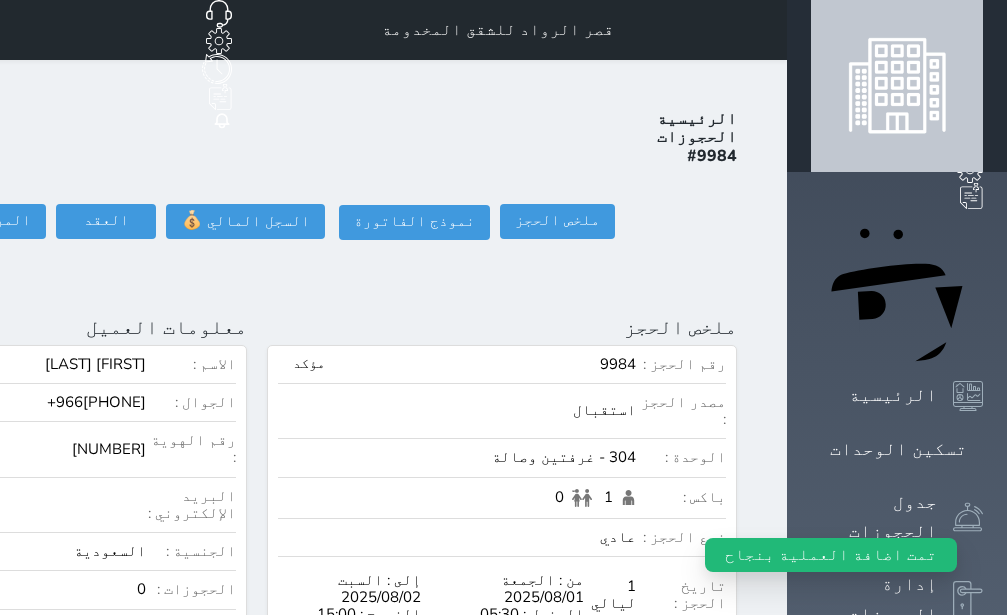 click on "تسجيل دخول" at bounding box center (-156, 221) 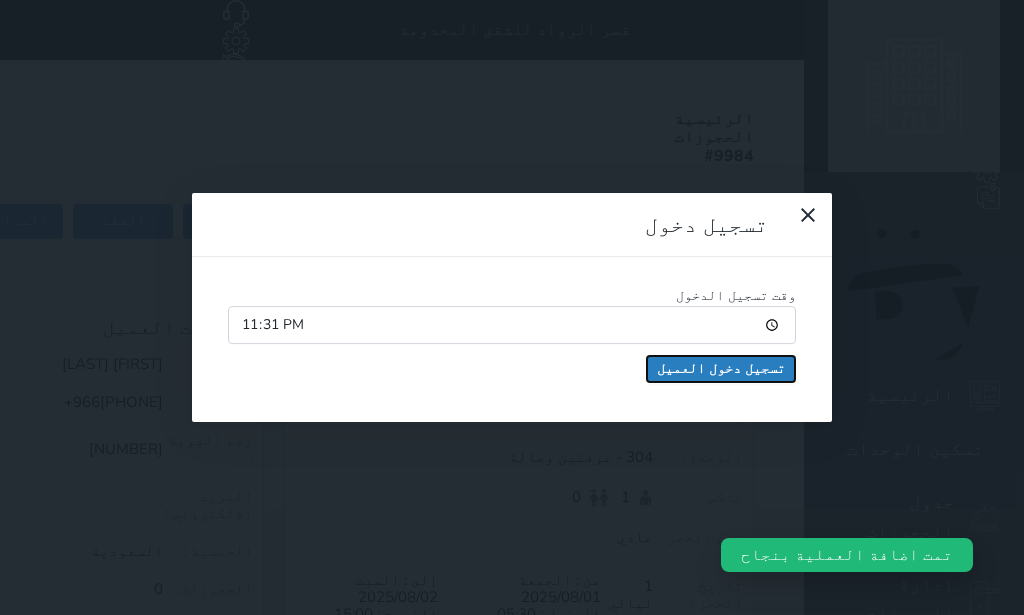 click on "تسجيل دخول العميل" at bounding box center [721, 369] 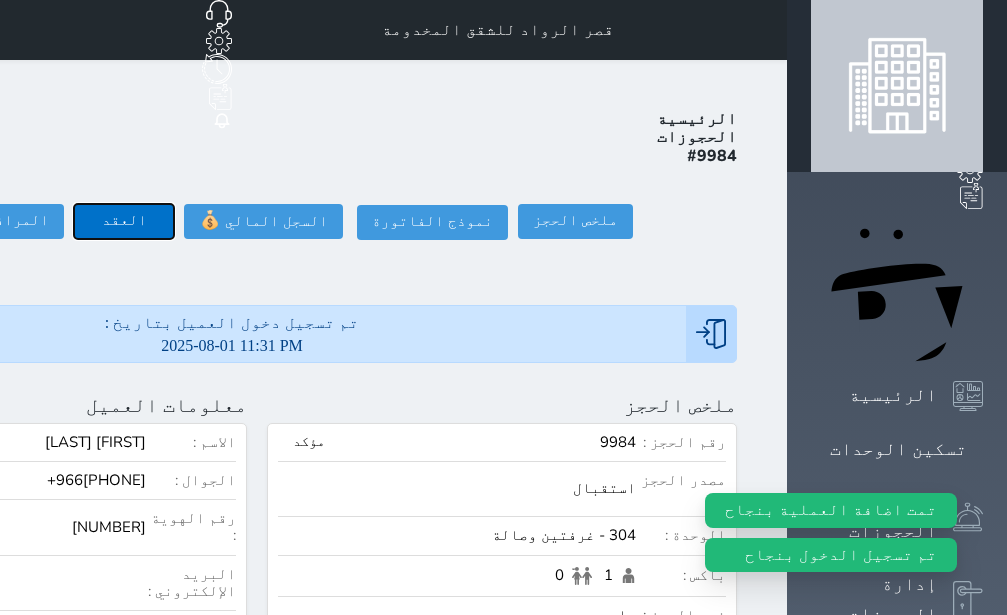click on "العقد" at bounding box center [124, 221] 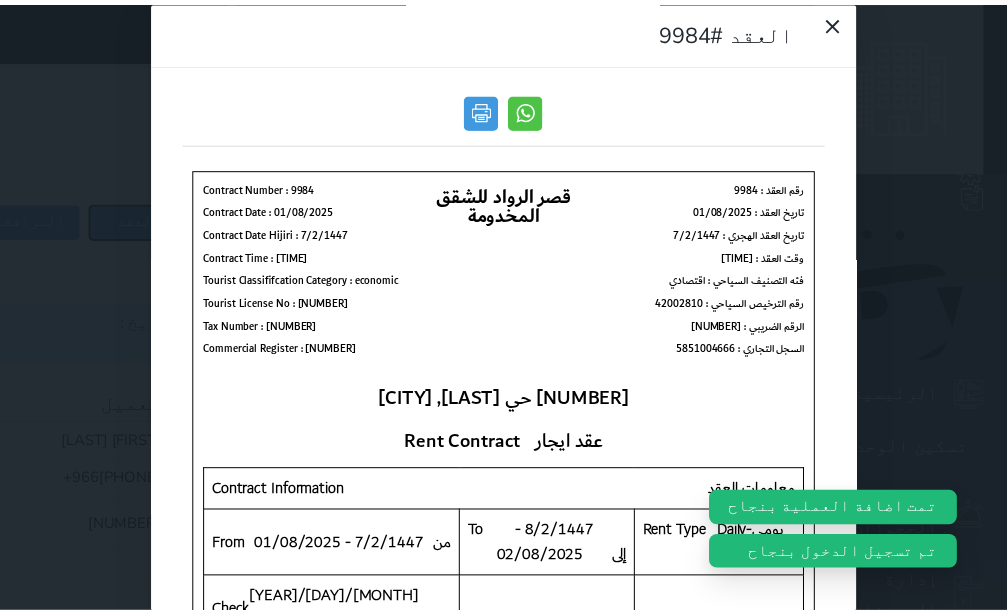 scroll, scrollTop: 0, scrollLeft: 0, axis: both 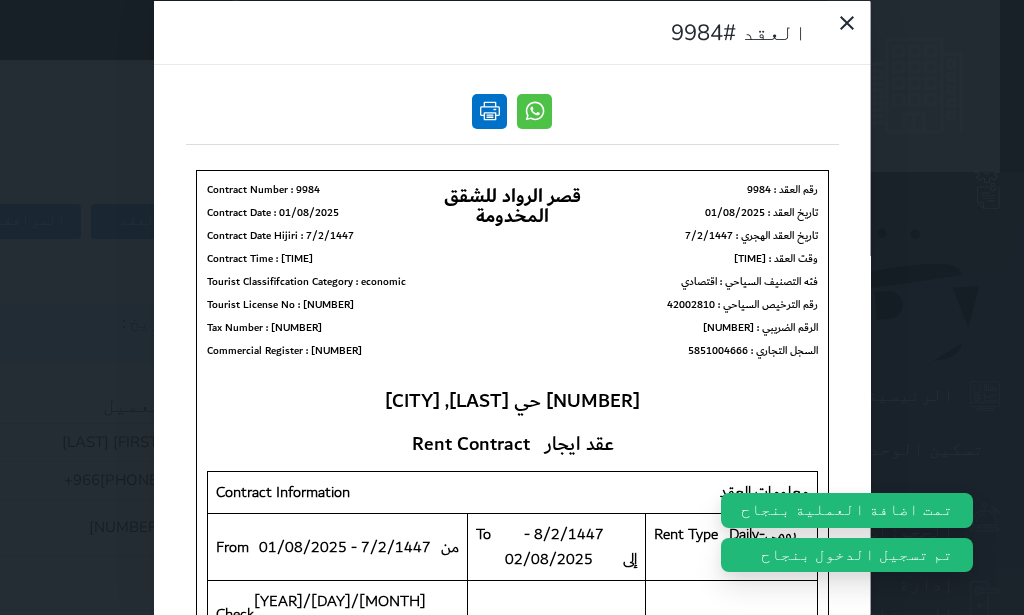 click at bounding box center [489, 110] 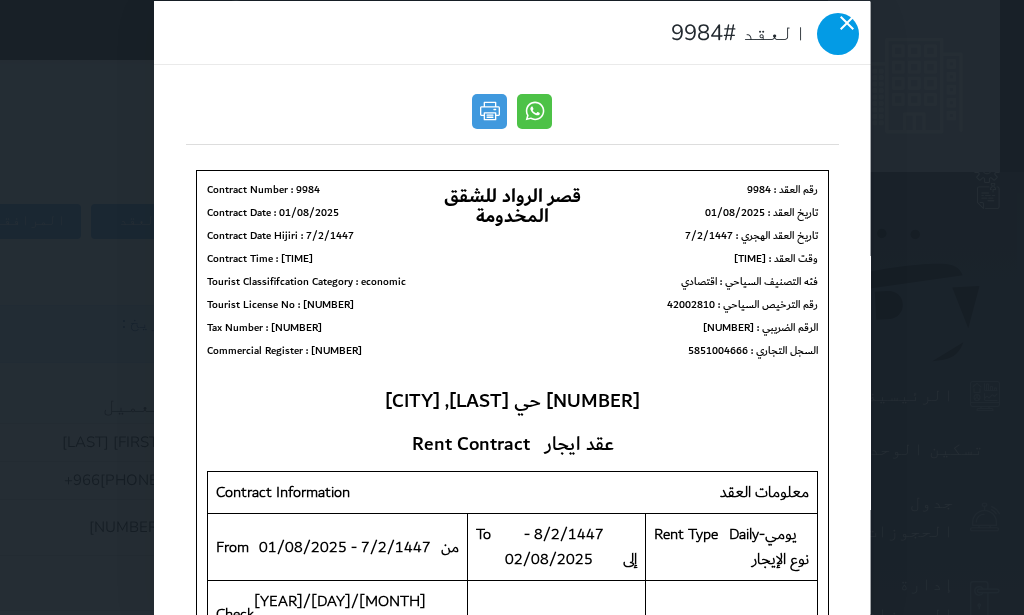 click 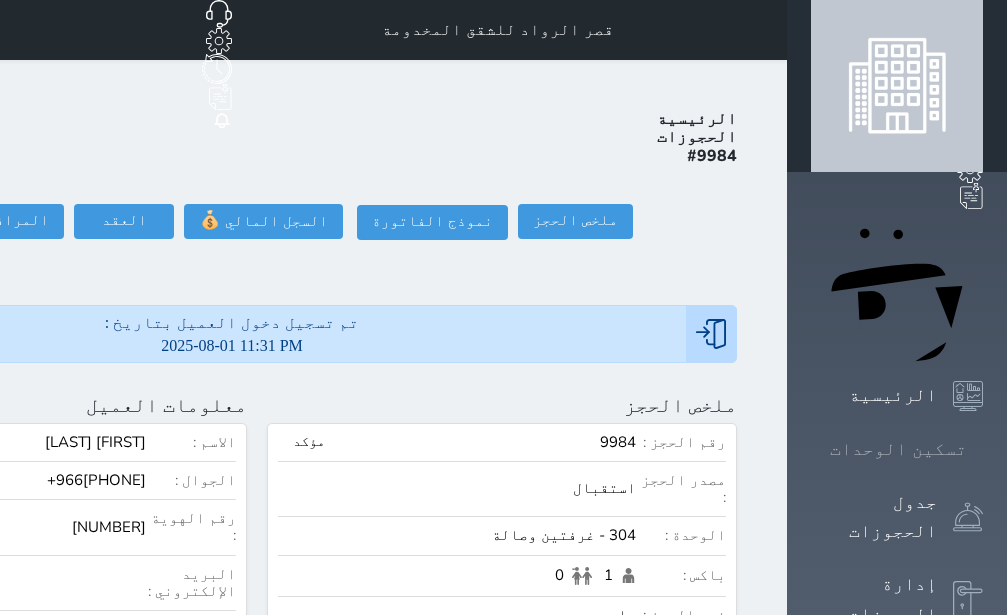 click on "تسكين الوحدات" at bounding box center [898, 449] 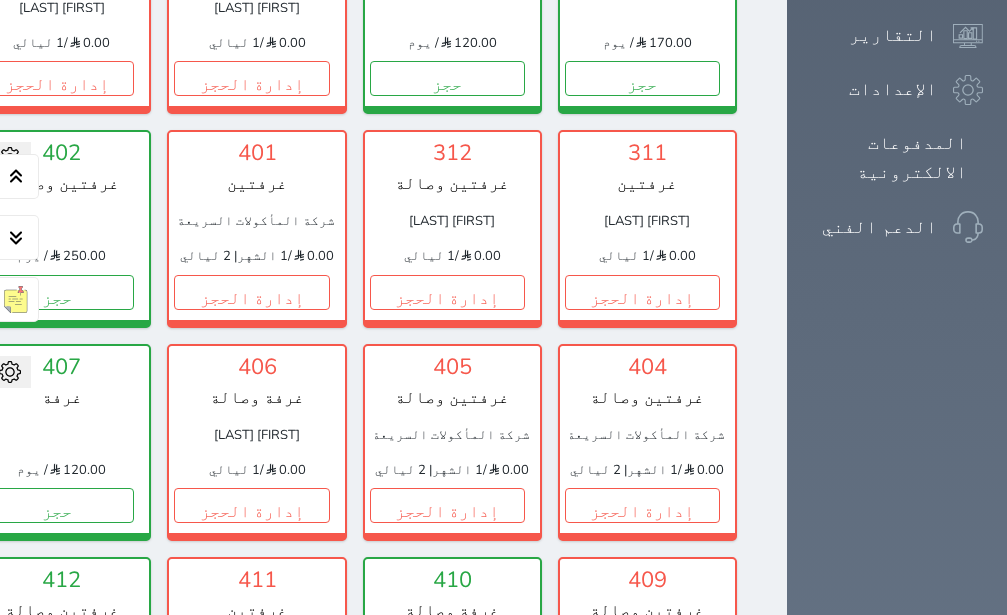scroll, scrollTop: 1212, scrollLeft: 0, axis: vertical 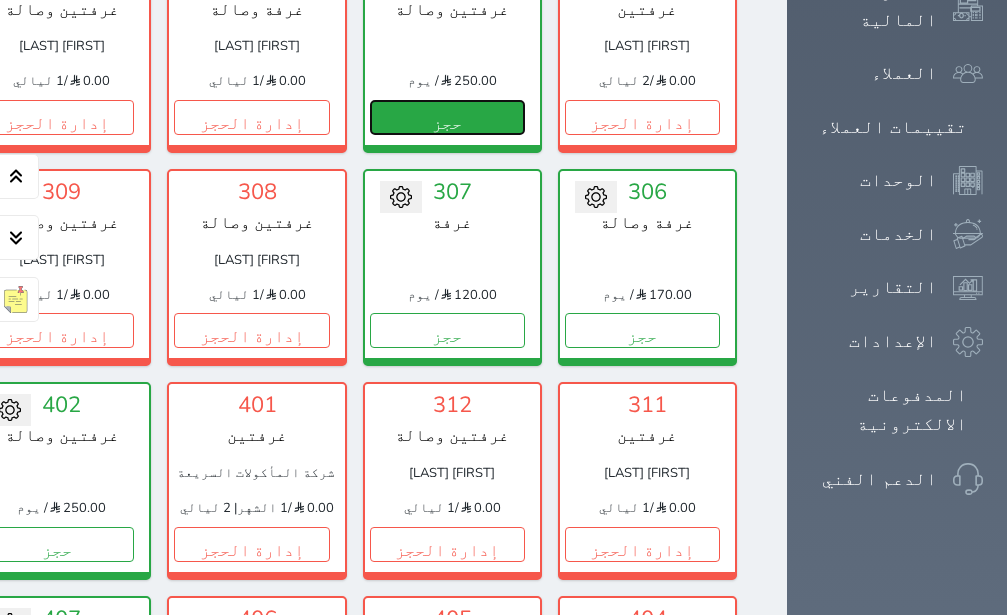 click on "حجز" at bounding box center [447, 117] 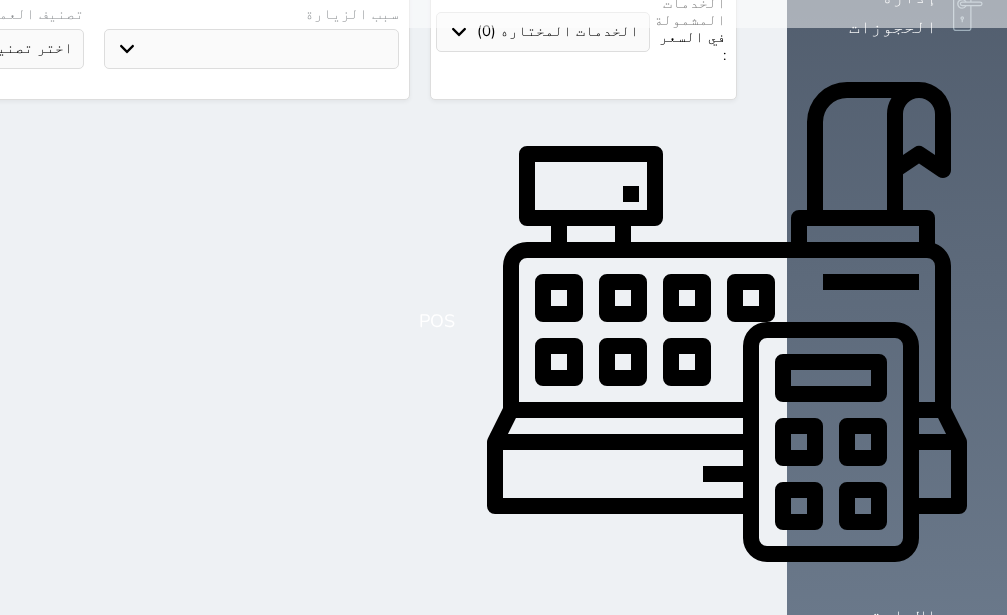 scroll, scrollTop: 0, scrollLeft: 0, axis: both 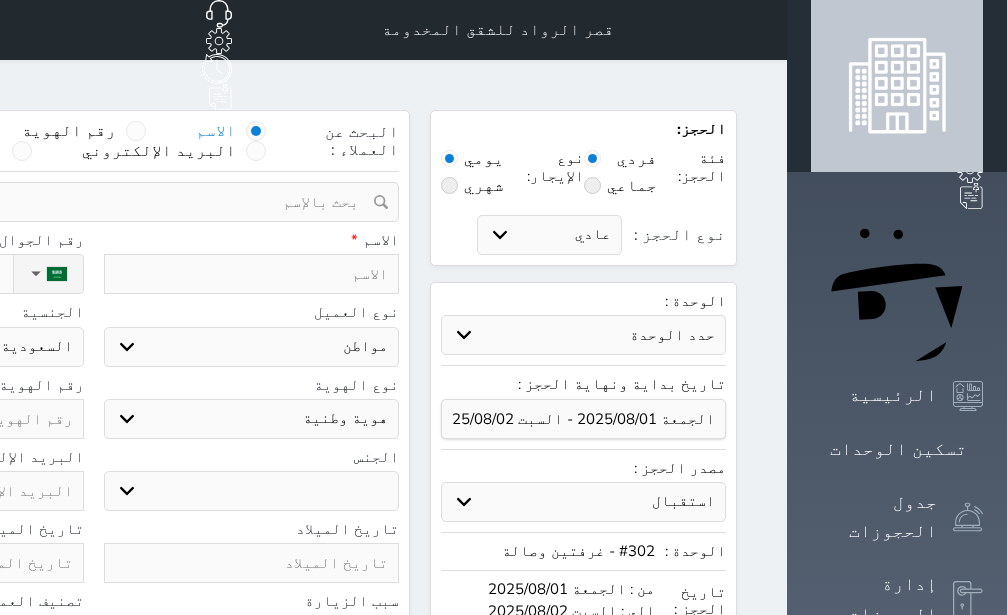 click at bounding box center [136, 131] 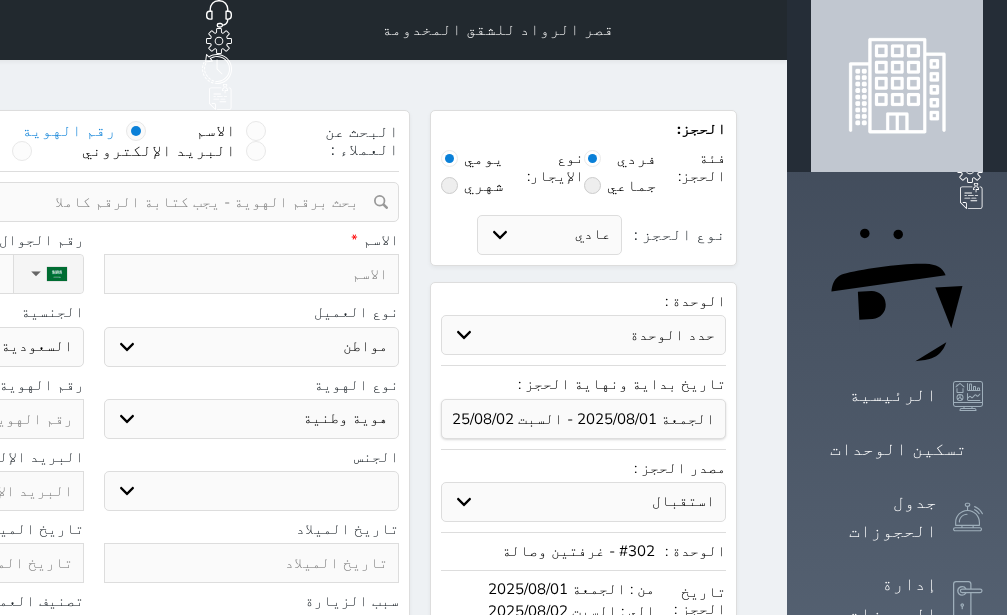 click at bounding box center [86, 202] 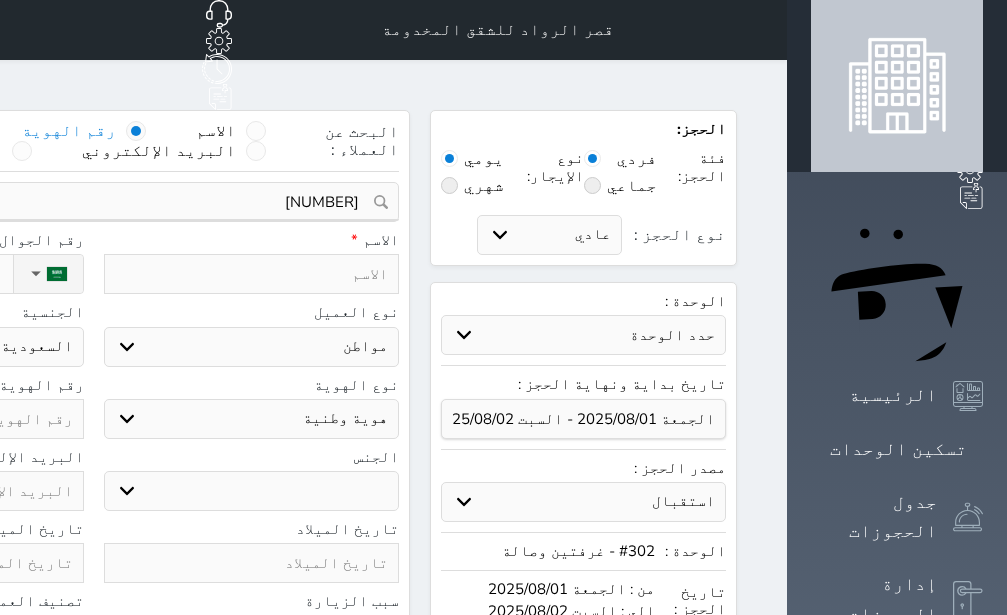 click on "اختر نوع   مواطن مواطن خليجي زائر مقيم" at bounding box center (252, 347) 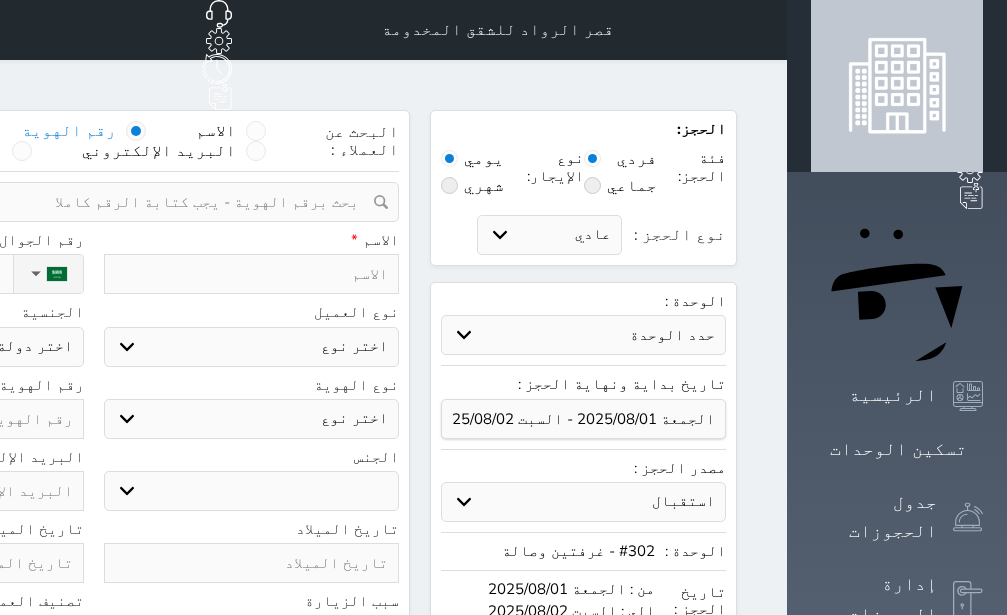 click on "مواطن" at bounding box center [0, 0] 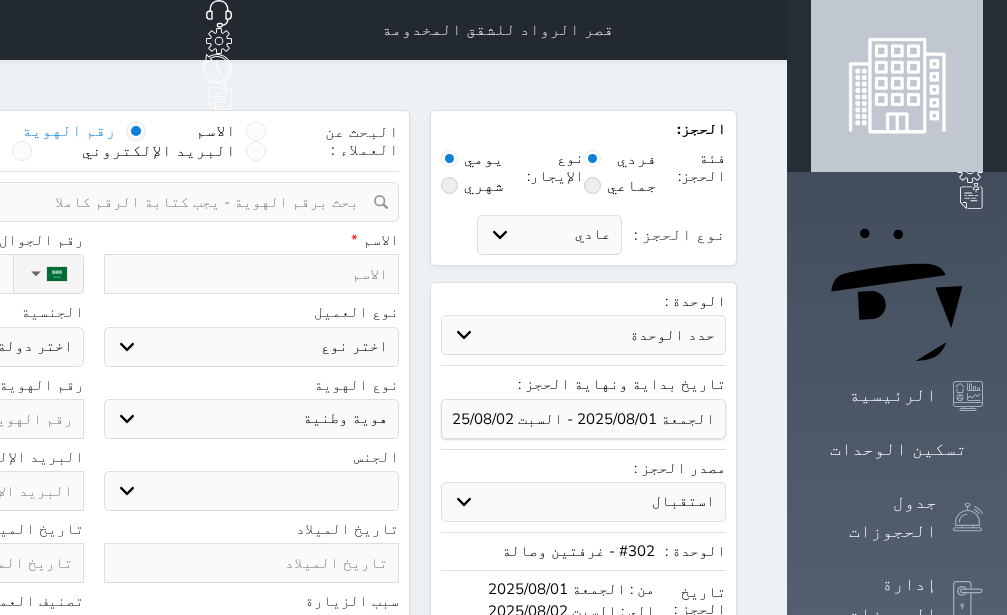 click on "ذكر   انثى" at bounding box center [252, 491] 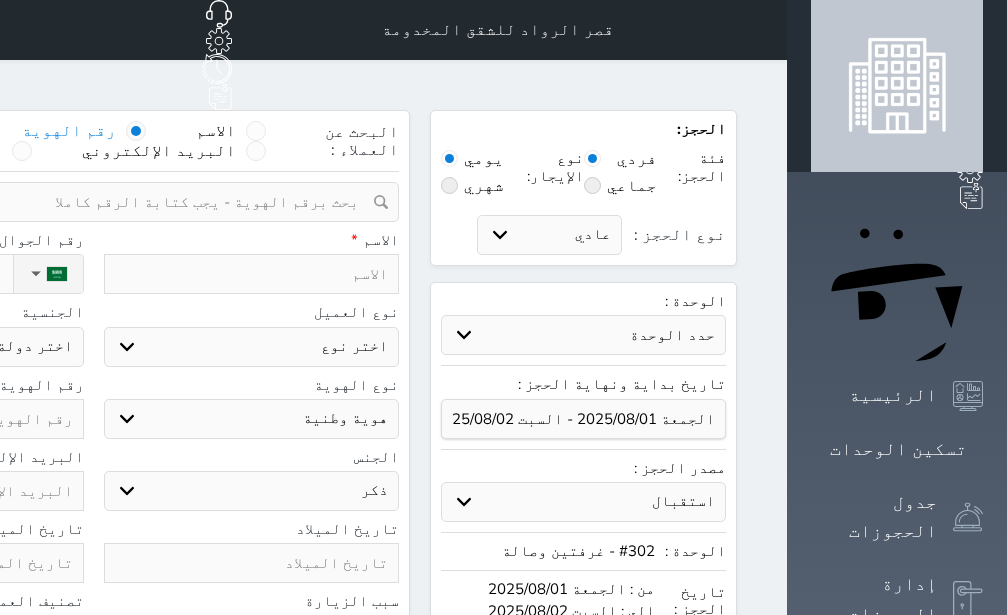 click on "ذكر" at bounding box center [0, 0] 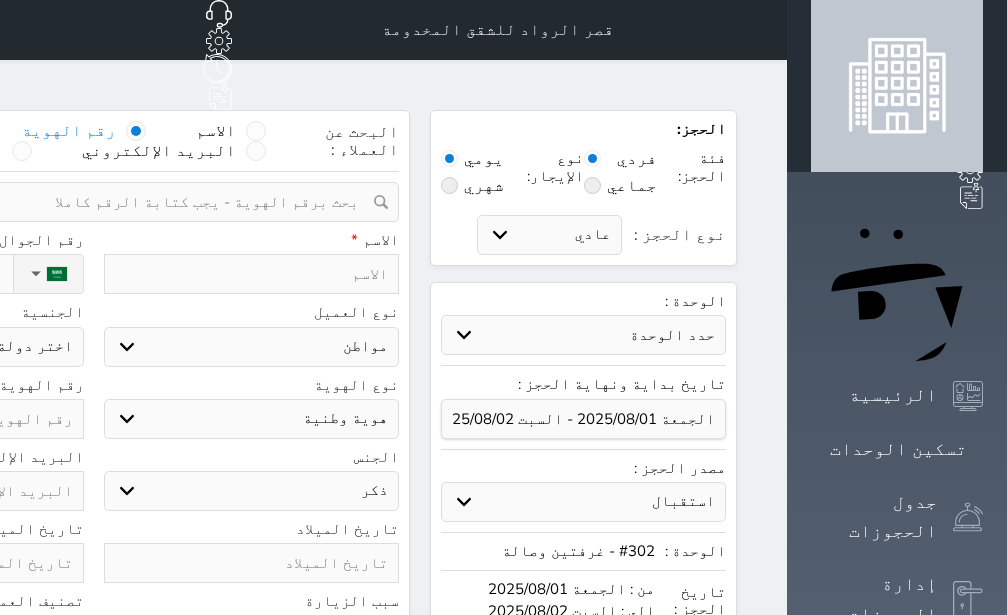click on "مواطن" at bounding box center [0, 0] 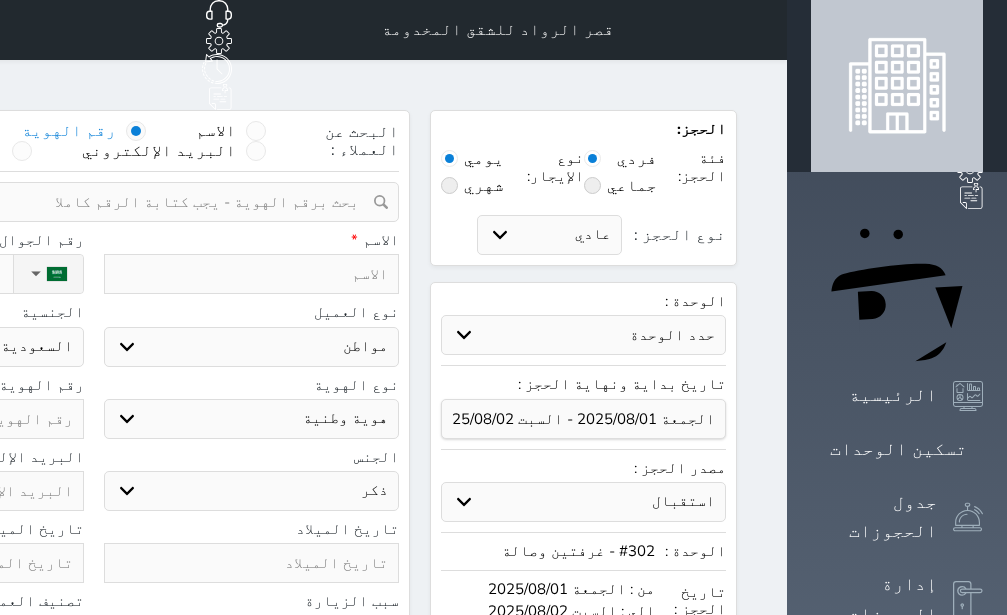 click at bounding box center [252, 274] 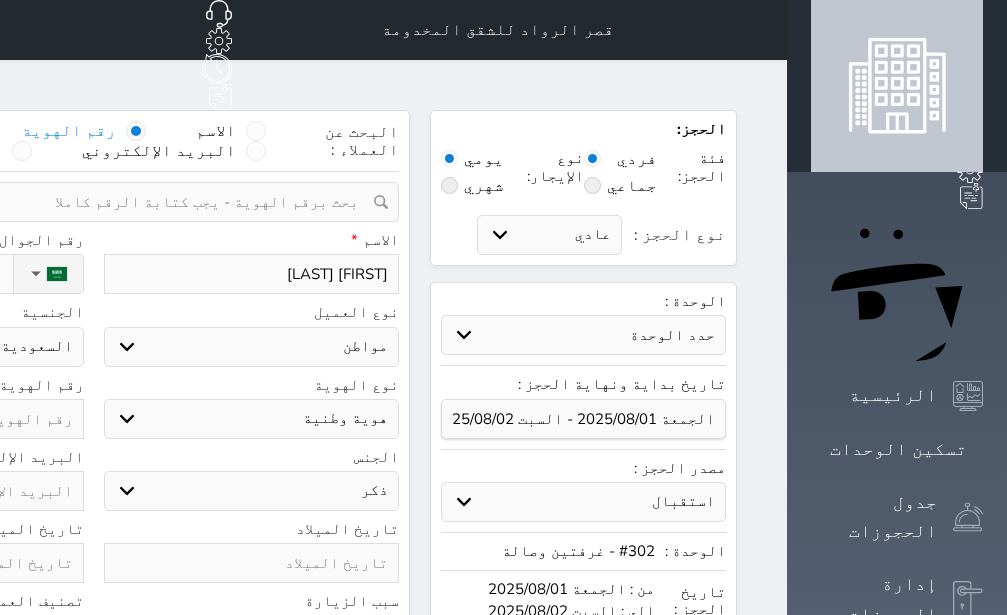click on "نوع الحجز :" at bounding box center [-100, 274] 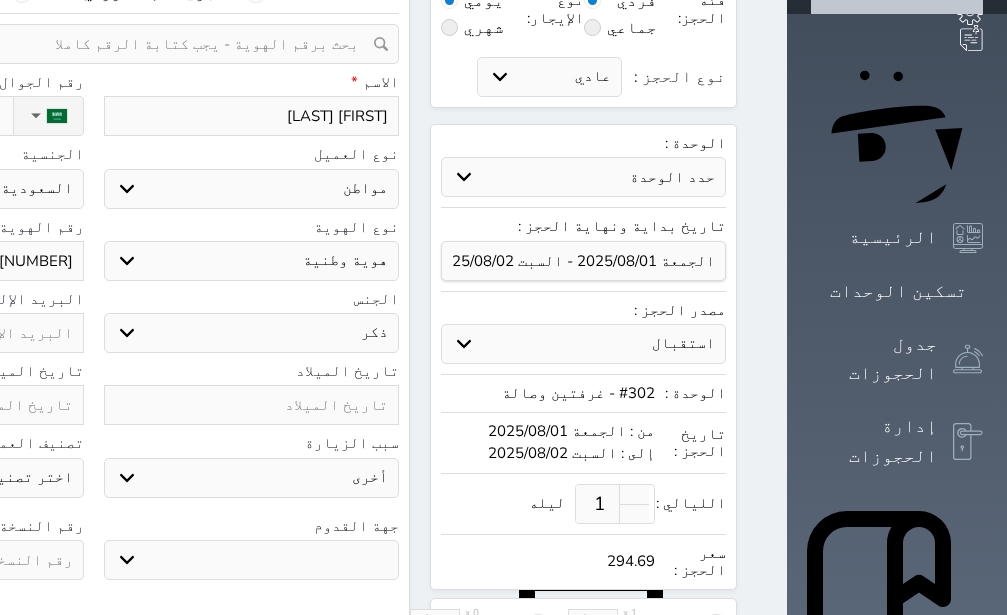 scroll, scrollTop: 378, scrollLeft: 0, axis: vertical 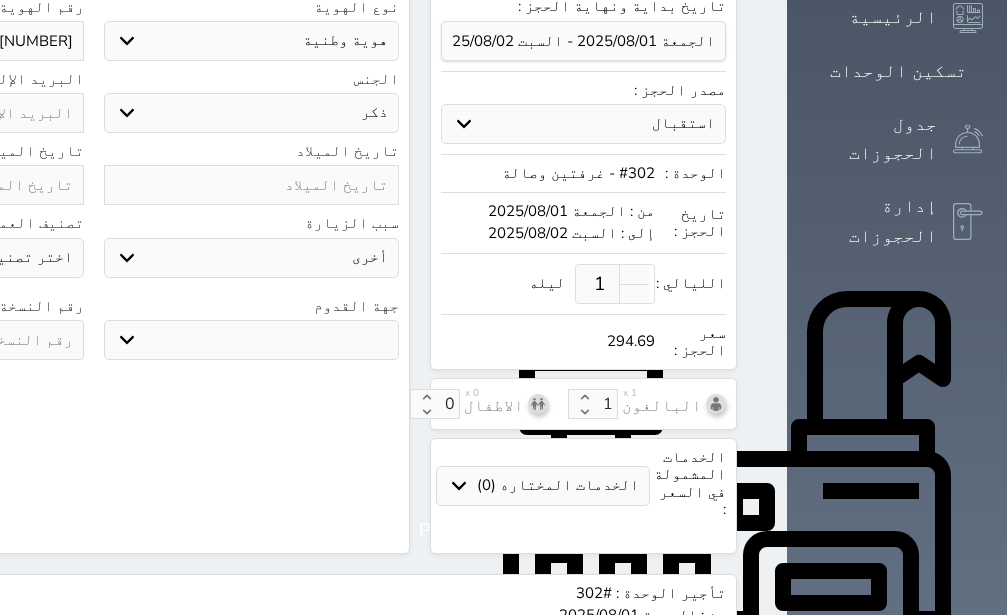 click at bounding box center [-64, 340] 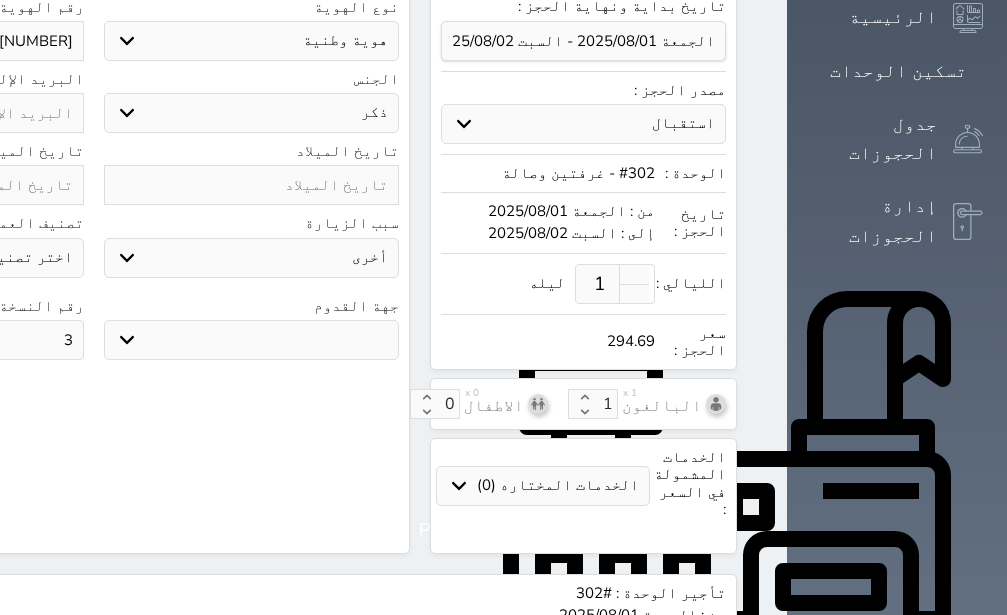 click on "جو بحر ارض" at bounding box center [252, 340] 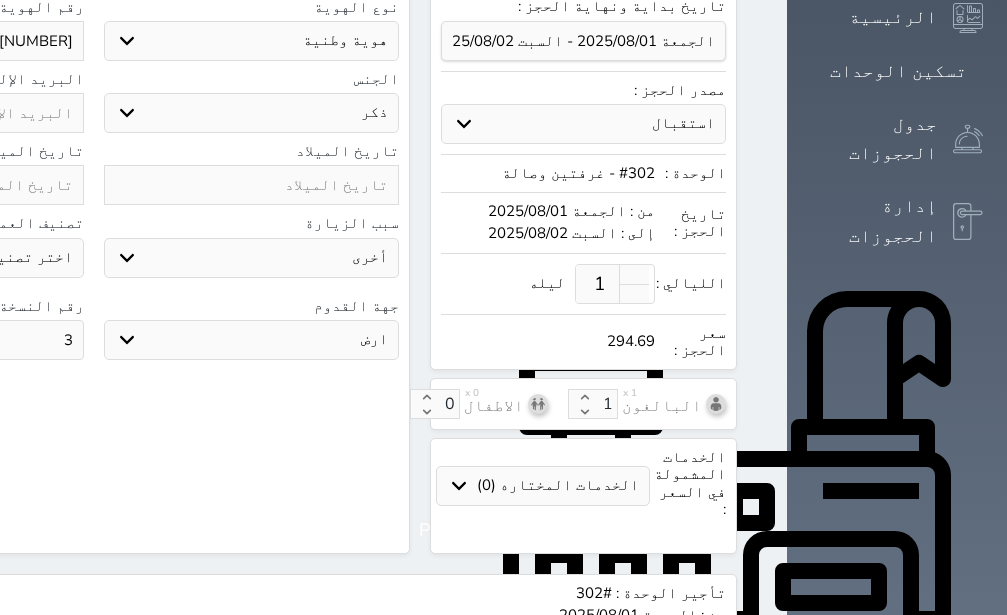 click on "ارض" at bounding box center [0, 0] 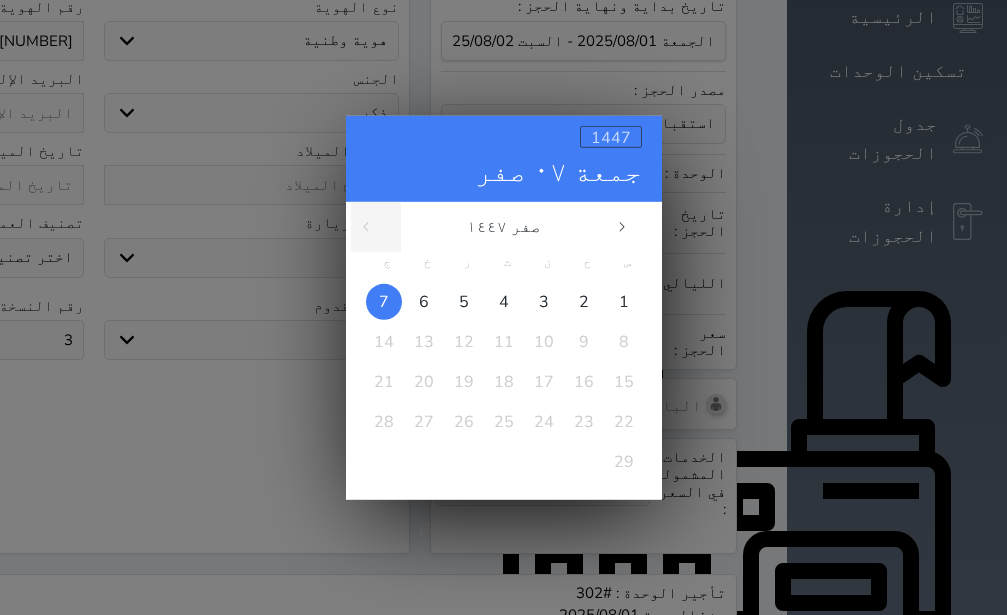 click on "1447" at bounding box center (611, 137) 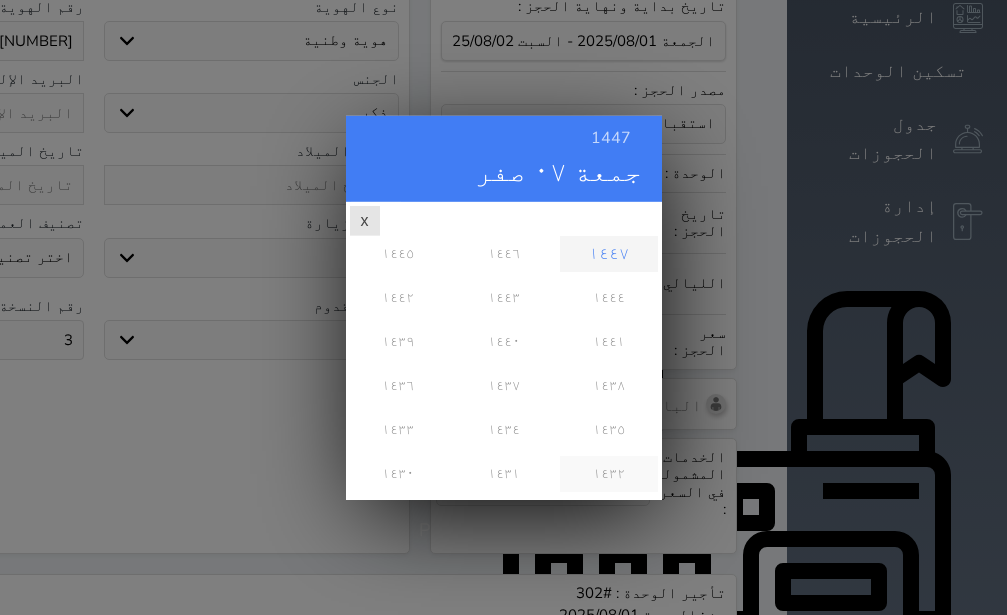 scroll, scrollTop: 0, scrollLeft: 0, axis: both 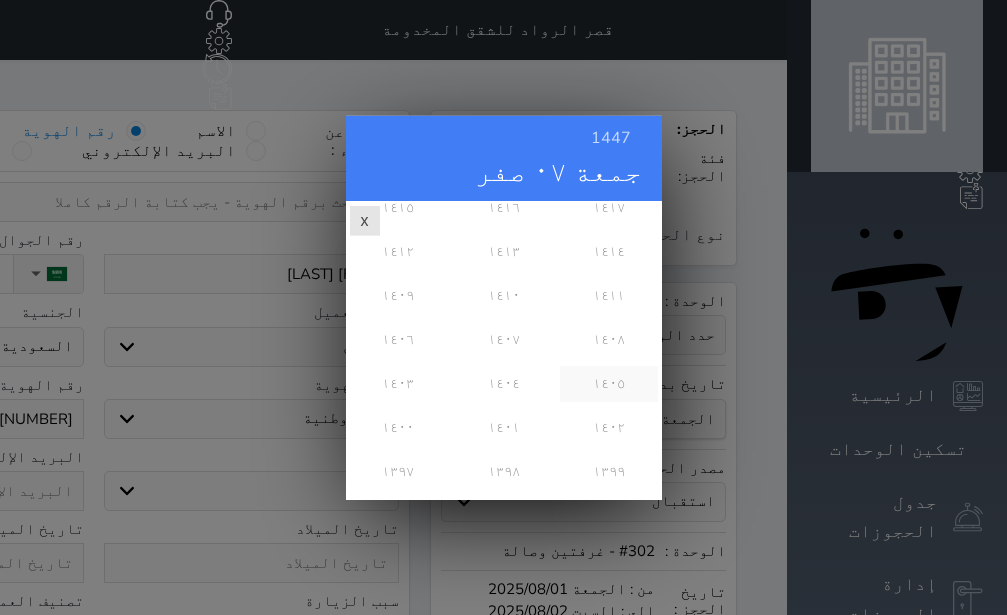 click on "١٤٠٥" at bounding box center (608, 383) 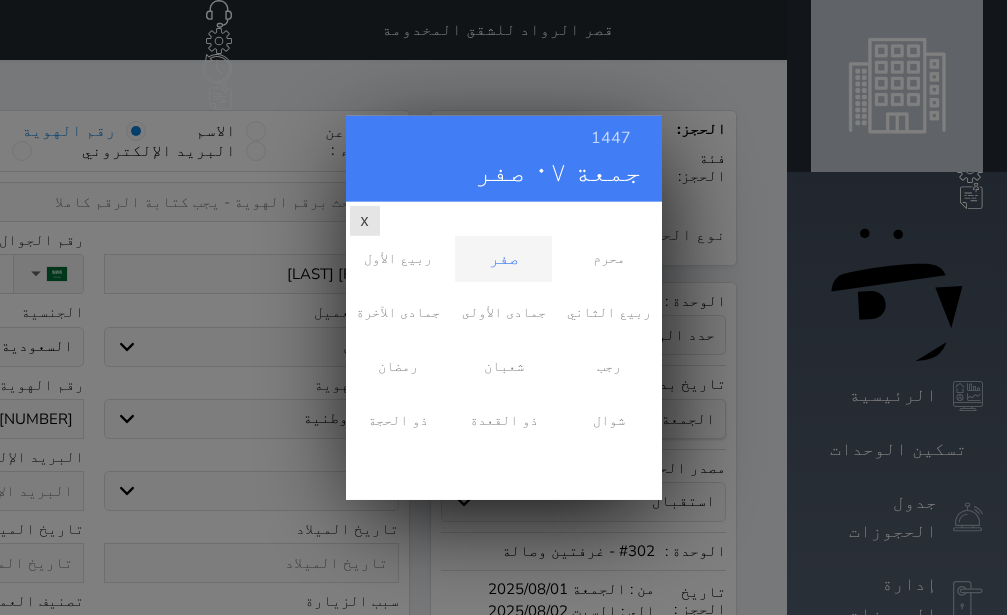 scroll, scrollTop: 0, scrollLeft: 0, axis: both 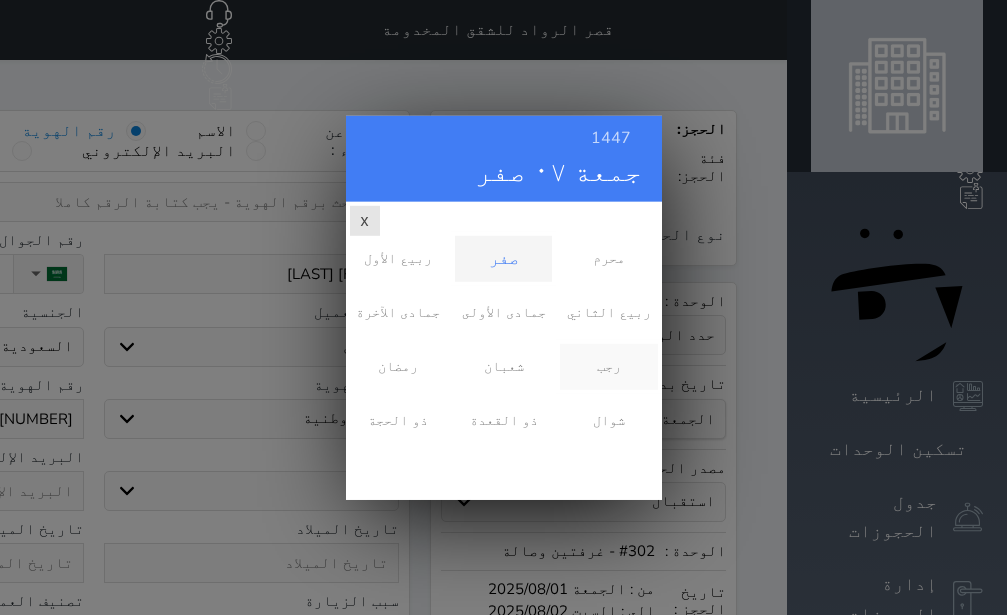 click on "رجب" at bounding box center [608, 366] 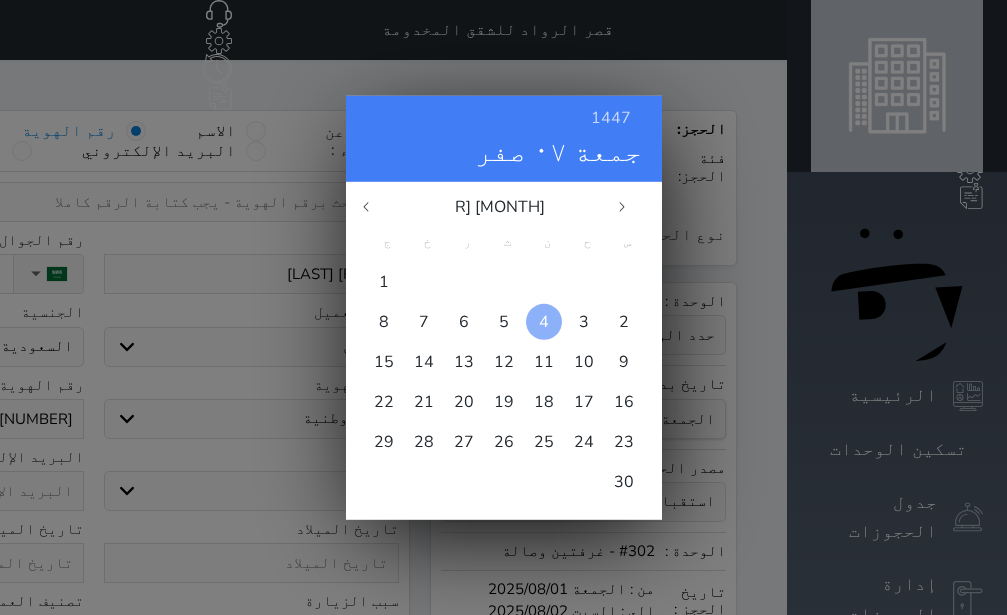 click on "4" at bounding box center [544, 321] 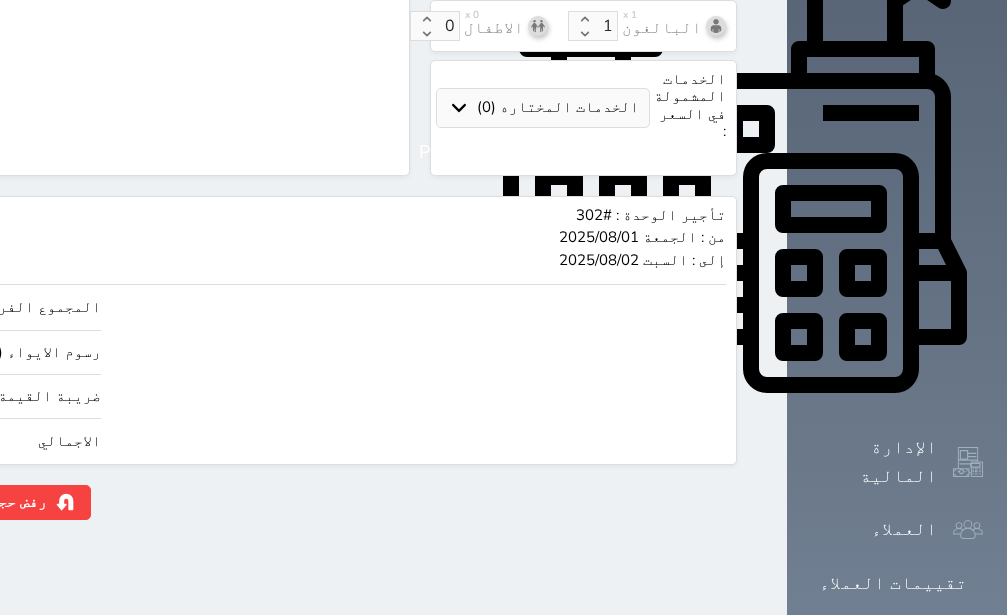 scroll, scrollTop: 767, scrollLeft: 0, axis: vertical 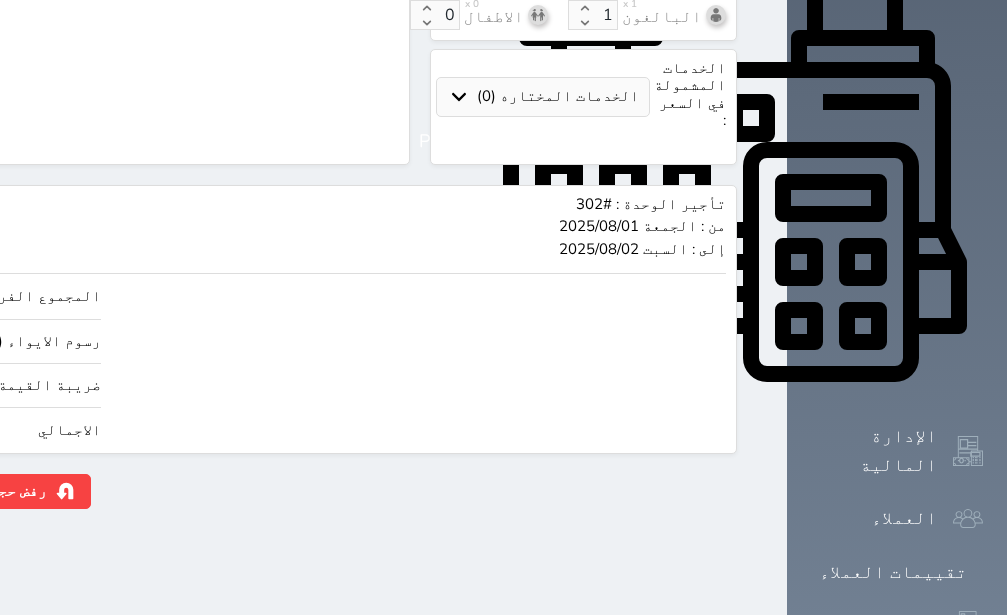 click on "294.69" at bounding box center [-147, 430] 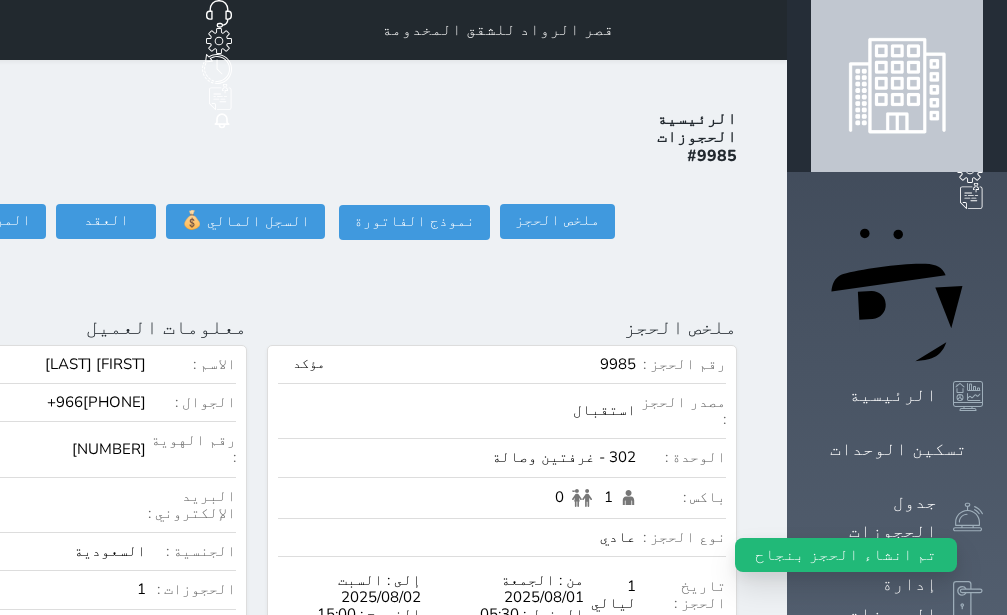 scroll, scrollTop: 1122, scrollLeft: 0, axis: vertical 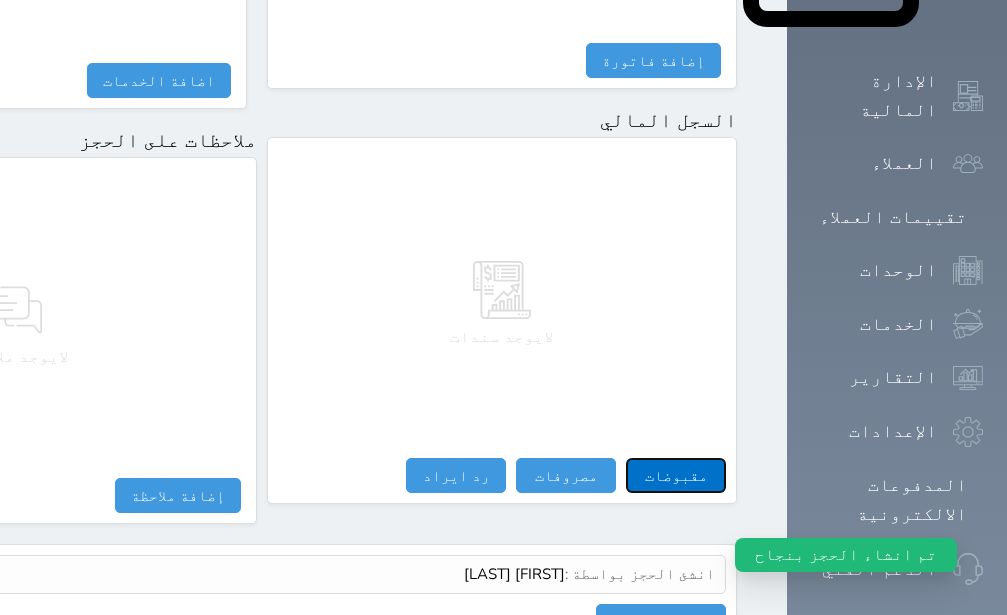 click on "مقبوضات" at bounding box center [676, 475] 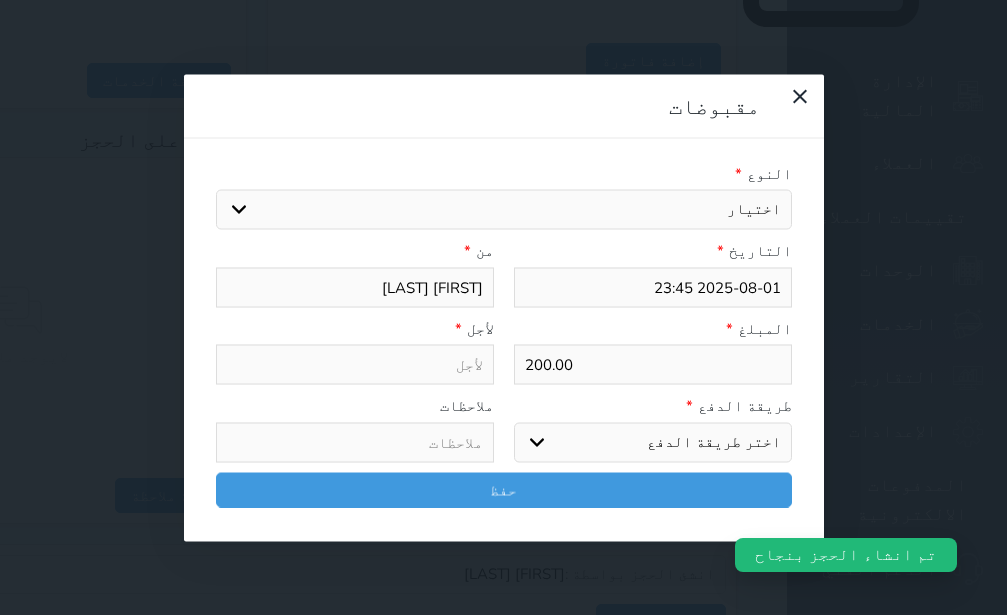 scroll, scrollTop: 1087, scrollLeft: 0, axis: vertical 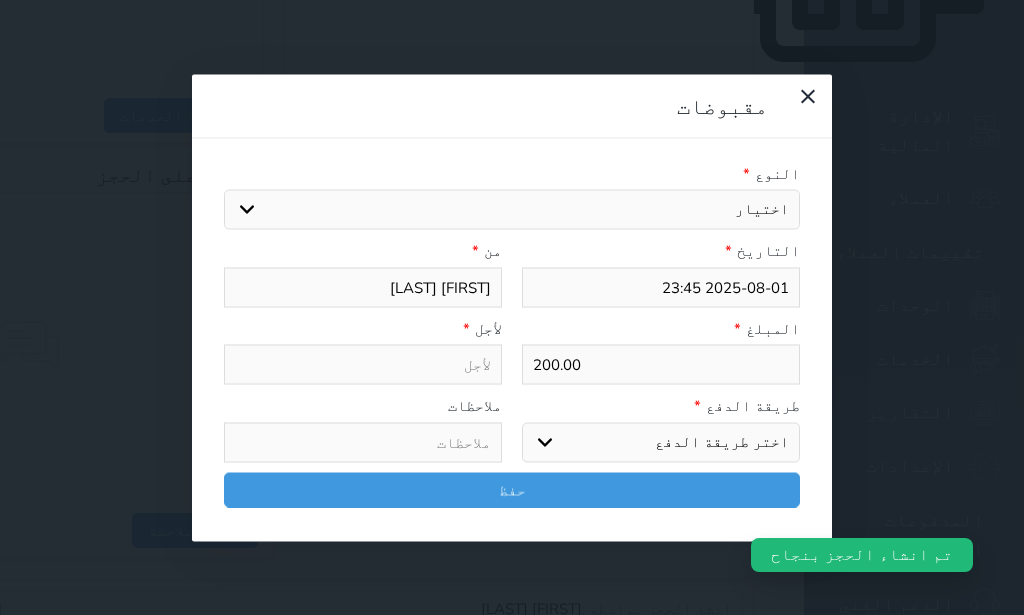 click on "اختيار   مقبوضات عامة قيمة إيجار فواتير تامين عربون لا ينطبق آخر مغسلة واي فاي - الإنترنت مواقف السيارات طعام الأغذية والمشروبات مشروبات المشروبات الباردة المشروبات الساخنة الإفطار غداء عشاء مخبز و كعك حمام سباحة الصالة الرياضية سبا و خدمات الجمال اختيار وإسقاط (خدمات النقل) ميني بار كابل - تلفزيون سرير إضافي تصفيف الشعر التسوق خدمات الجولات السياحية المنظمة خدمات الدليل السياحي" at bounding box center [512, 210] 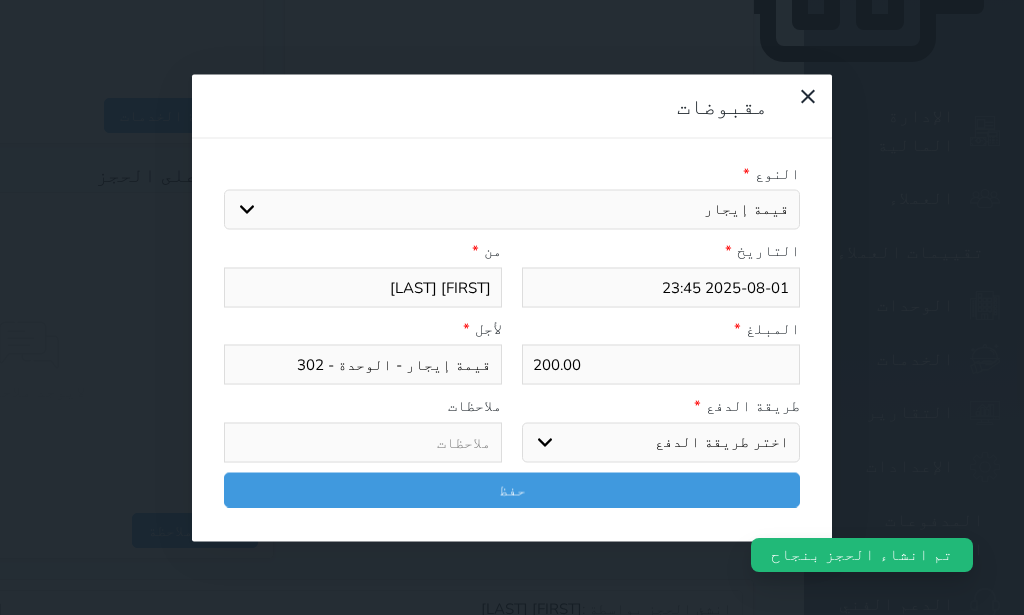 click on "طريقة الدفع *   اختر طريقة الدفع   دفع نقدى   تحويل بنكى   مدى   بطاقة ائتمان   آجل" at bounding box center (661, 429) 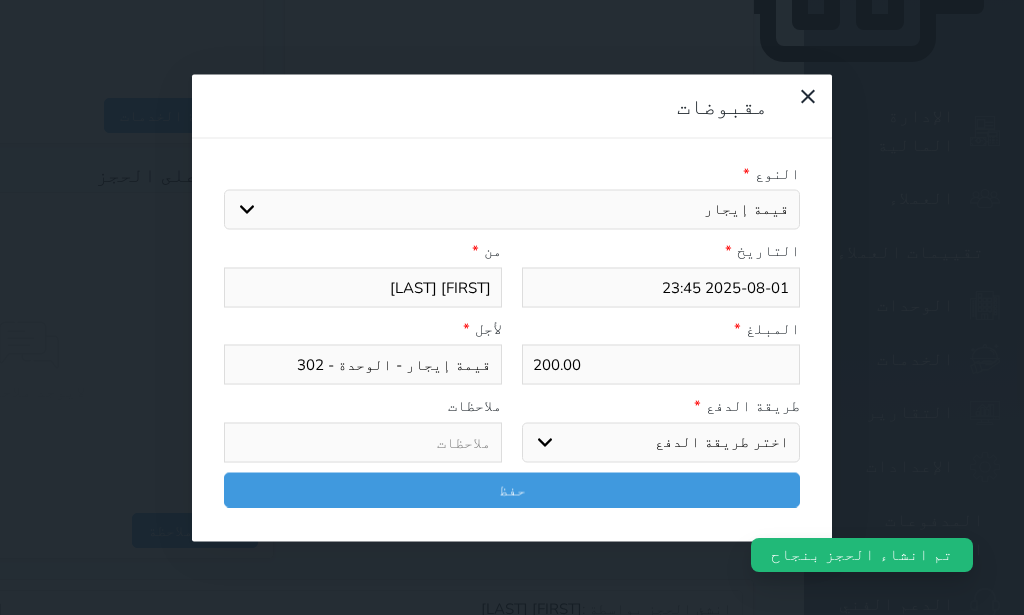 click on "اختر طريقة الدفع   دفع نقدى   تحويل بنكى   مدى   بطاقة ائتمان   آجل" at bounding box center (661, 442) 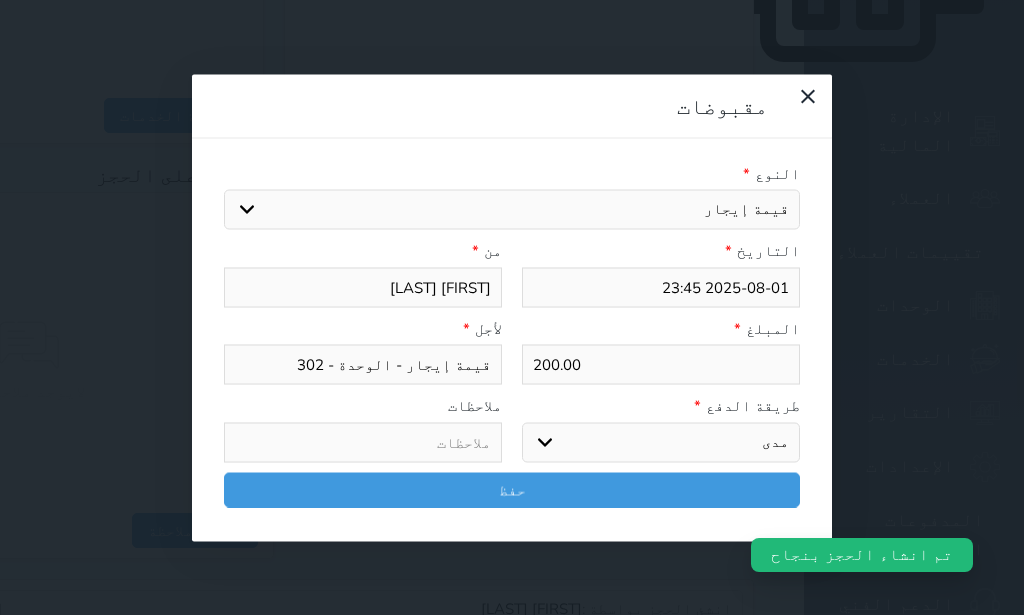 click on "مدى" at bounding box center [0, 0] 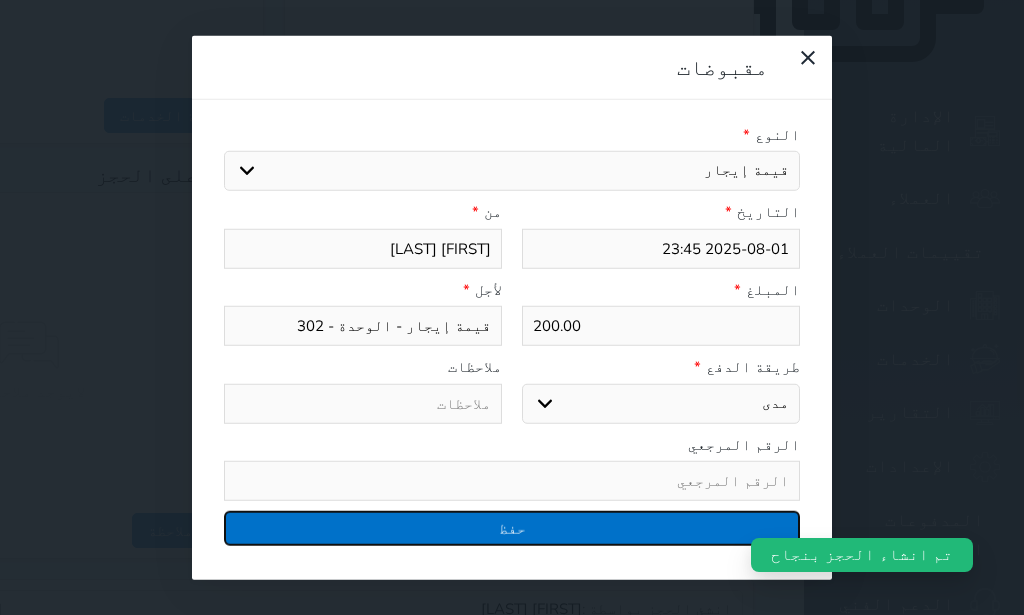 click on "حفظ" at bounding box center (512, 528) 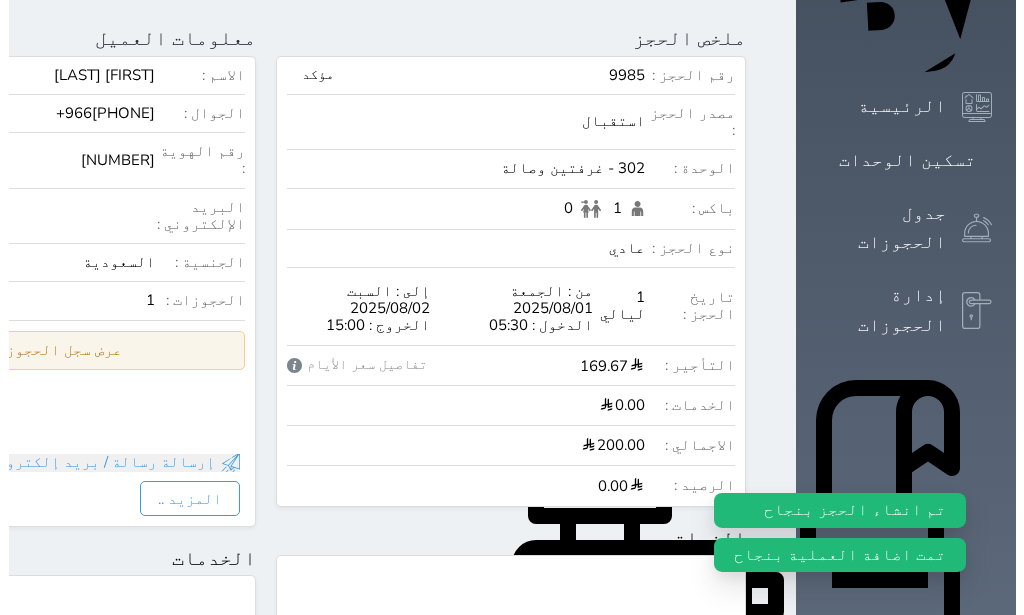scroll, scrollTop: 0, scrollLeft: 0, axis: both 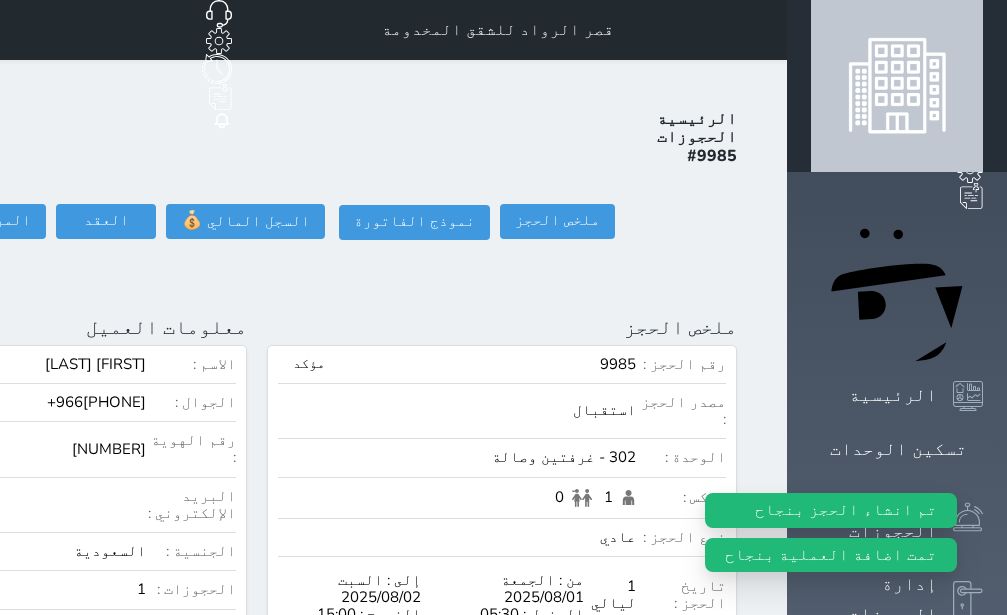 click on "تسجيل دخول" at bounding box center (-156, 221) 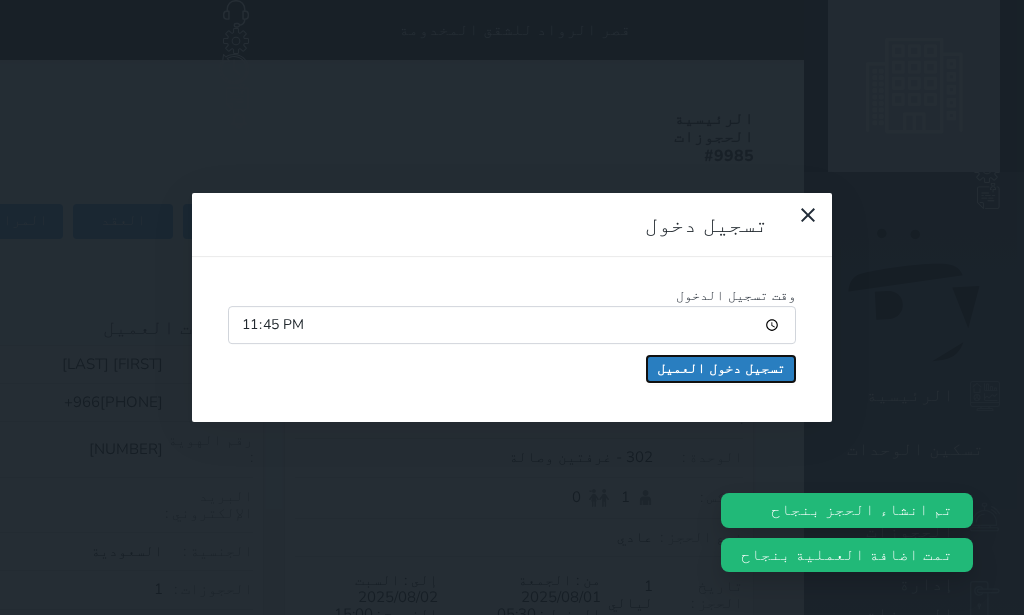 click on "تسجيل دخول العميل" at bounding box center [721, 369] 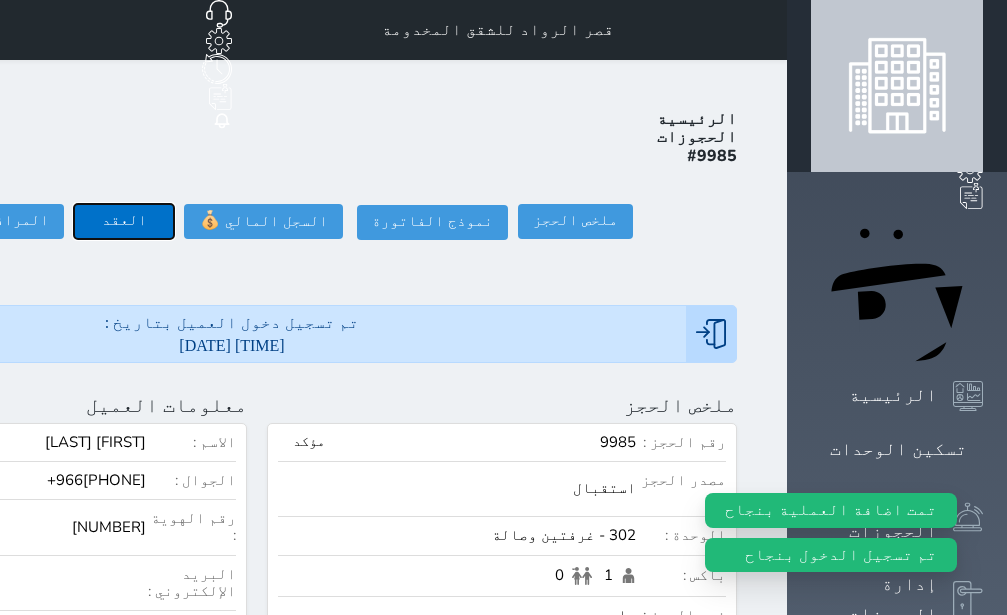 click on "العقد" at bounding box center [124, 221] 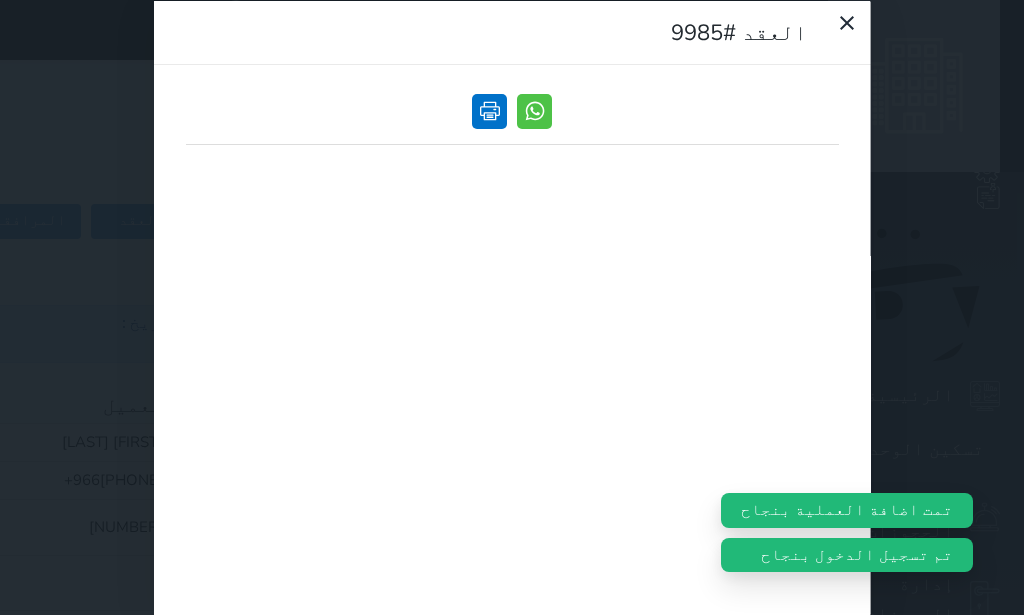 click at bounding box center (489, 110) 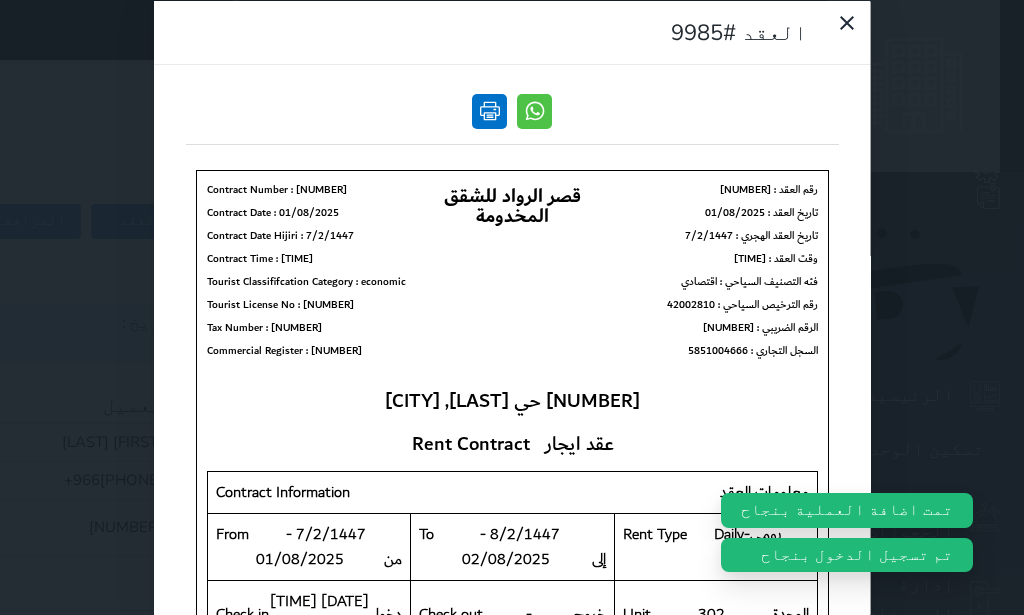 scroll, scrollTop: 0, scrollLeft: 0, axis: both 